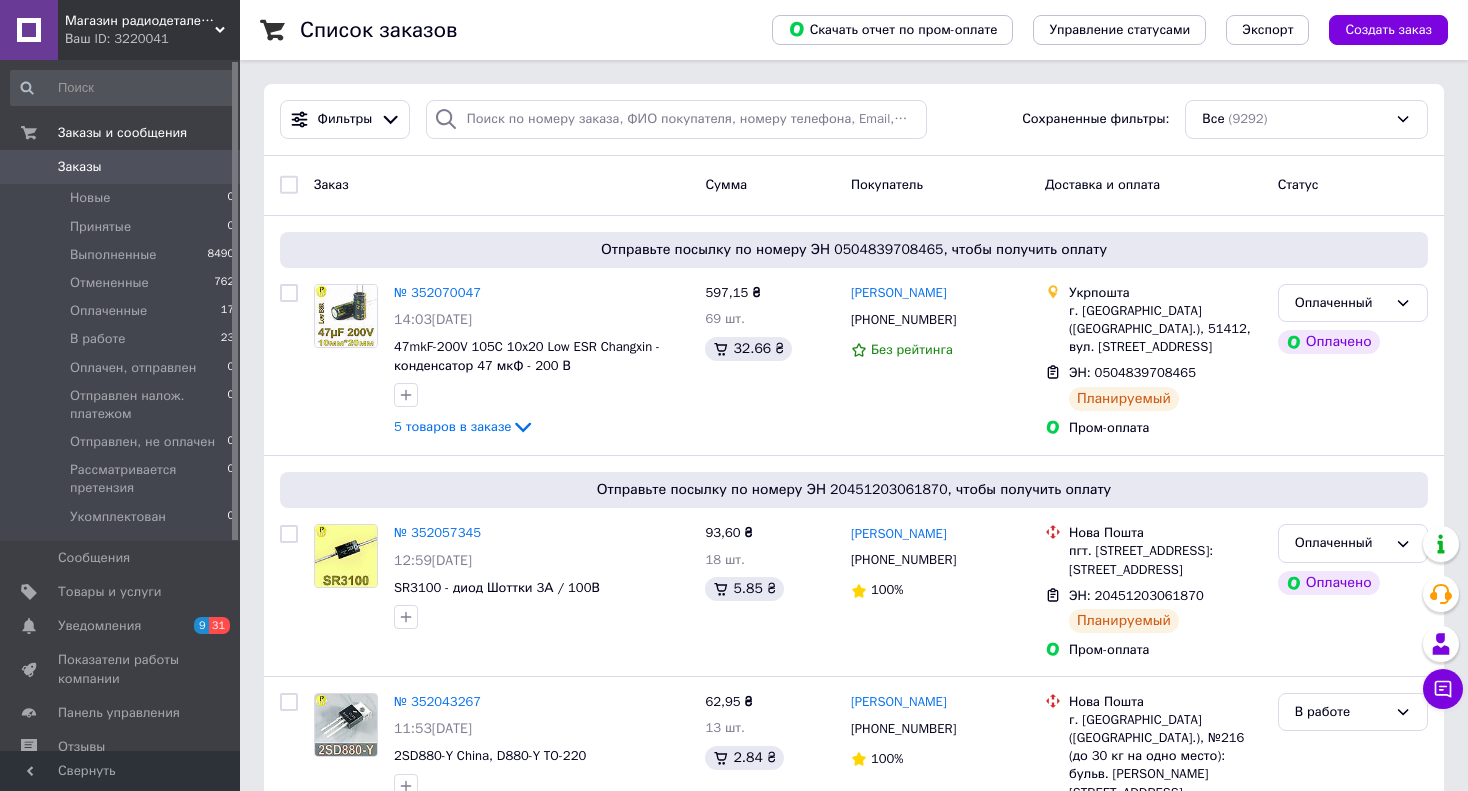 scroll, scrollTop: 0, scrollLeft: 0, axis: both 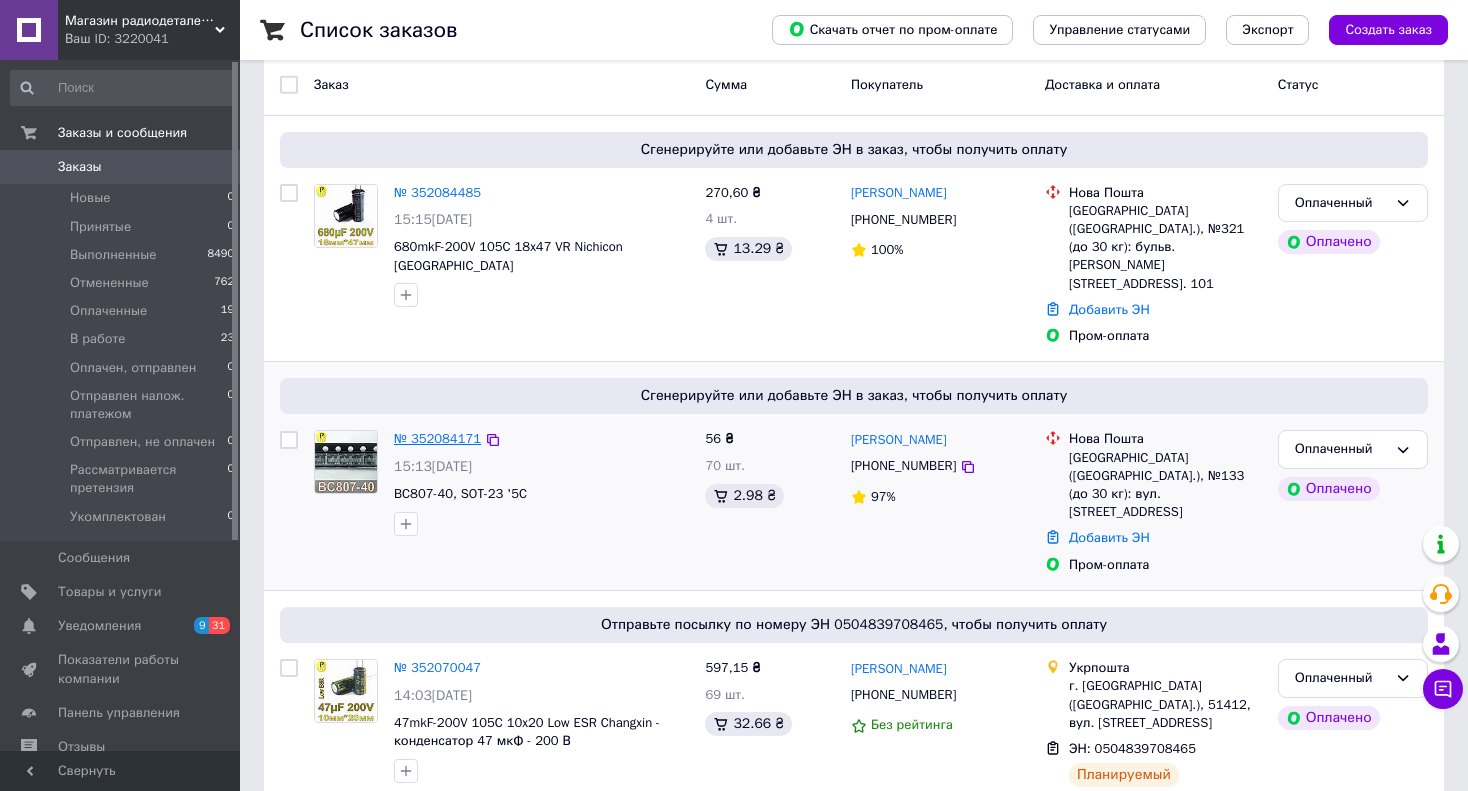 click on "№ 352084171" at bounding box center [437, 438] 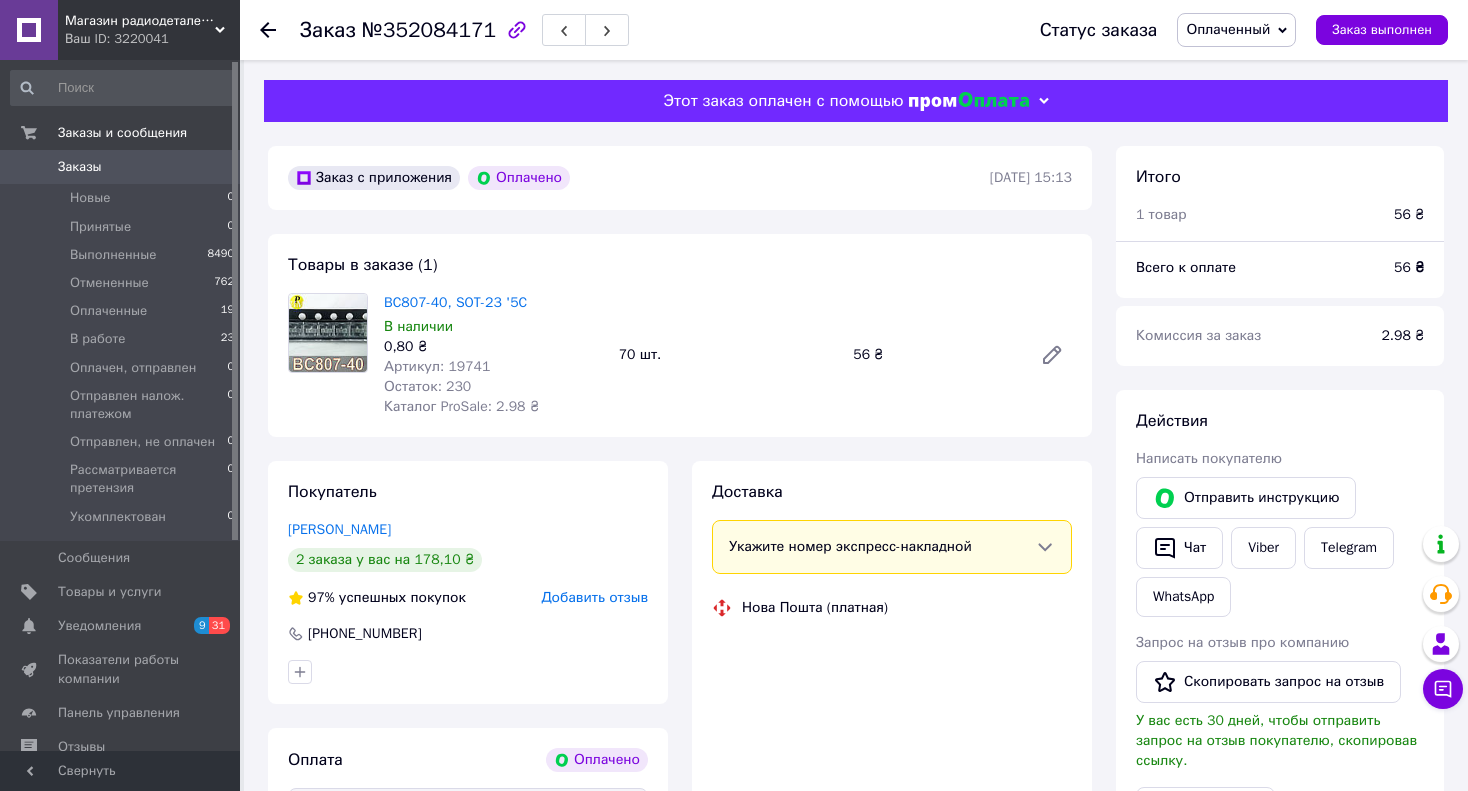 scroll, scrollTop: 100, scrollLeft: 0, axis: vertical 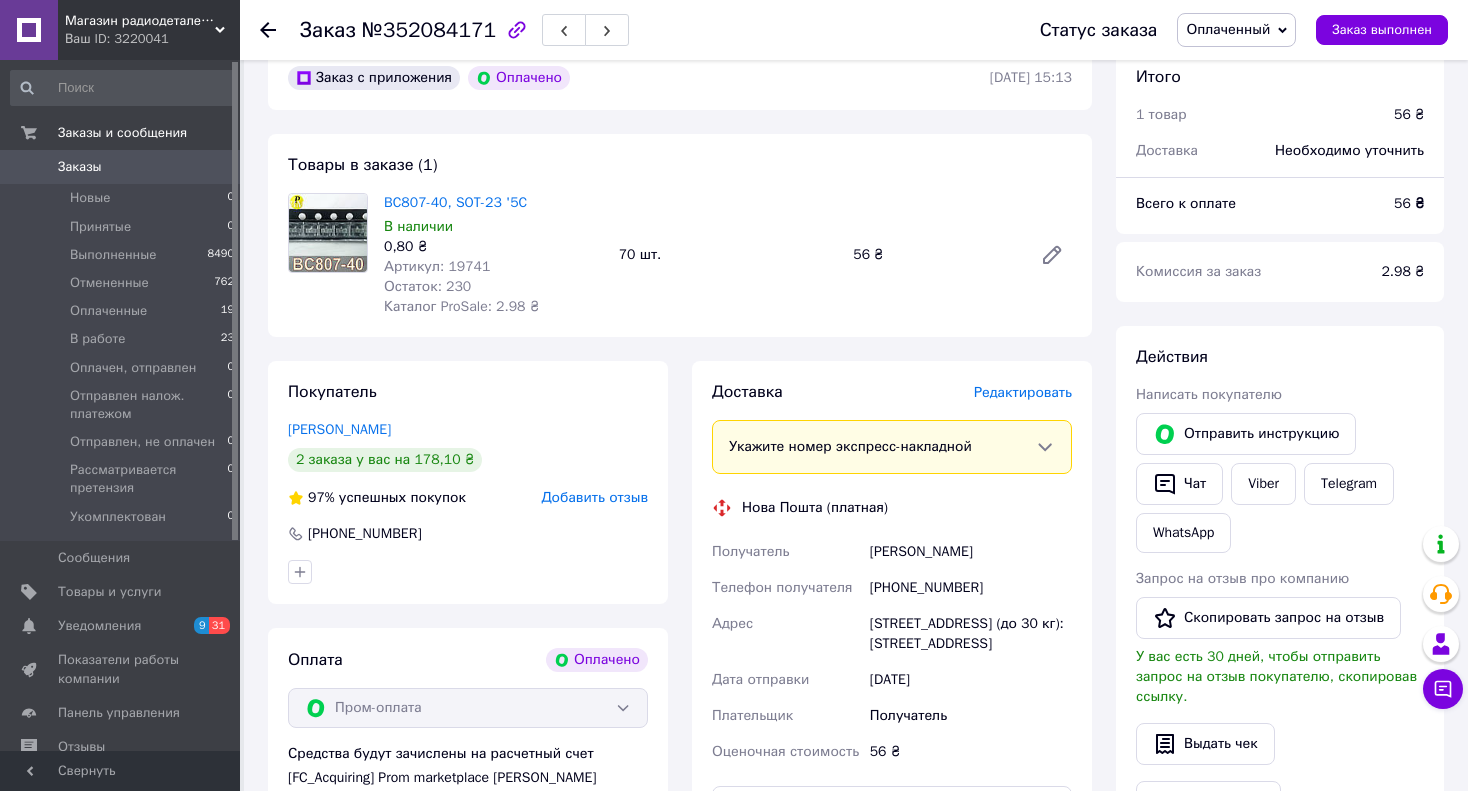 click on "Артикул: 19741" at bounding box center [437, 266] 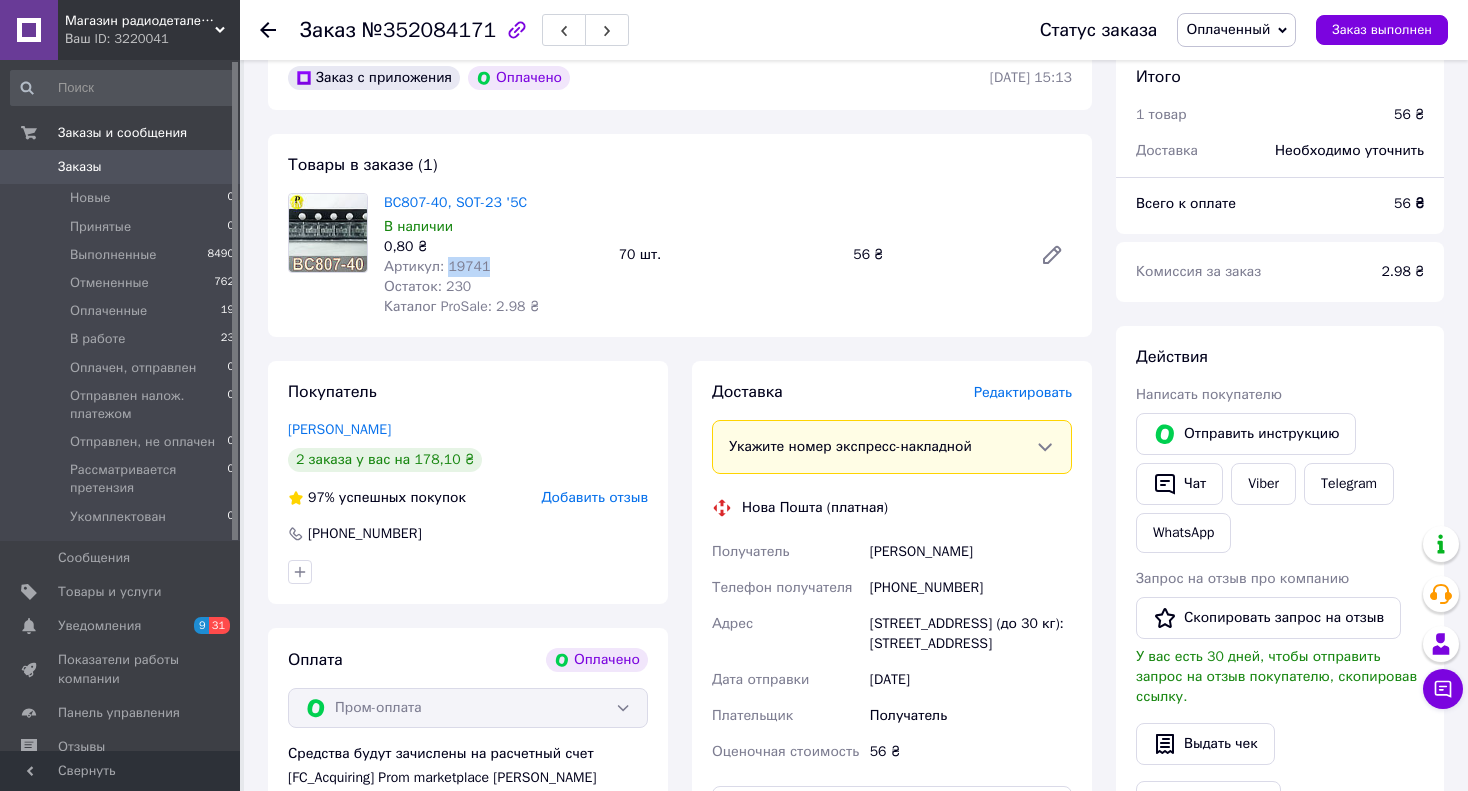 click on "Артикул: 19741" at bounding box center (437, 266) 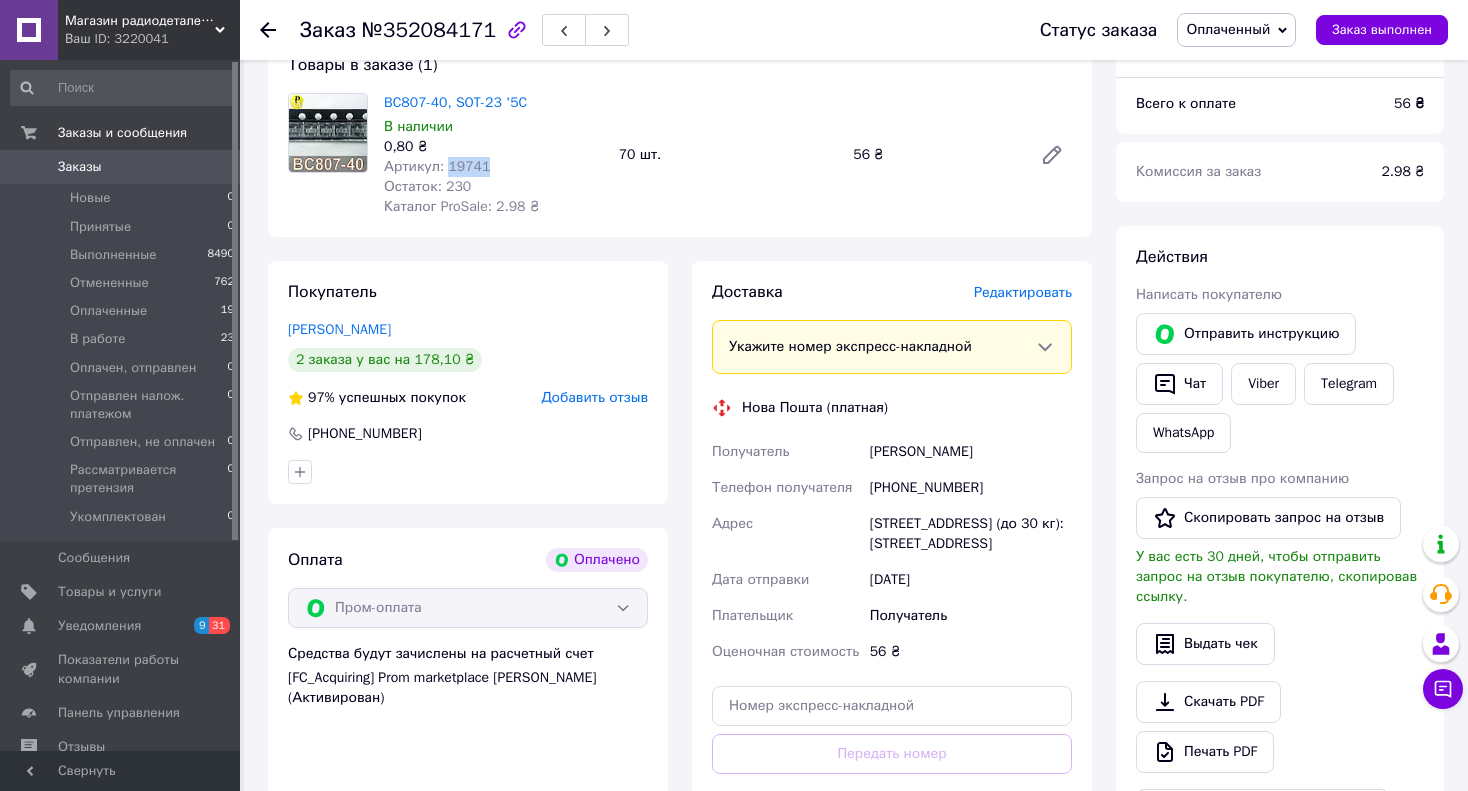 scroll, scrollTop: 100, scrollLeft: 0, axis: vertical 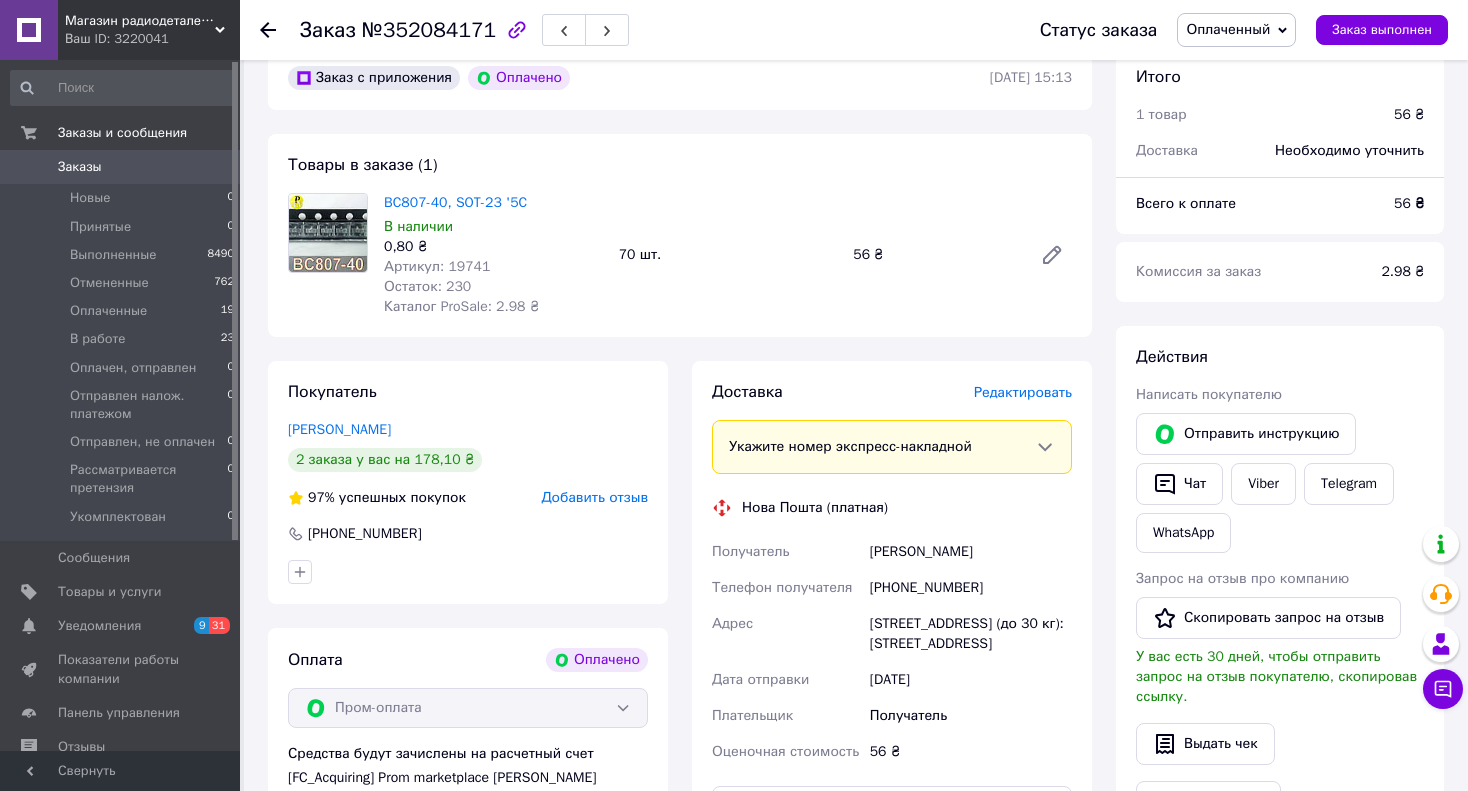 click on "№352084171" at bounding box center [429, 30] 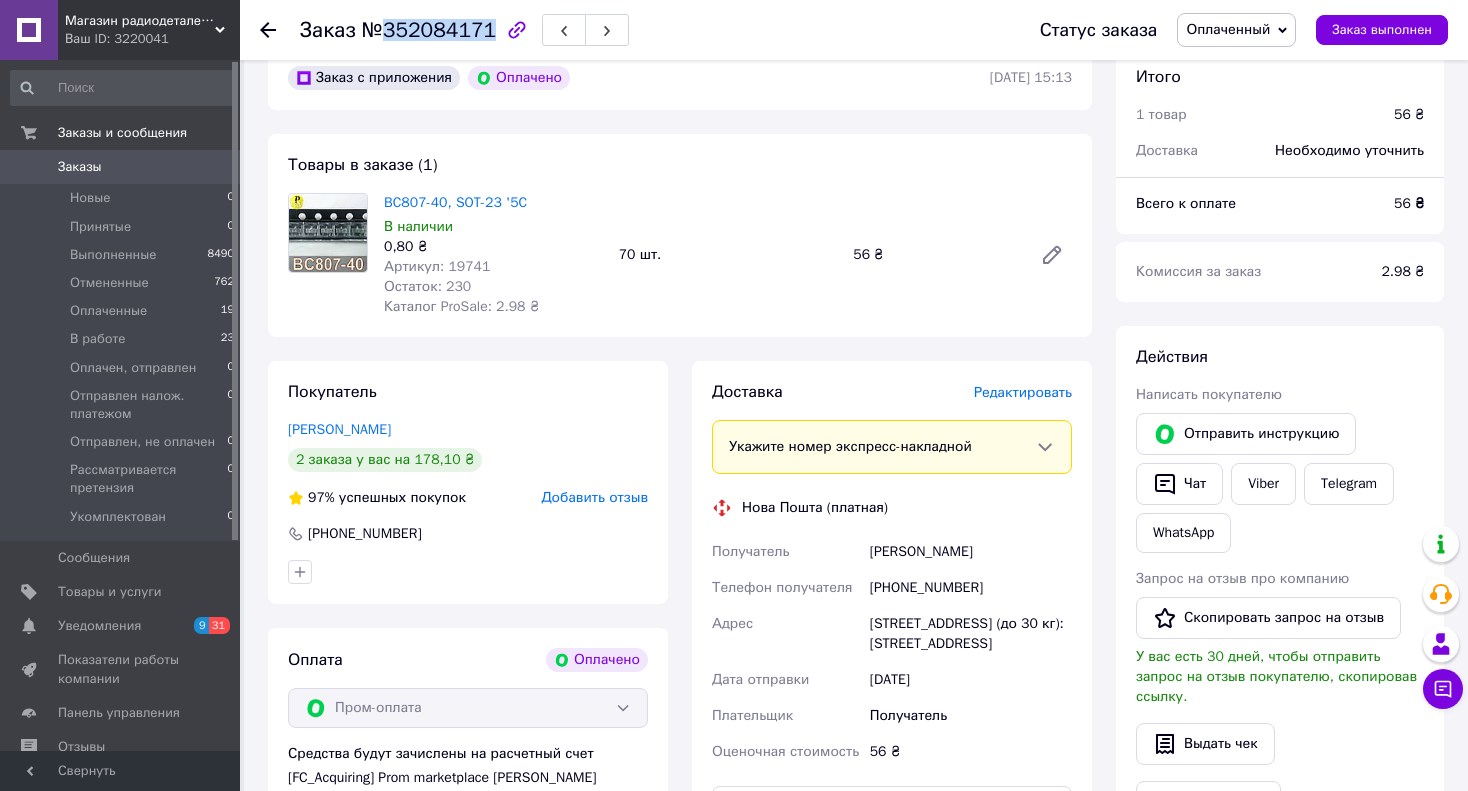 click on "№352084171" at bounding box center [429, 30] 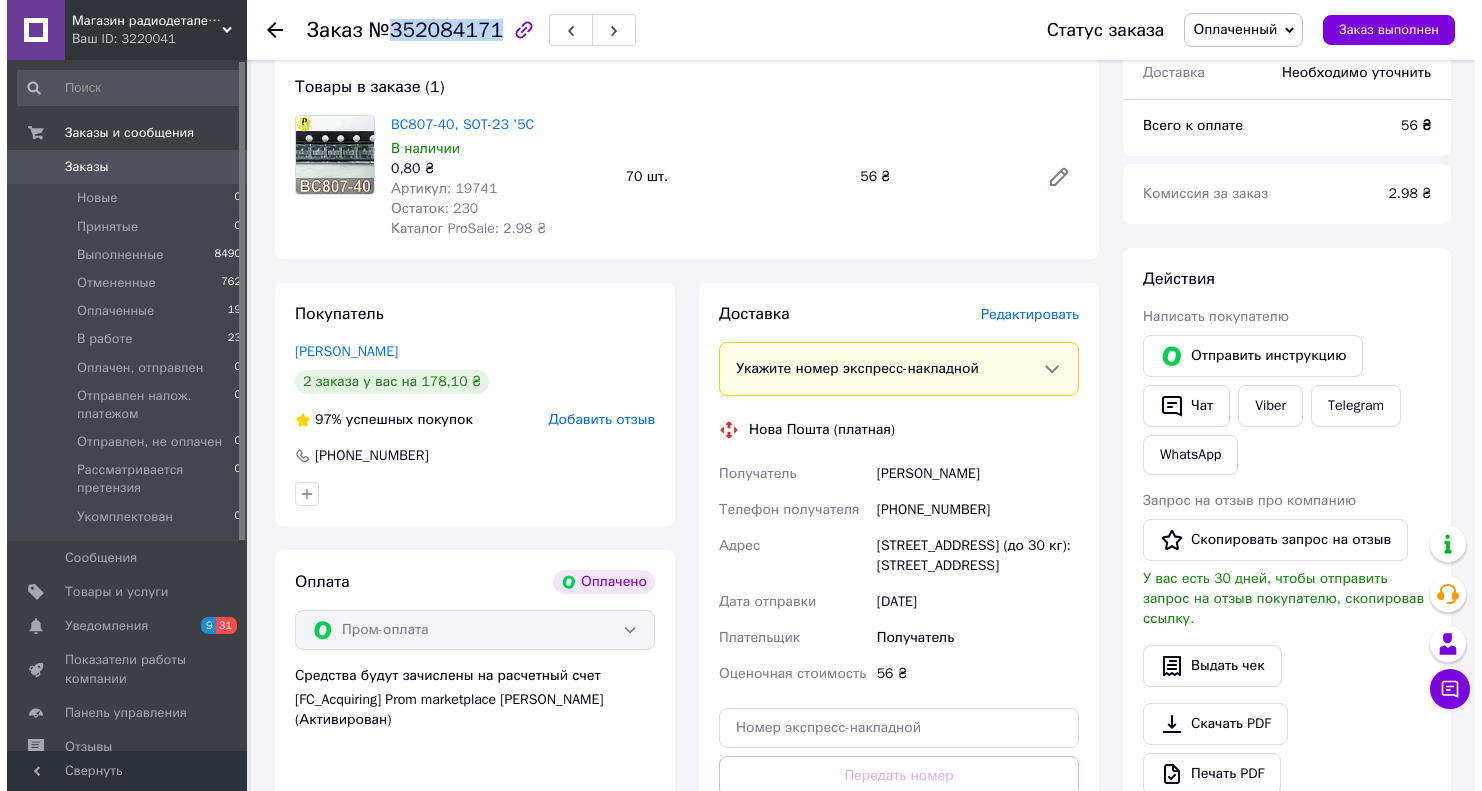 scroll, scrollTop: 200, scrollLeft: 0, axis: vertical 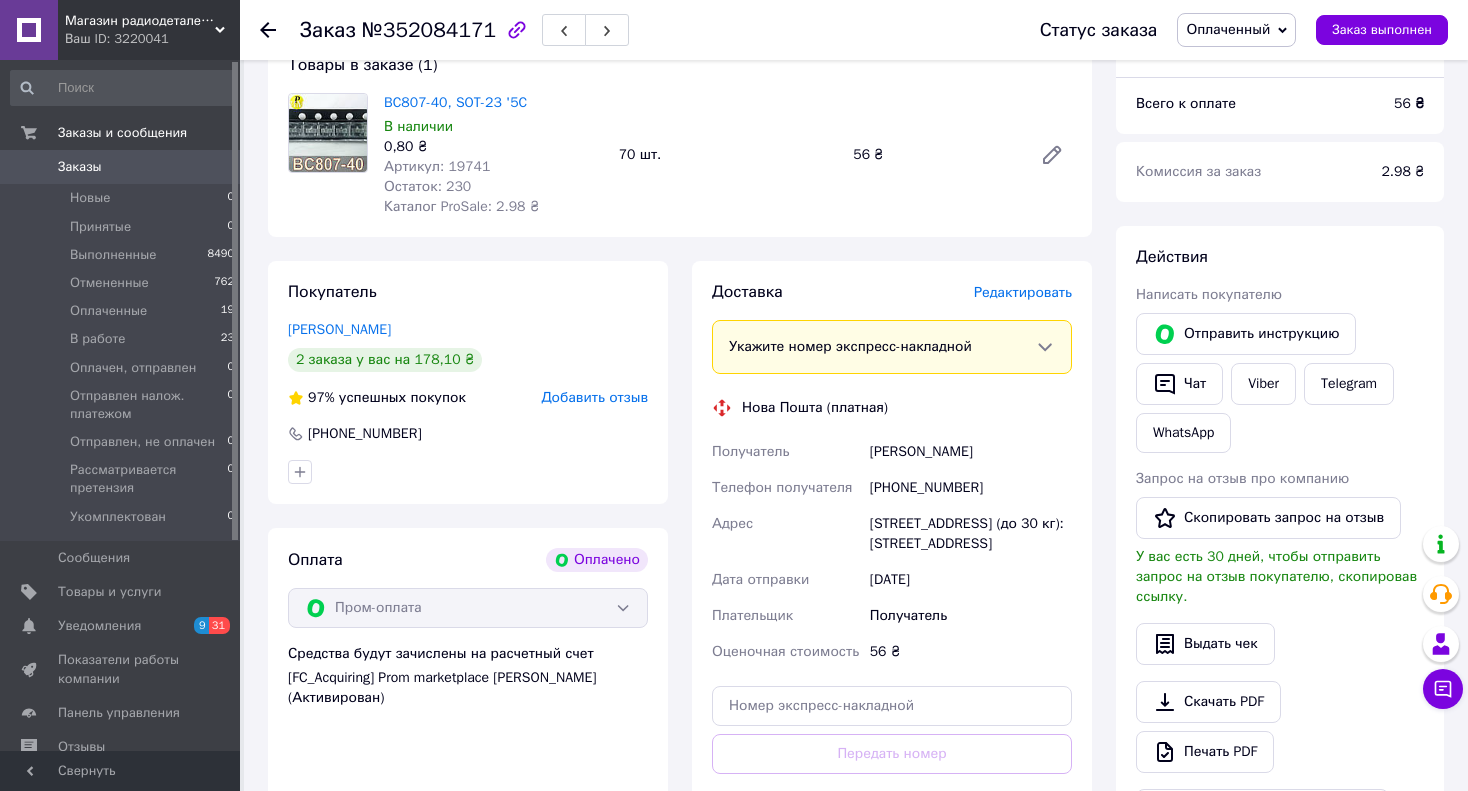 click on "Редактировать" at bounding box center [1023, 292] 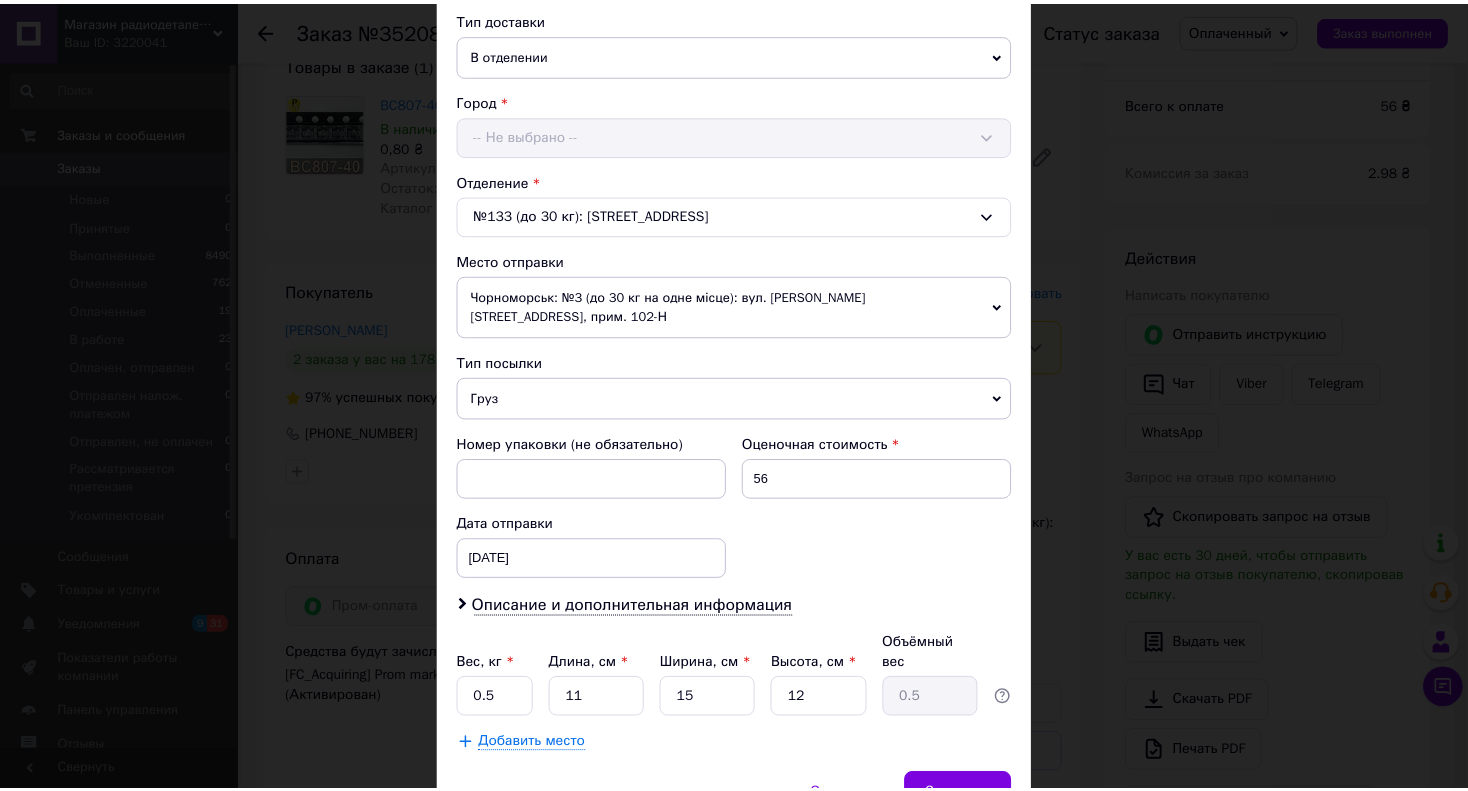 scroll, scrollTop: 531, scrollLeft: 0, axis: vertical 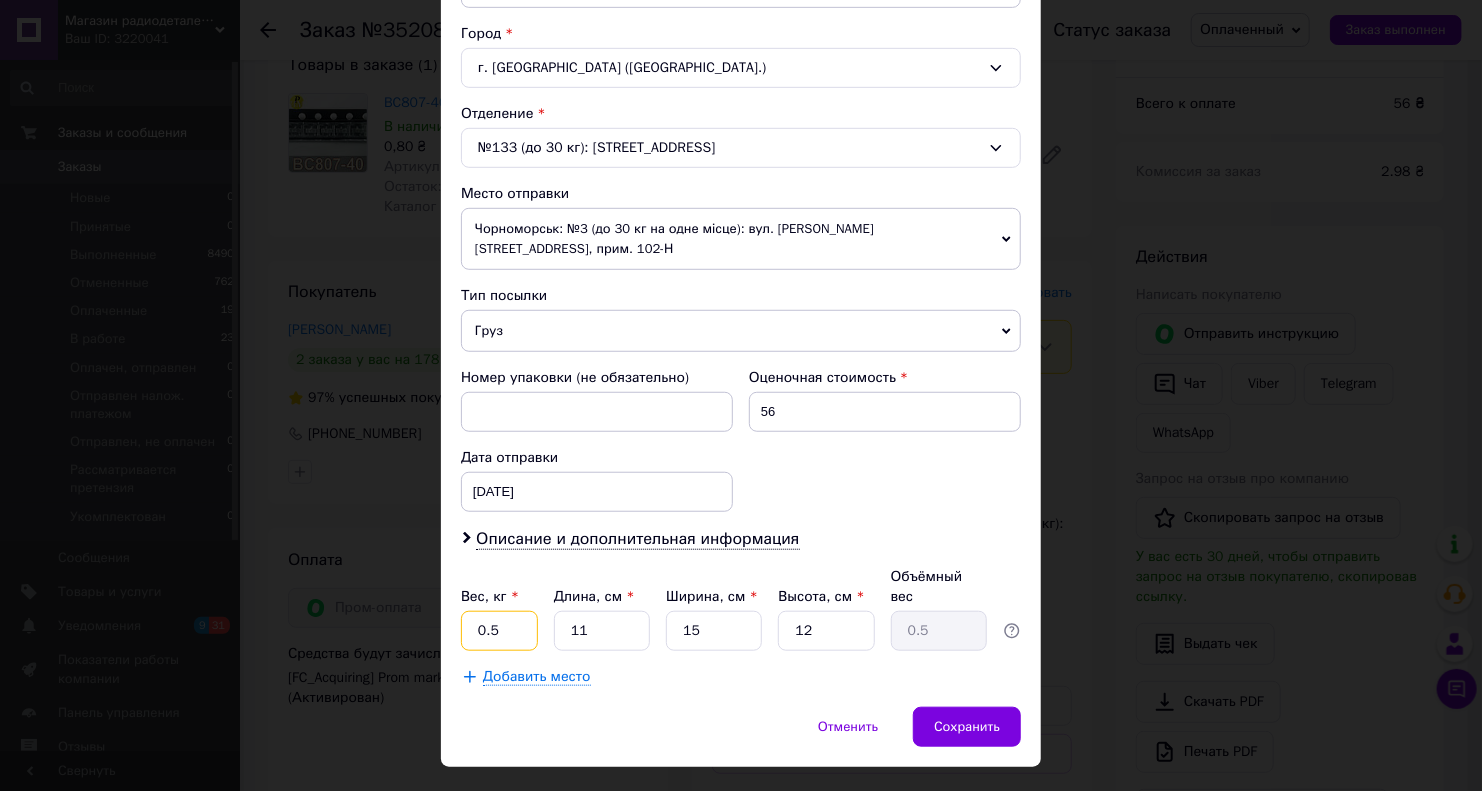 click on "0.5" at bounding box center [499, 631] 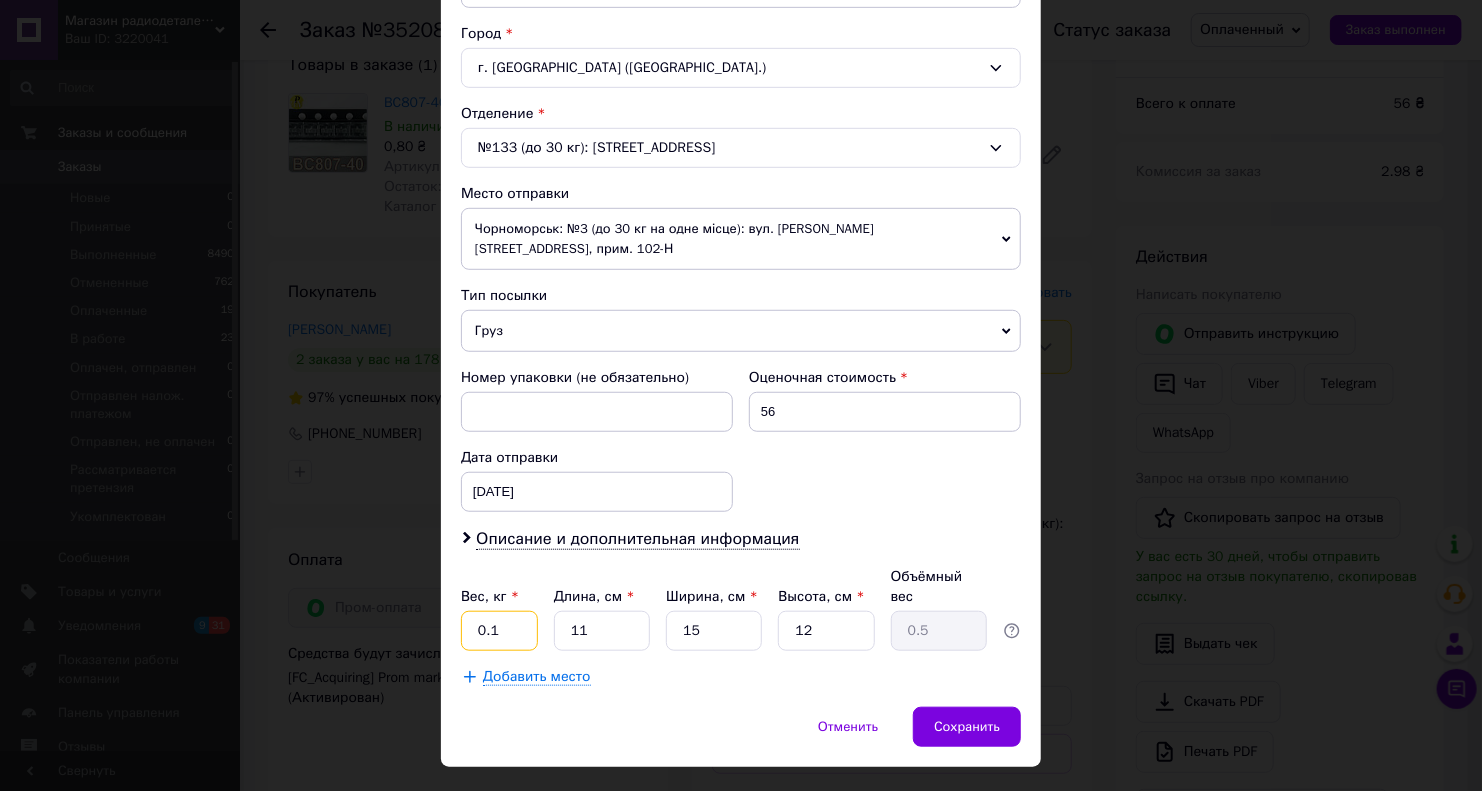 type on "0.1" 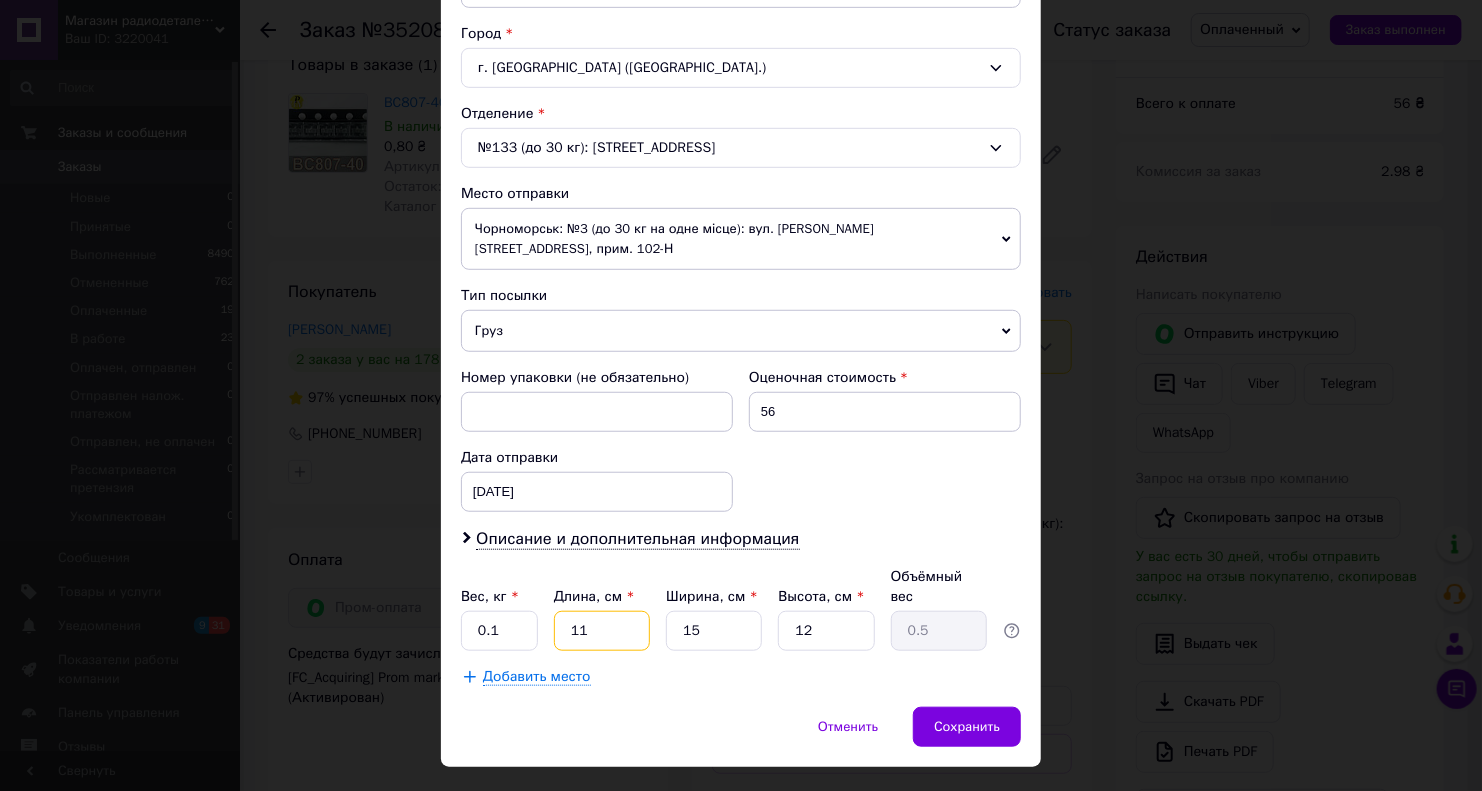 type on "1" 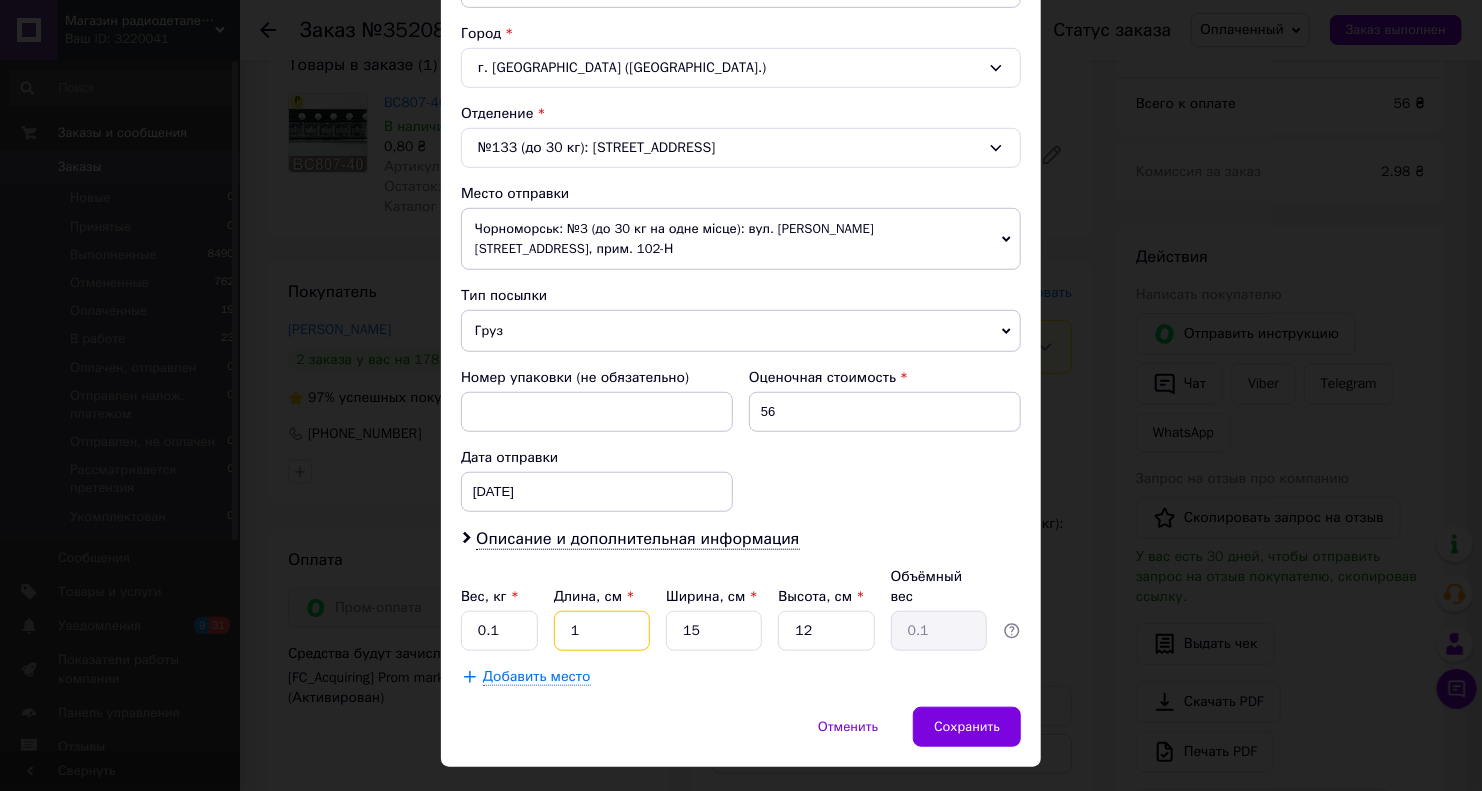 type on "10" 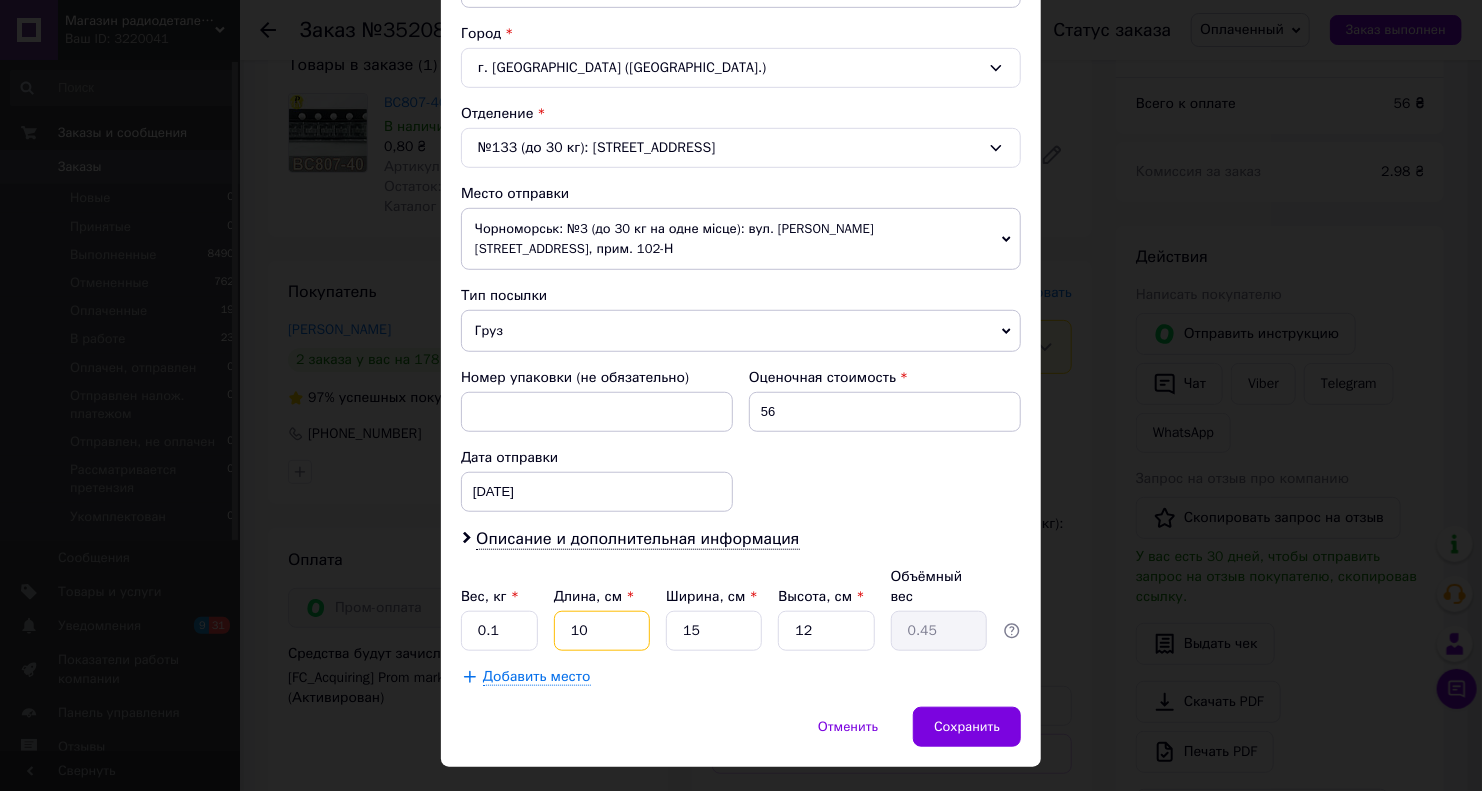 type on "10" 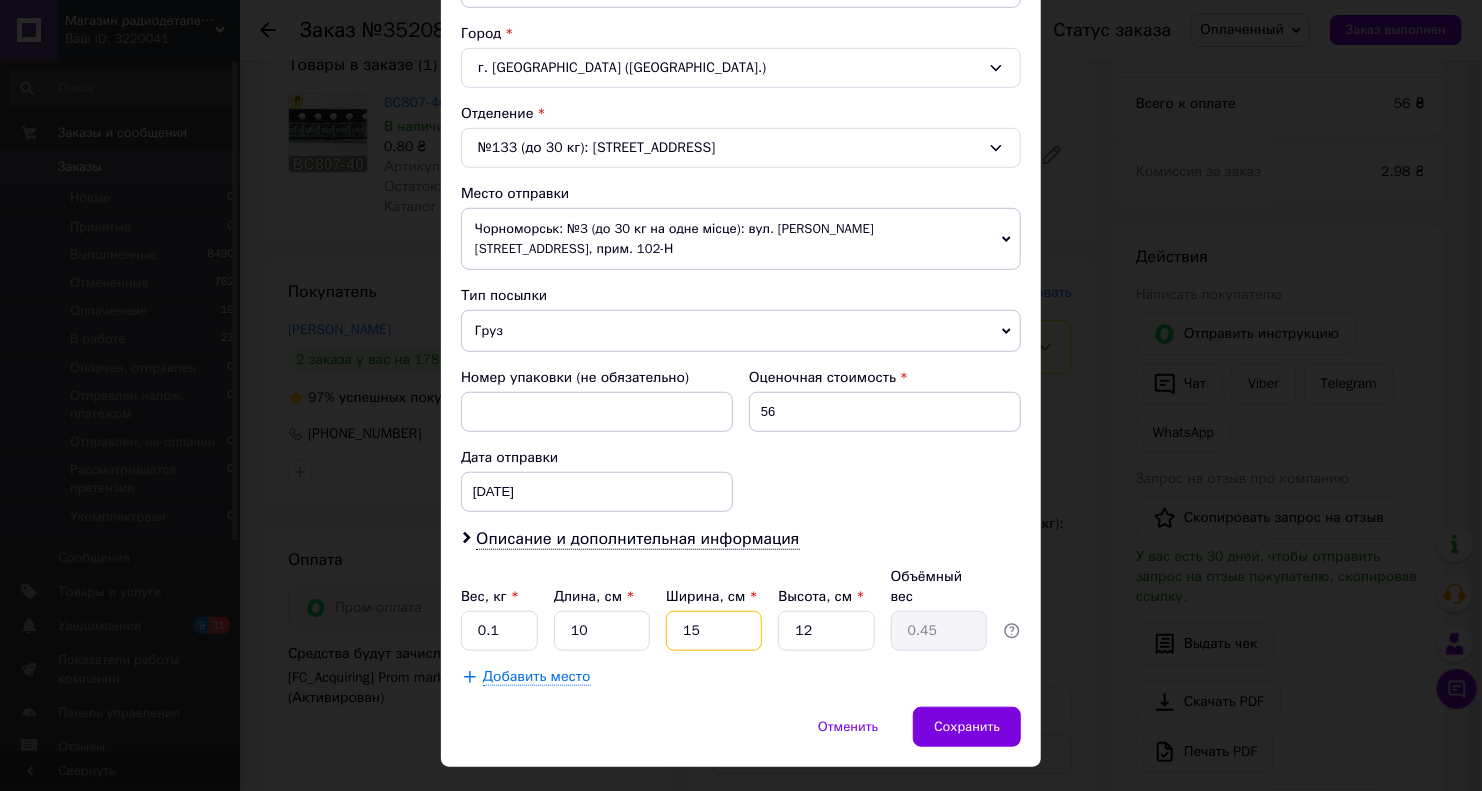 type on "1" 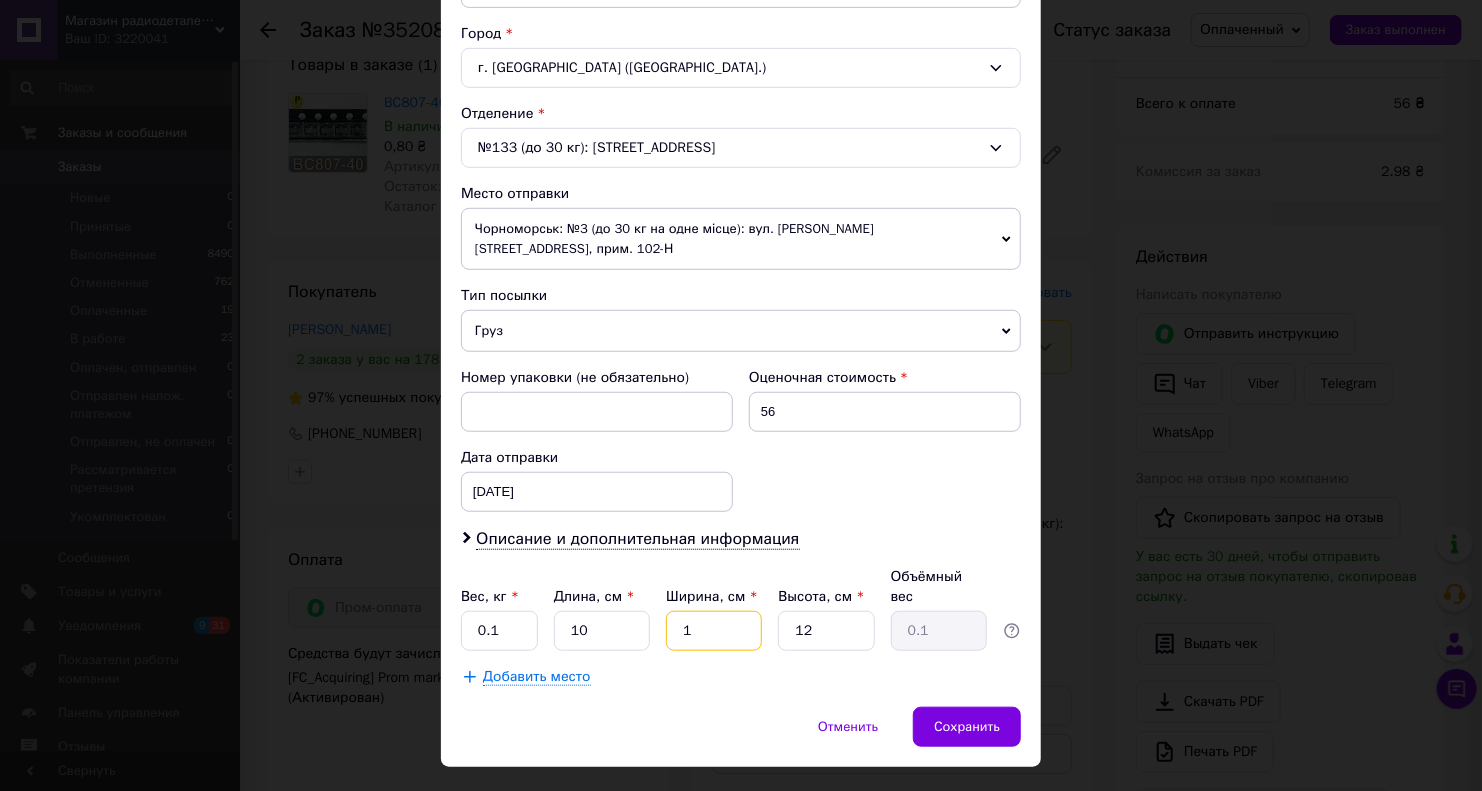 type on "10" 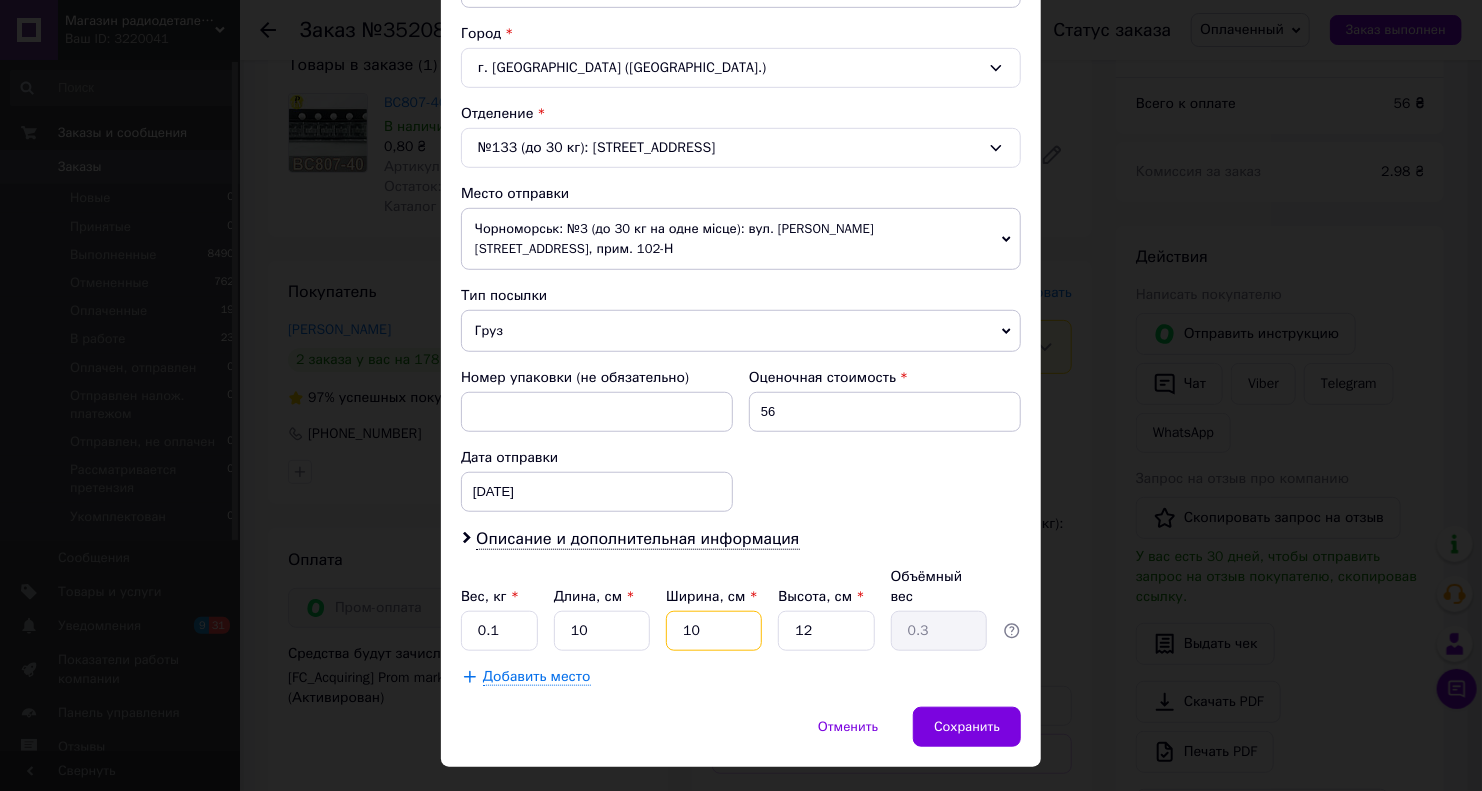 type on "10" 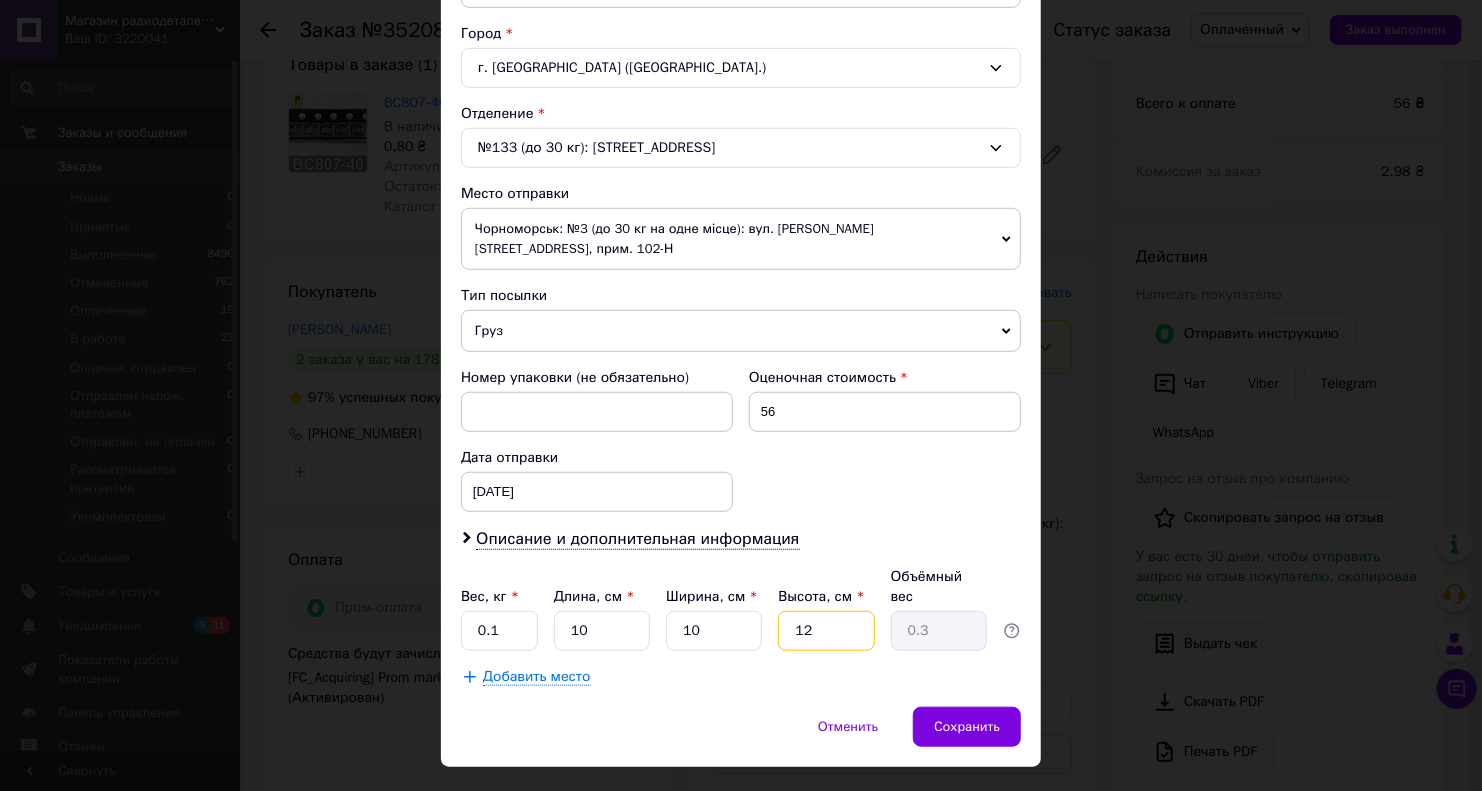 type on "4" 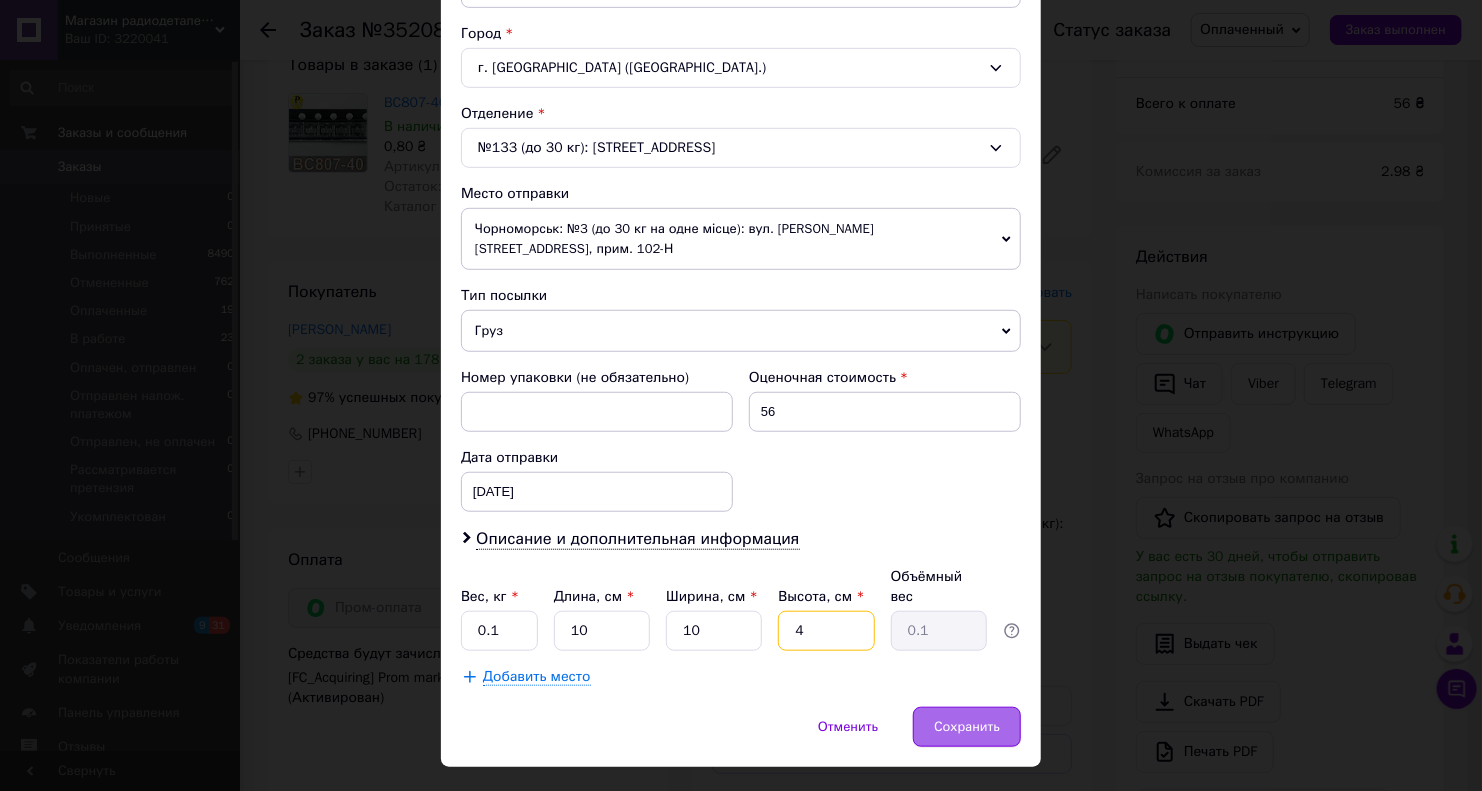 type on "4" 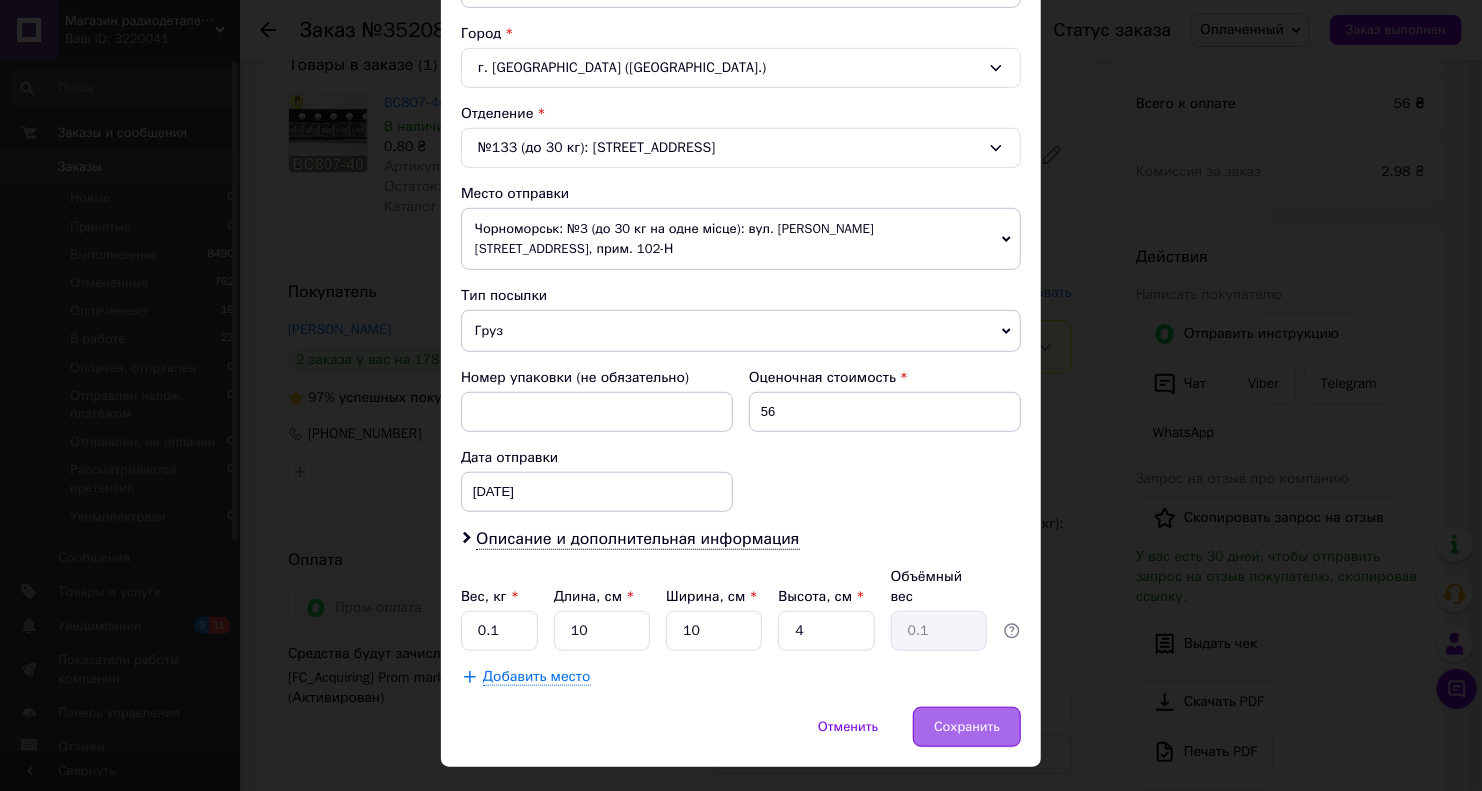 click on "Сохранить" at bounding box center [967, 727] 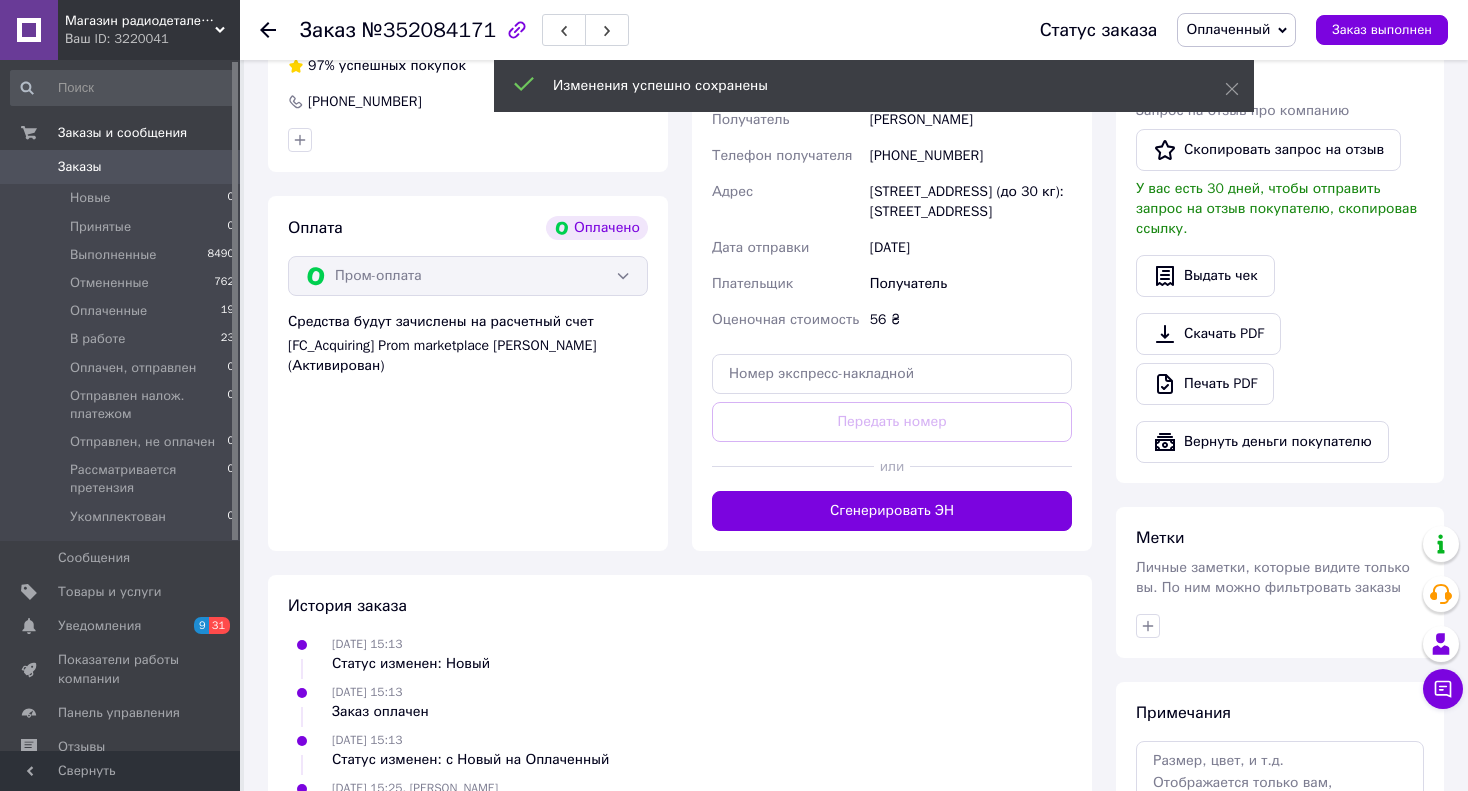 scroll, scrollTop: 600, scrollLeft: 0, axis: vertical 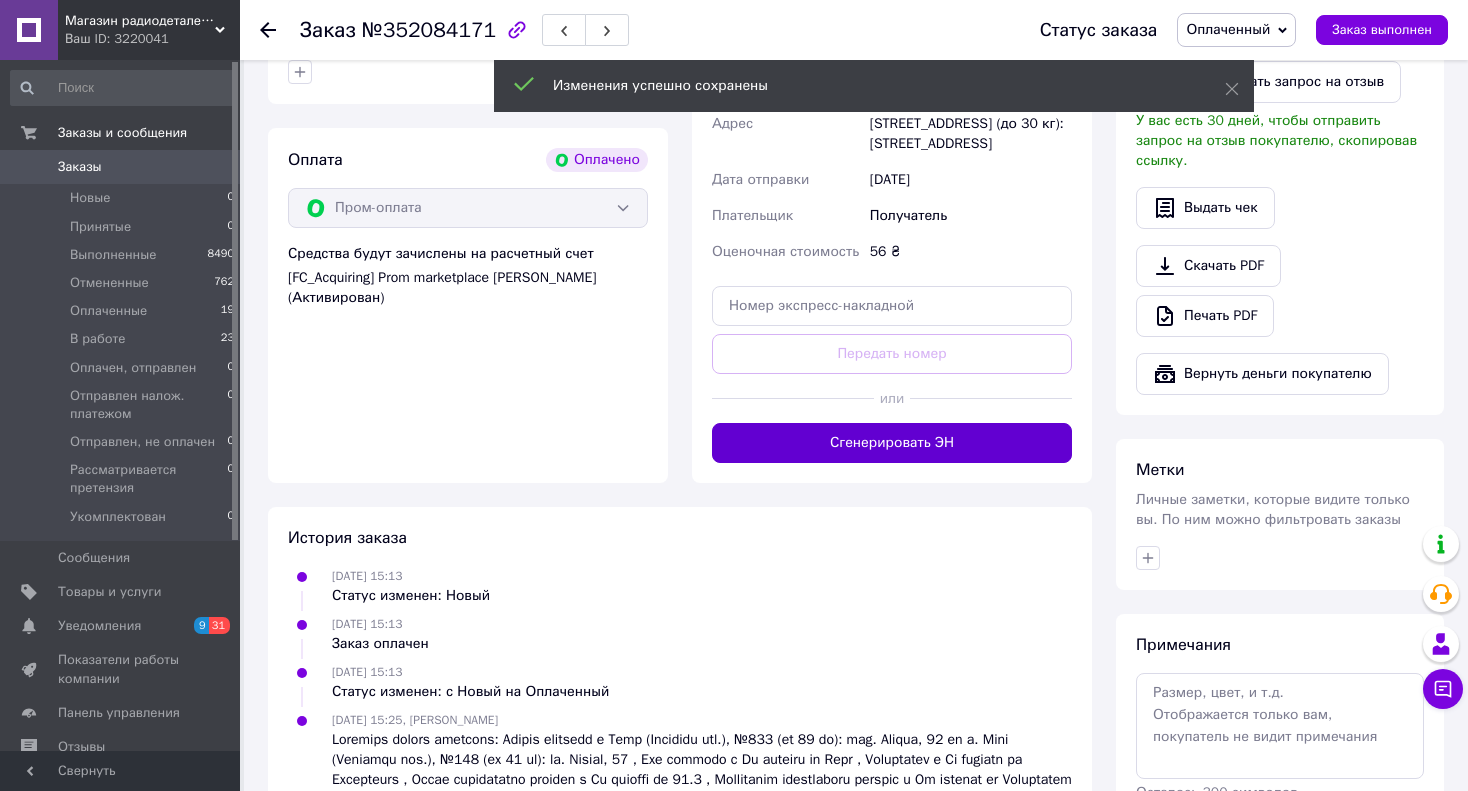 click on "Сгенерировать ЭН" at bounding box center (892, 443) 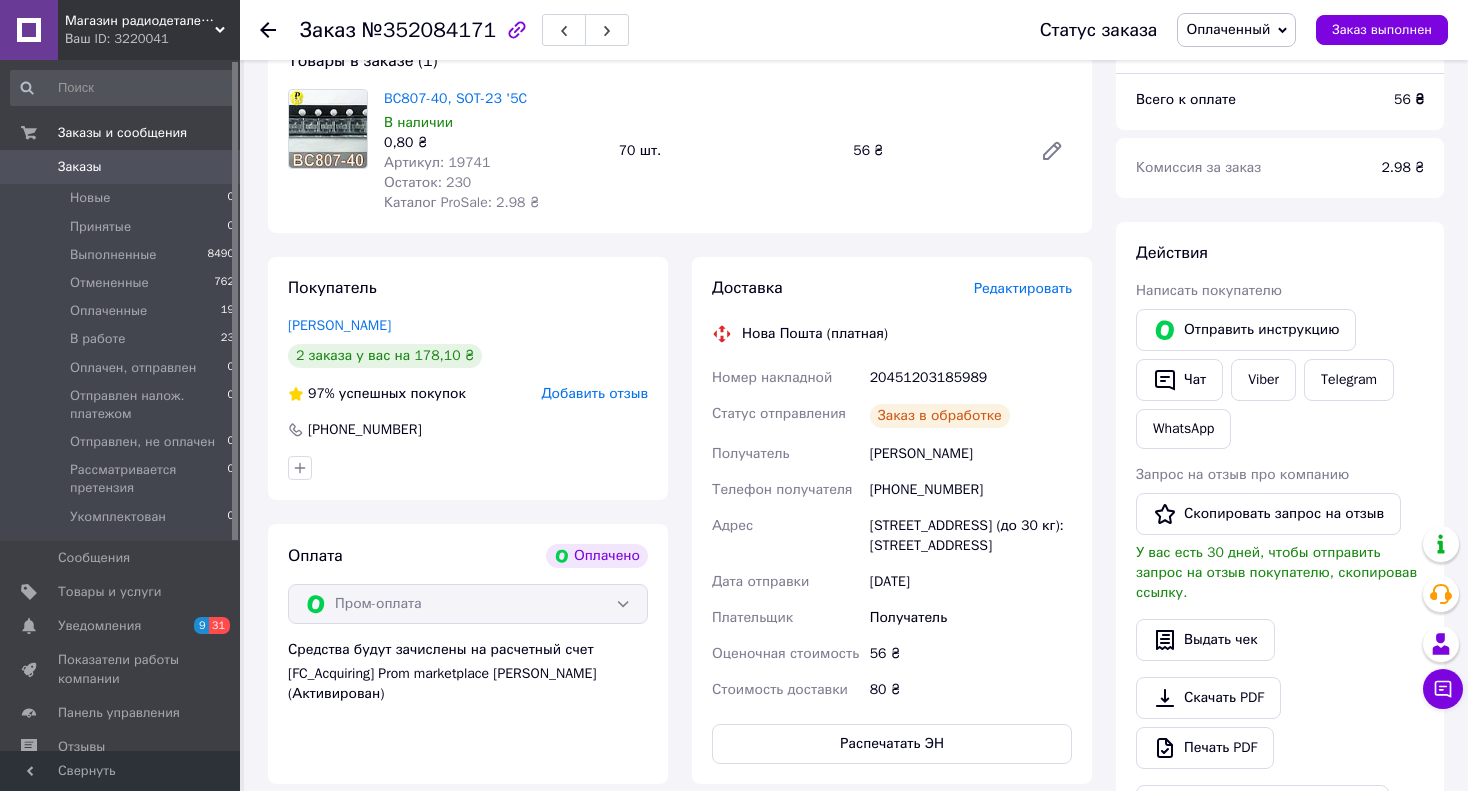 scroll, scrollTop: 200, scrollLeft: 0, axis: vertical 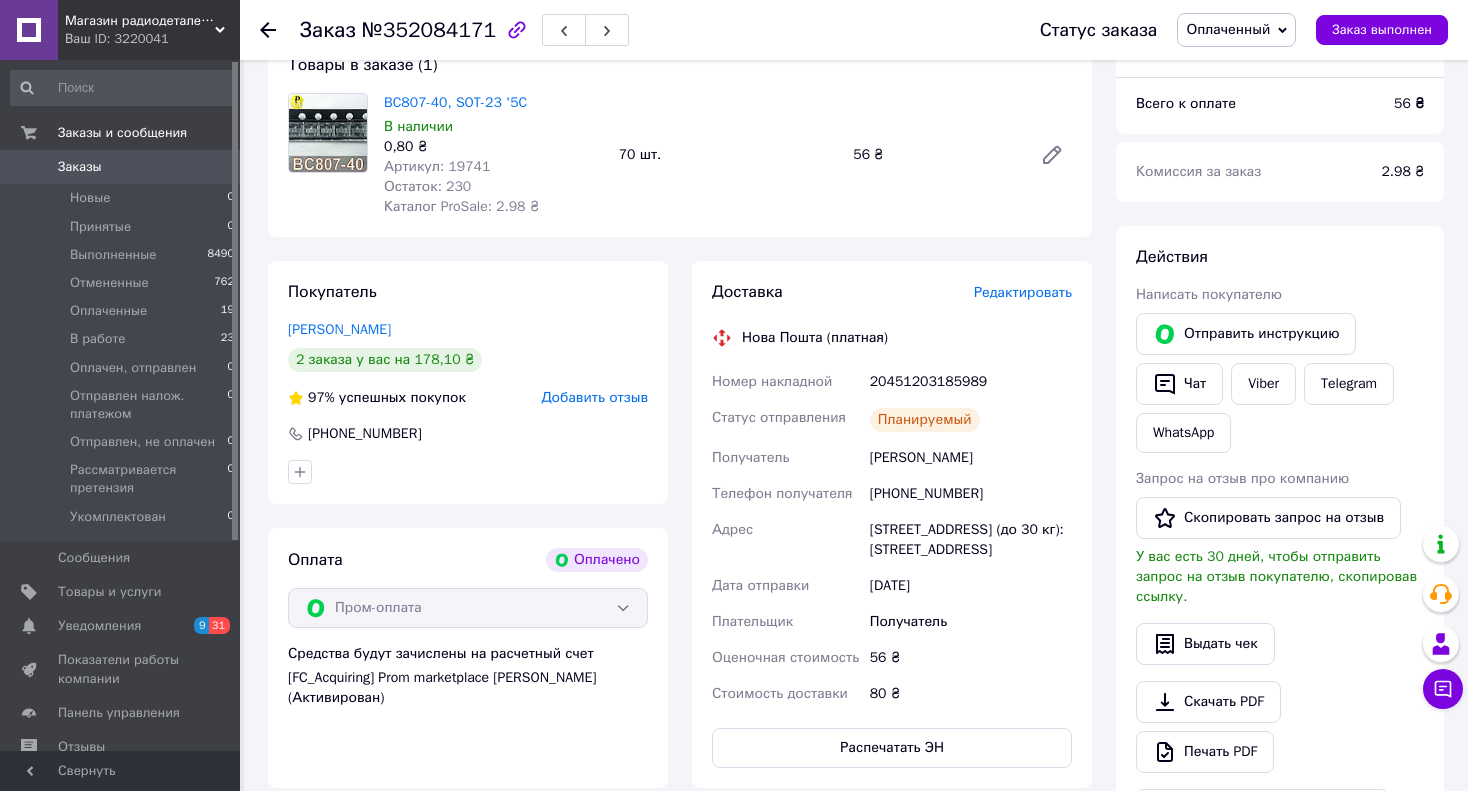 click on "20451203185989" at bounding box center [971, 382] 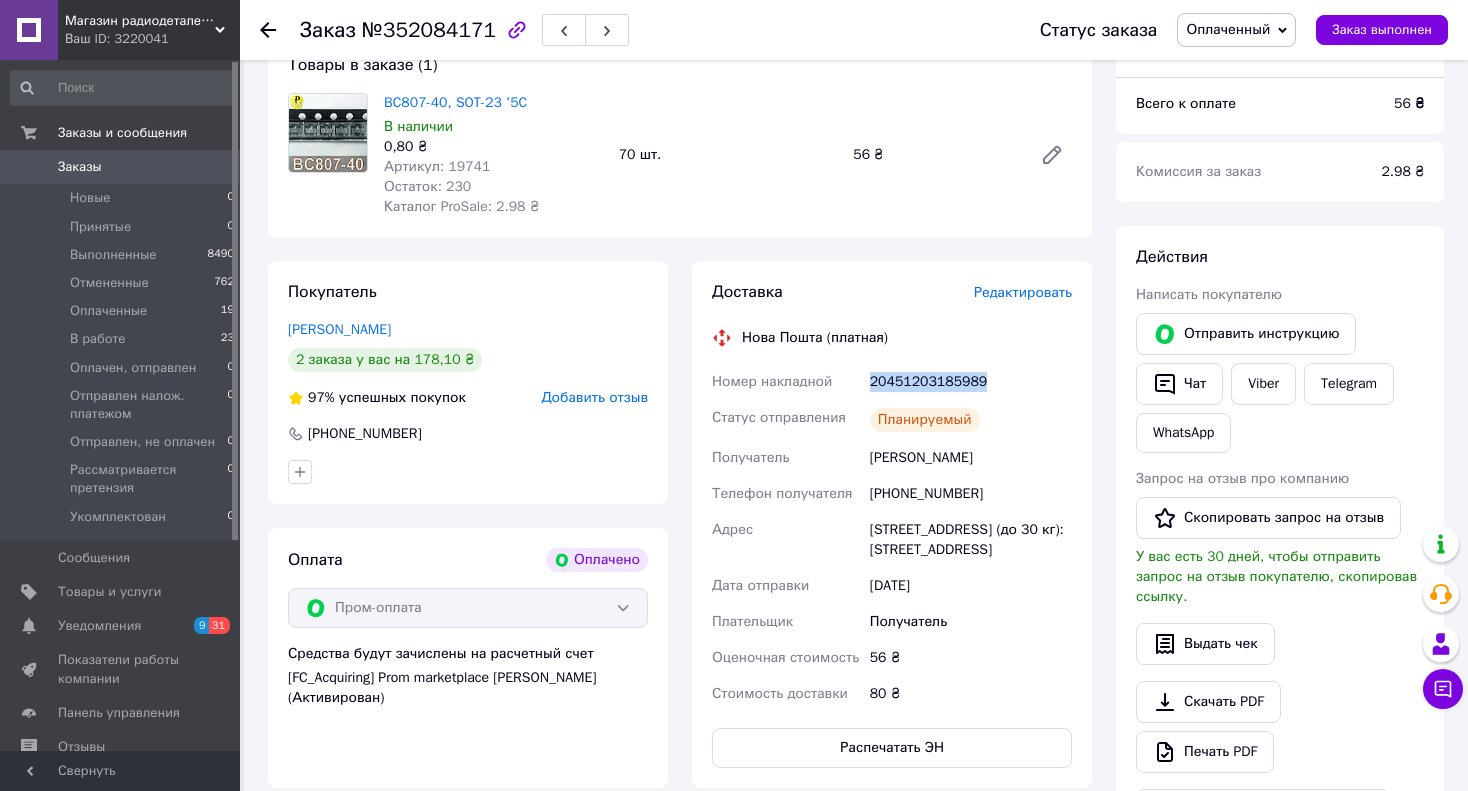click on "20451203185989" at bounding box center (971, 382) 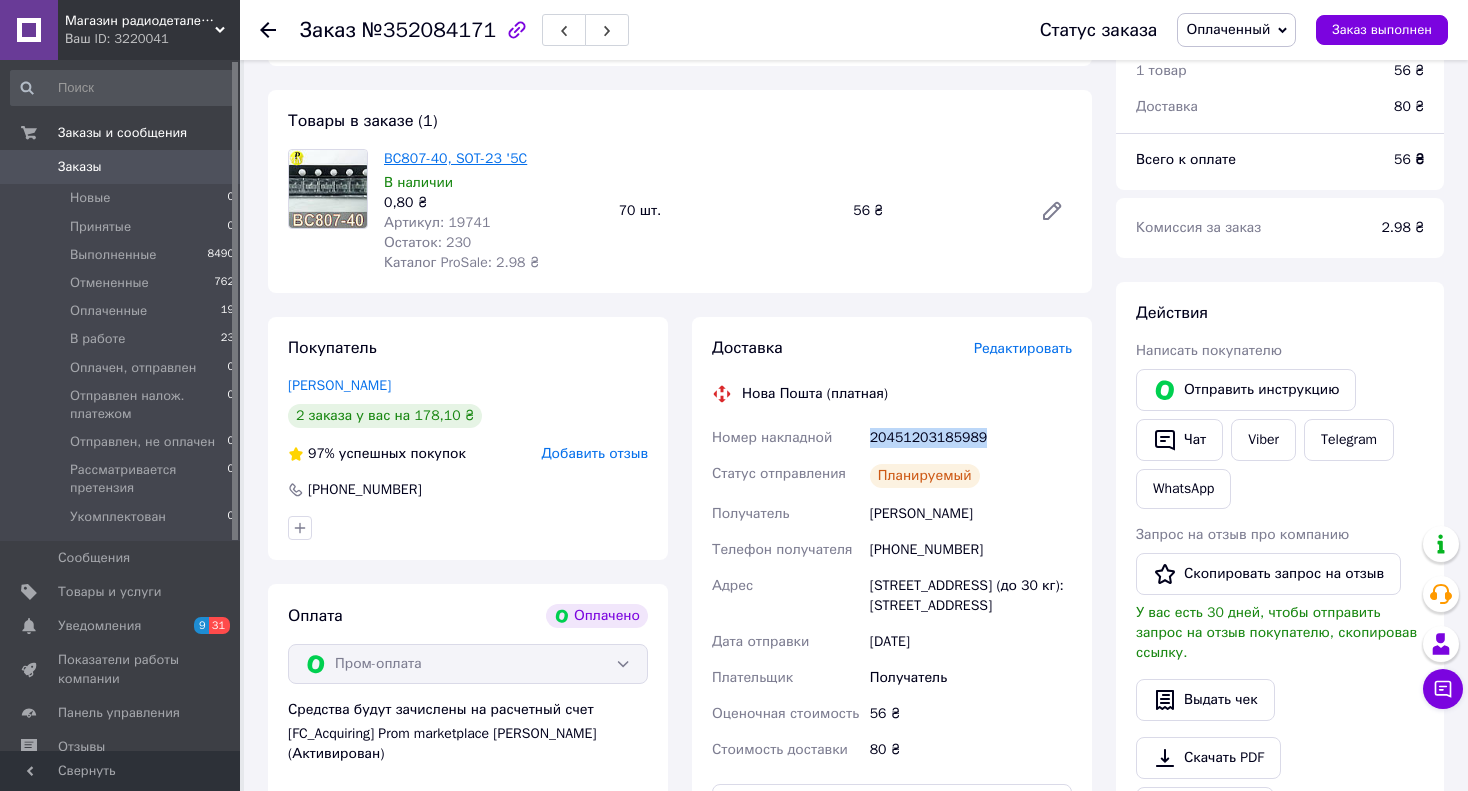 scroll, scrollTop: 0, scrollLeft: 0, axis: both 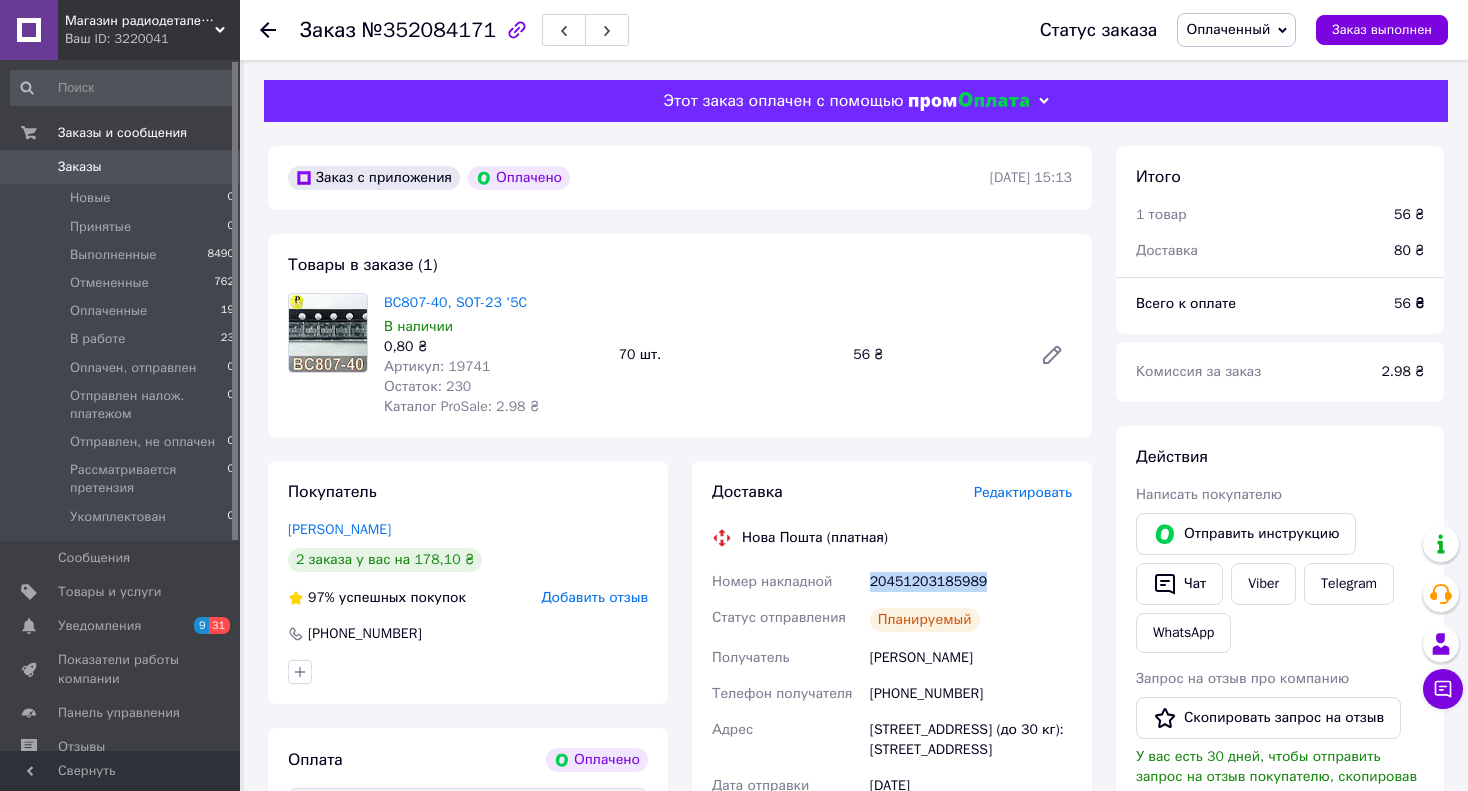 click on "Заказы" at bounding box center (80, 167) 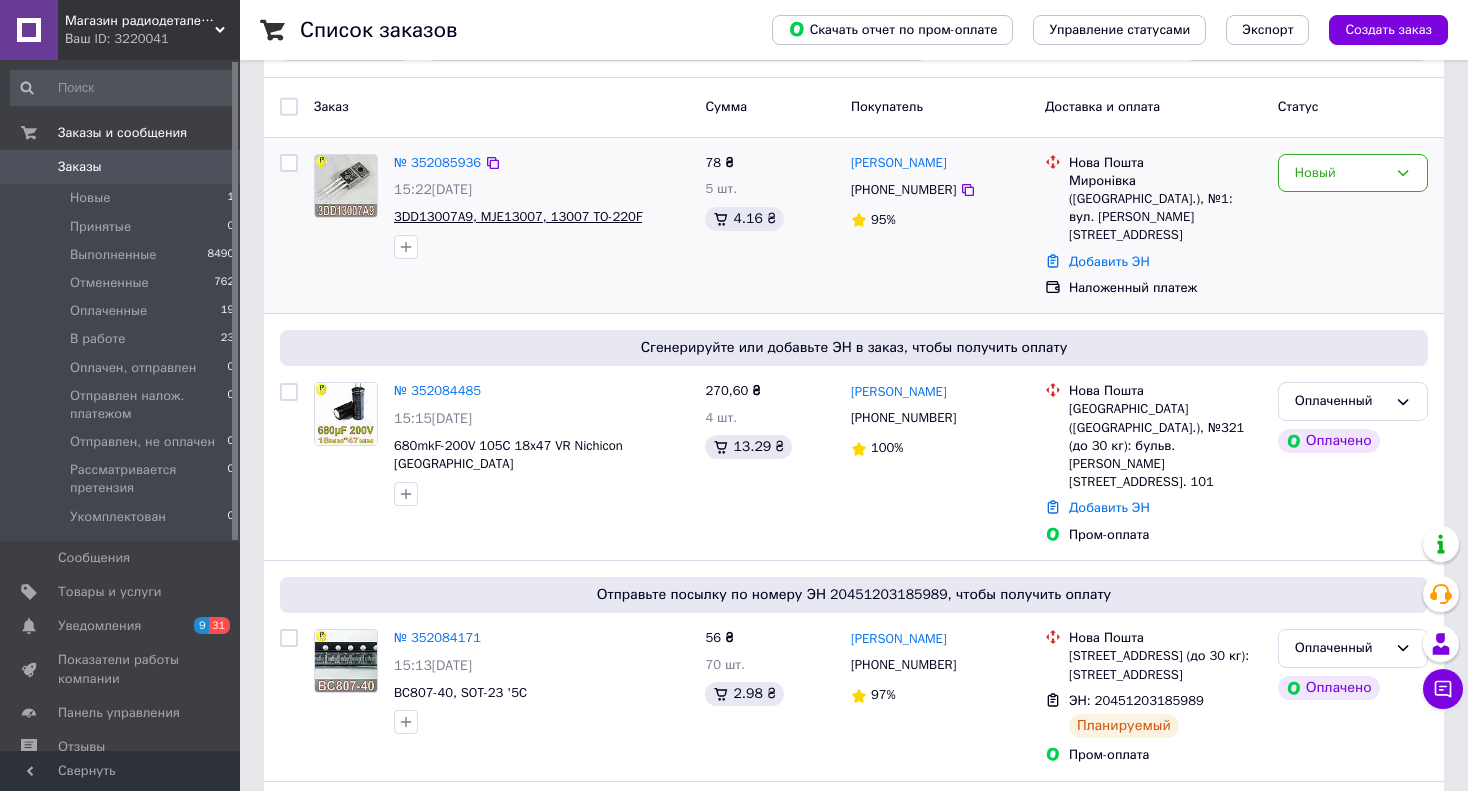 scroll, scrollTop: 100, scrollLeft: 0, axis: vertical 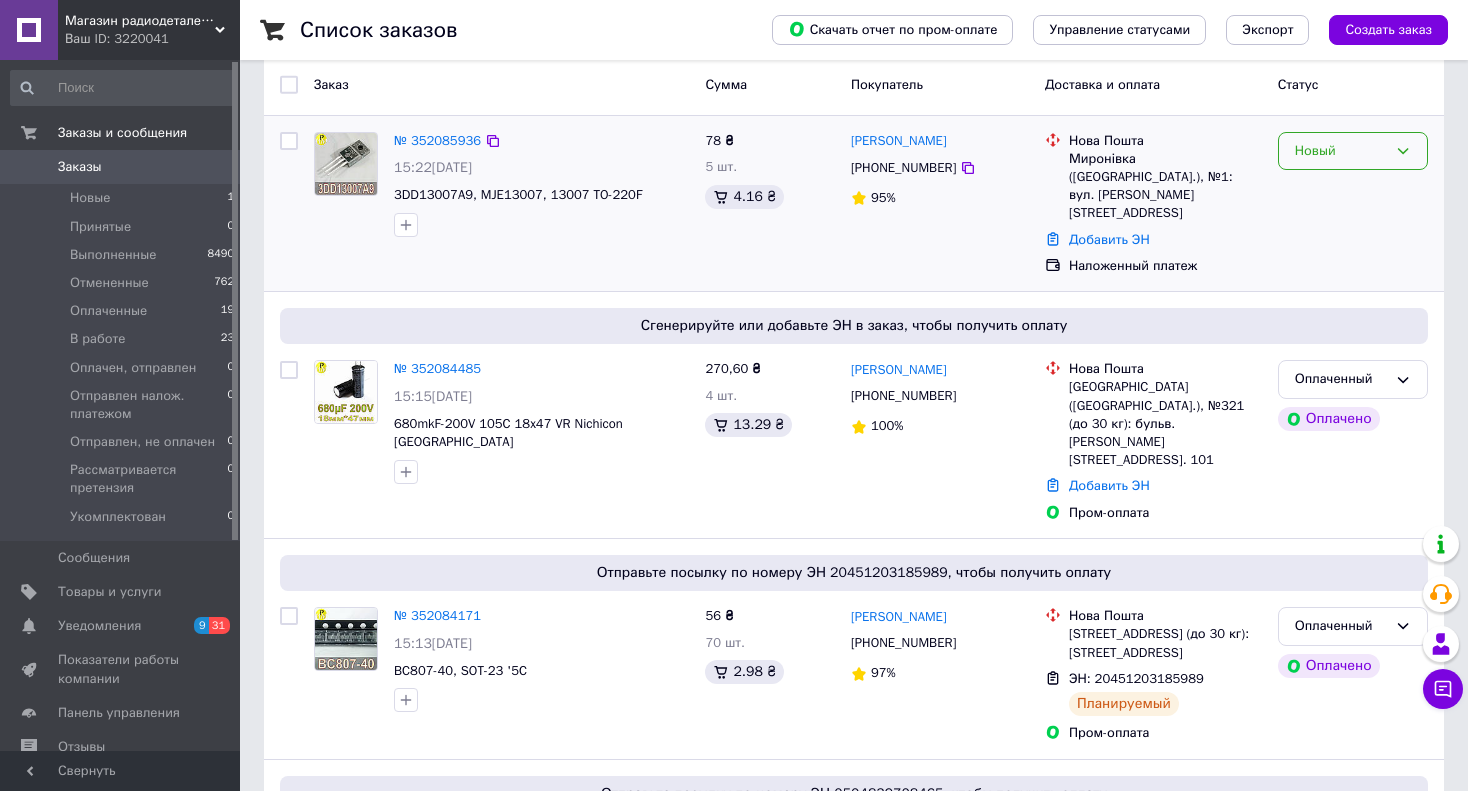 click on "Новый" at bounding box center [1341, 151] 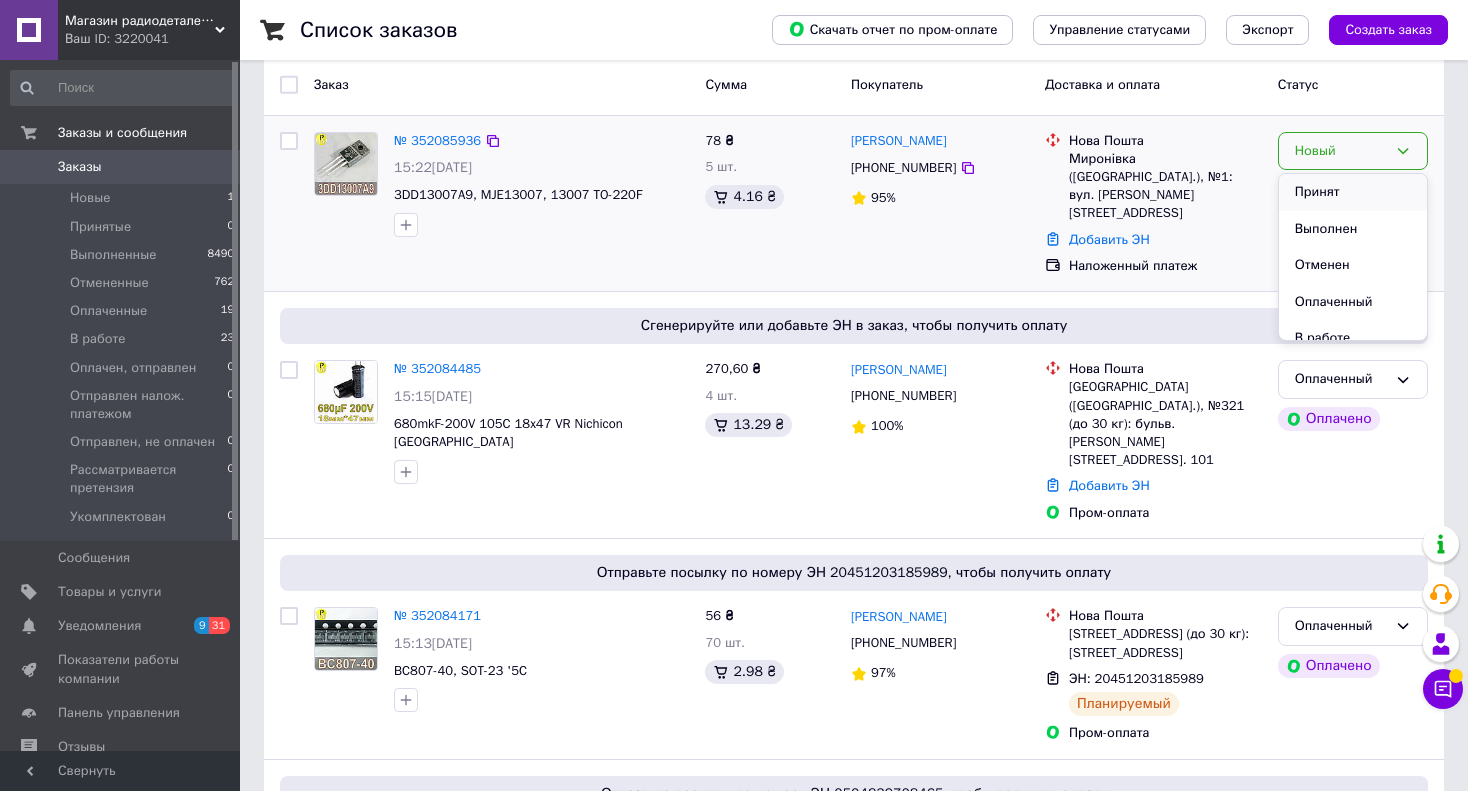 click on "Принят" at bounding box center [1353, 192] 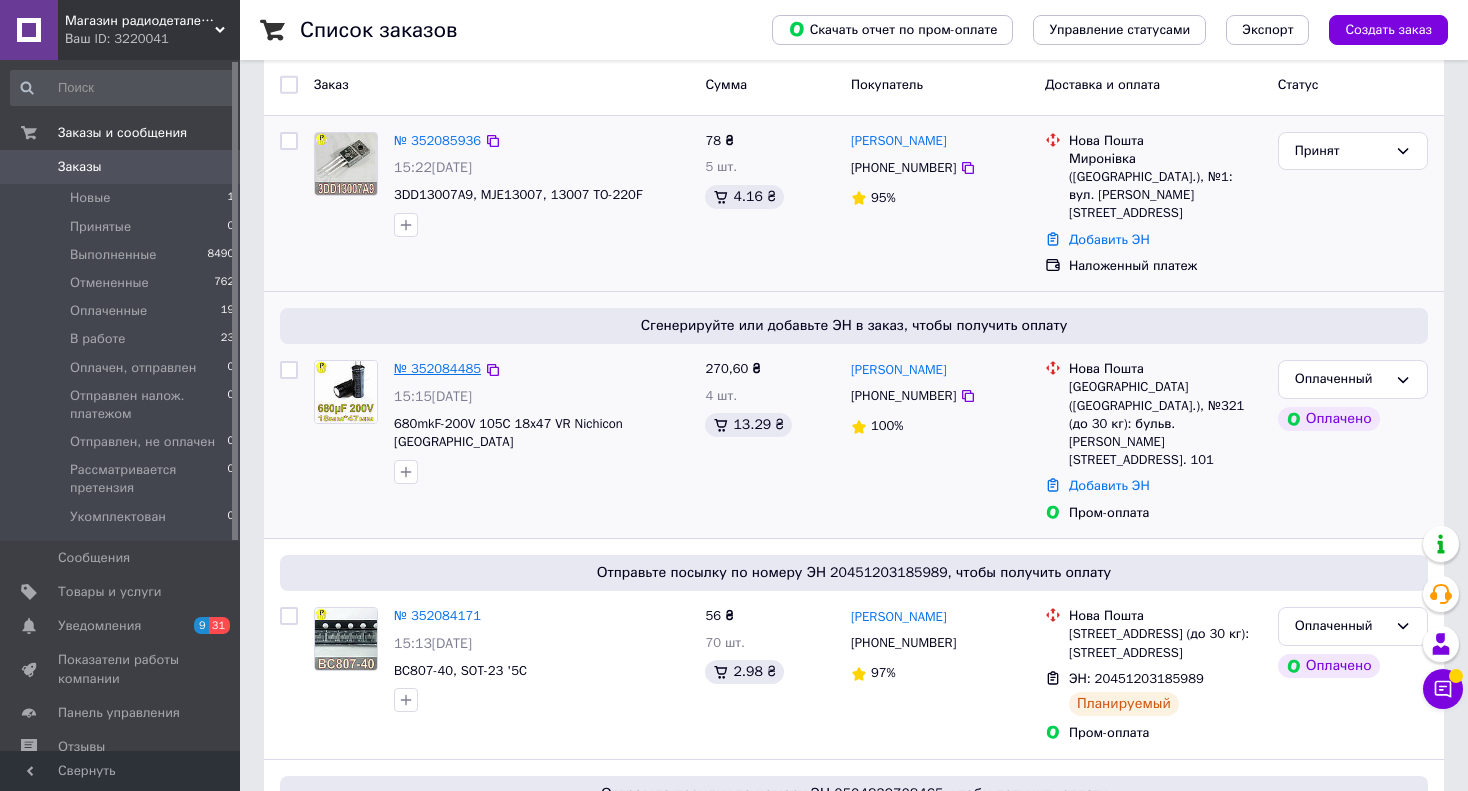 click on "№ 352084485" at bounding box center [437, 368] 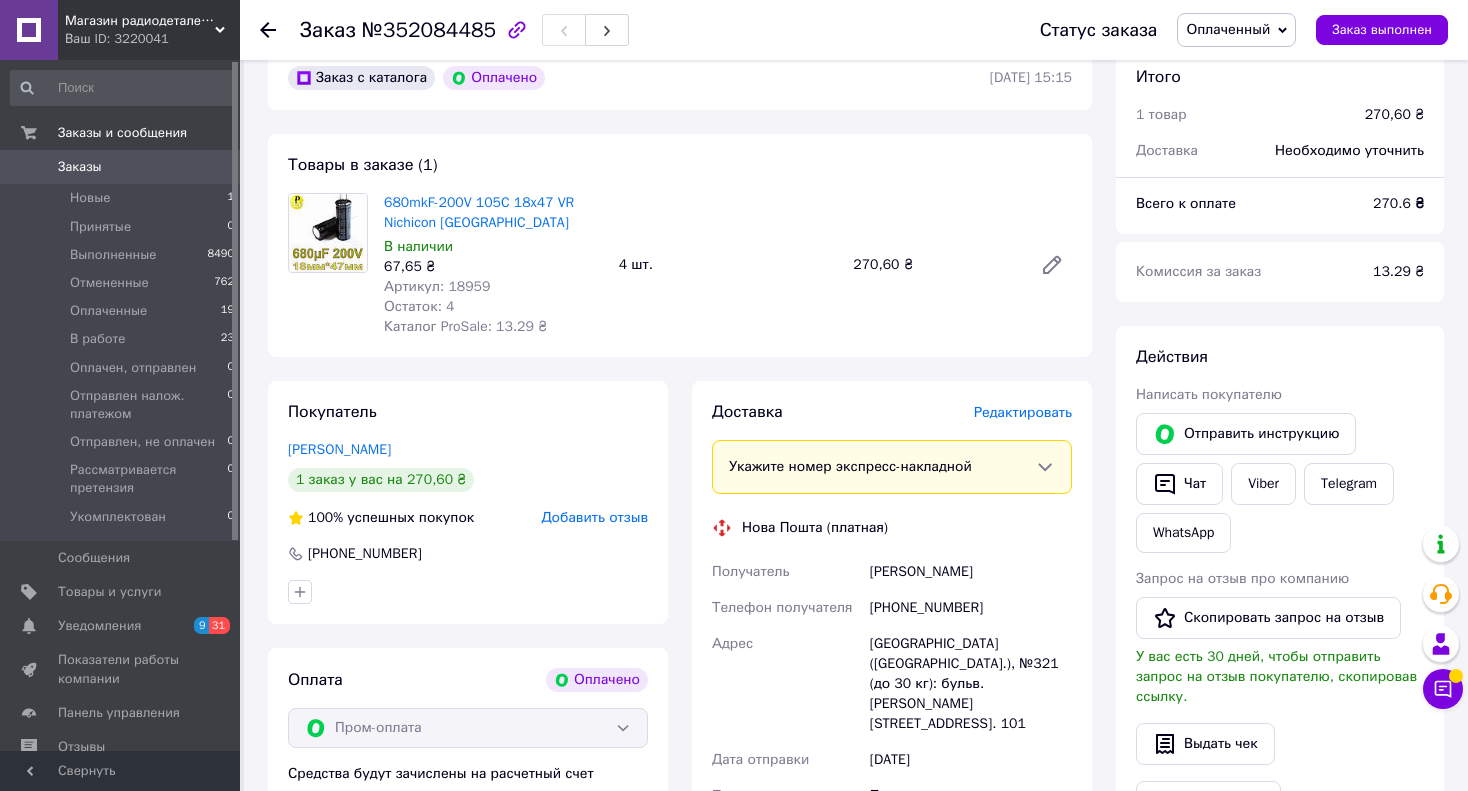 click on "Артикул: 18959" at bounding box center (437, 286) 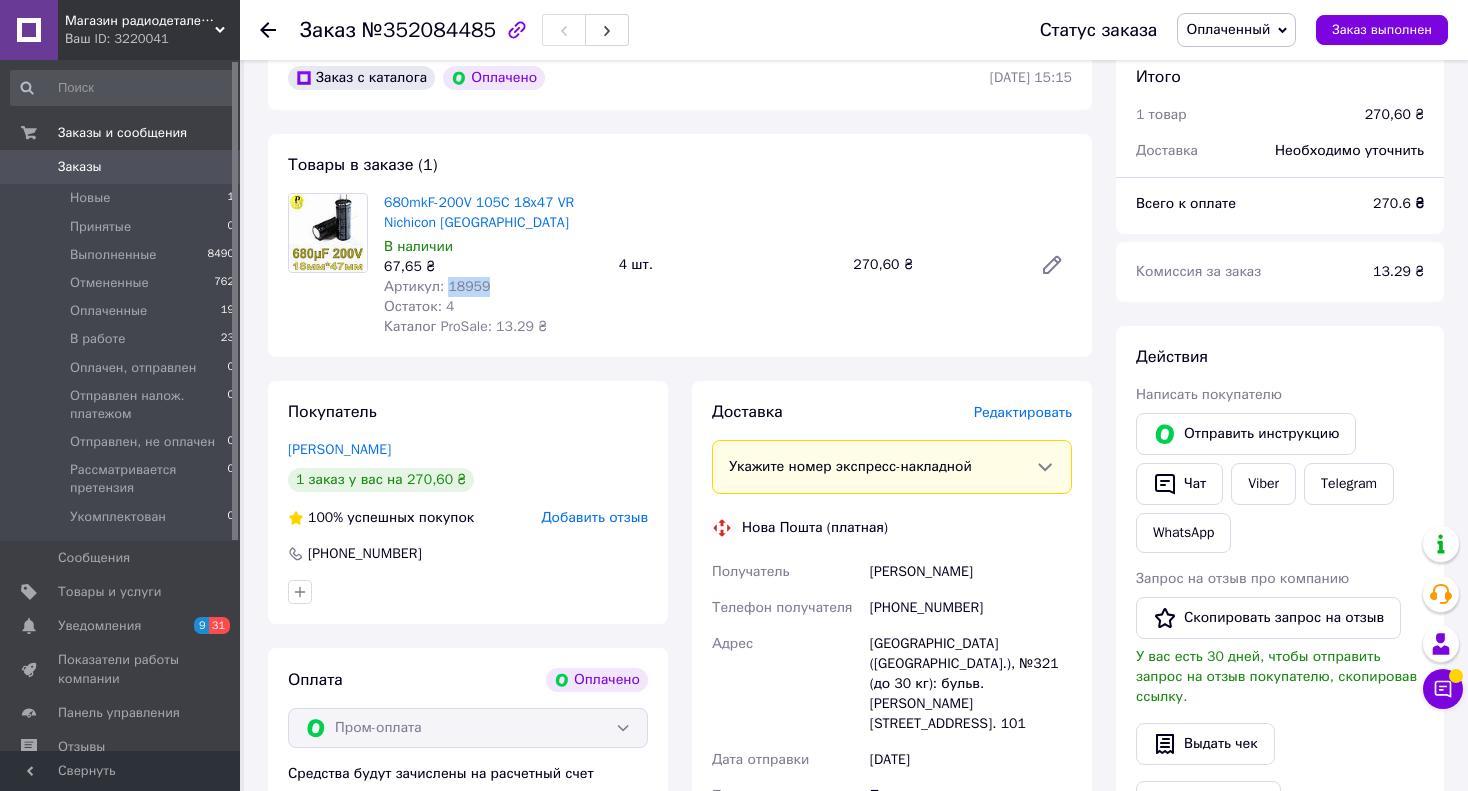 click on "Артикул: 18959" at bounding box center [437, 286] 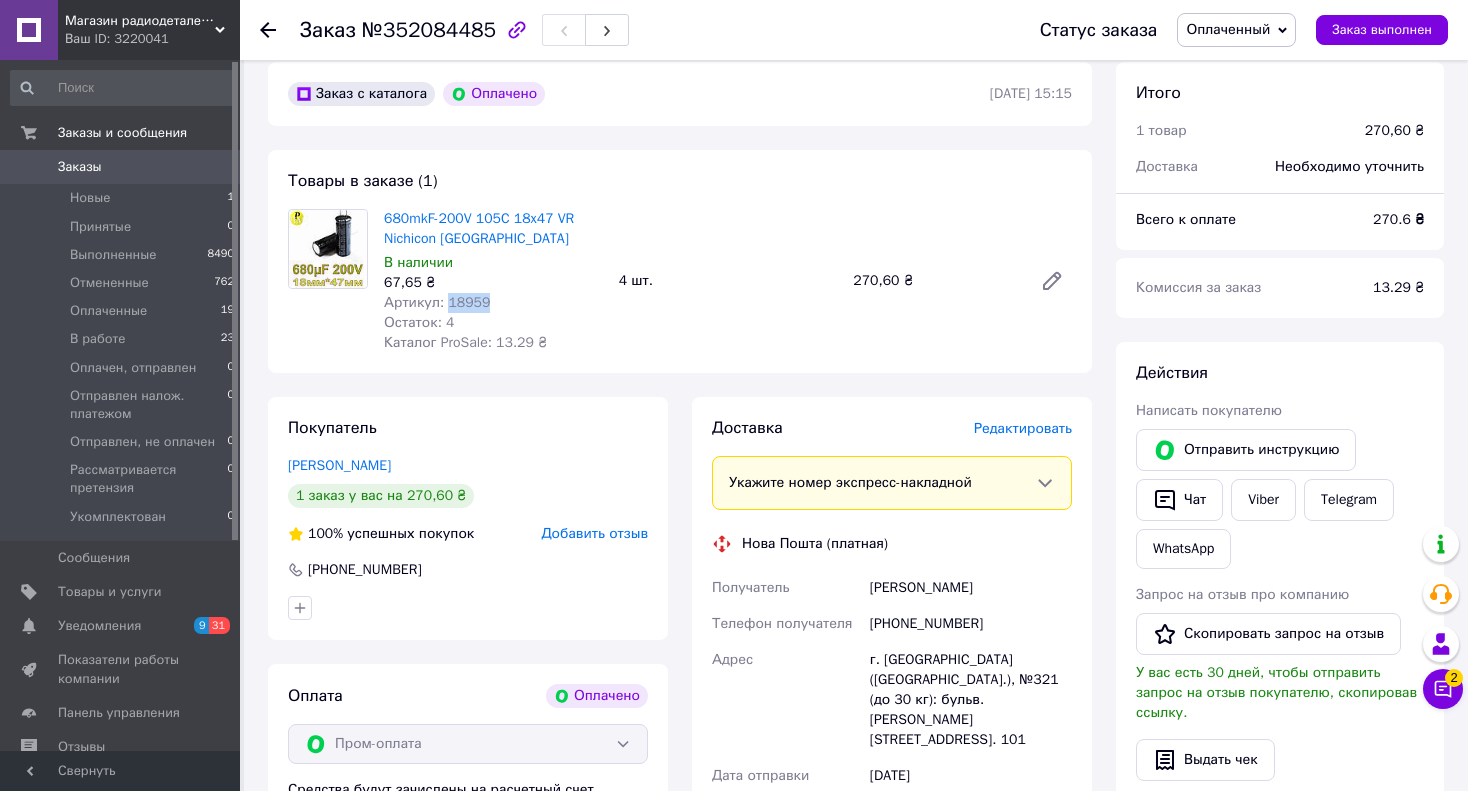 scroll, scrollTop: 0, scrollLeft: 0, axis: both 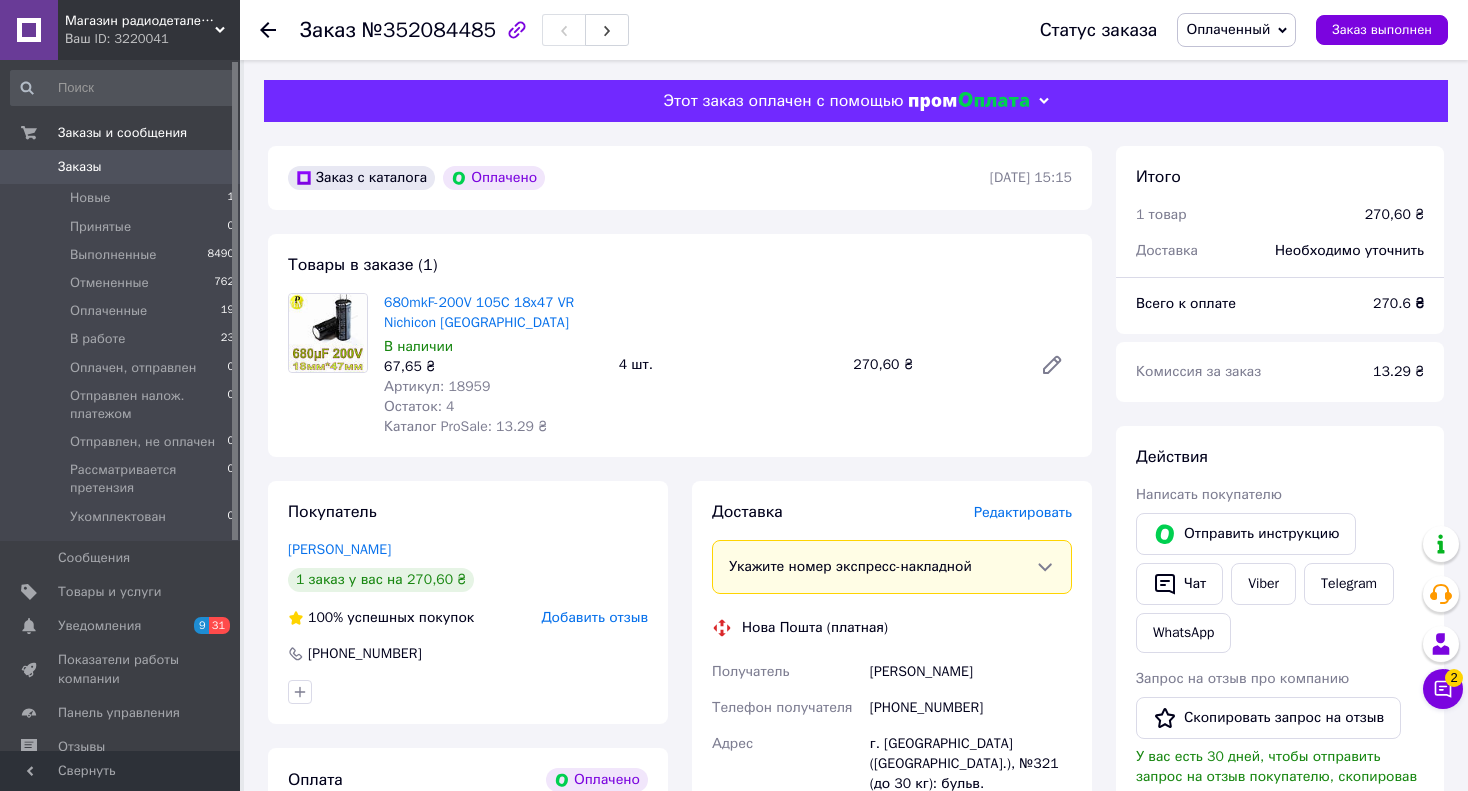 click on "№352084485" at bounding box center (429, 30) 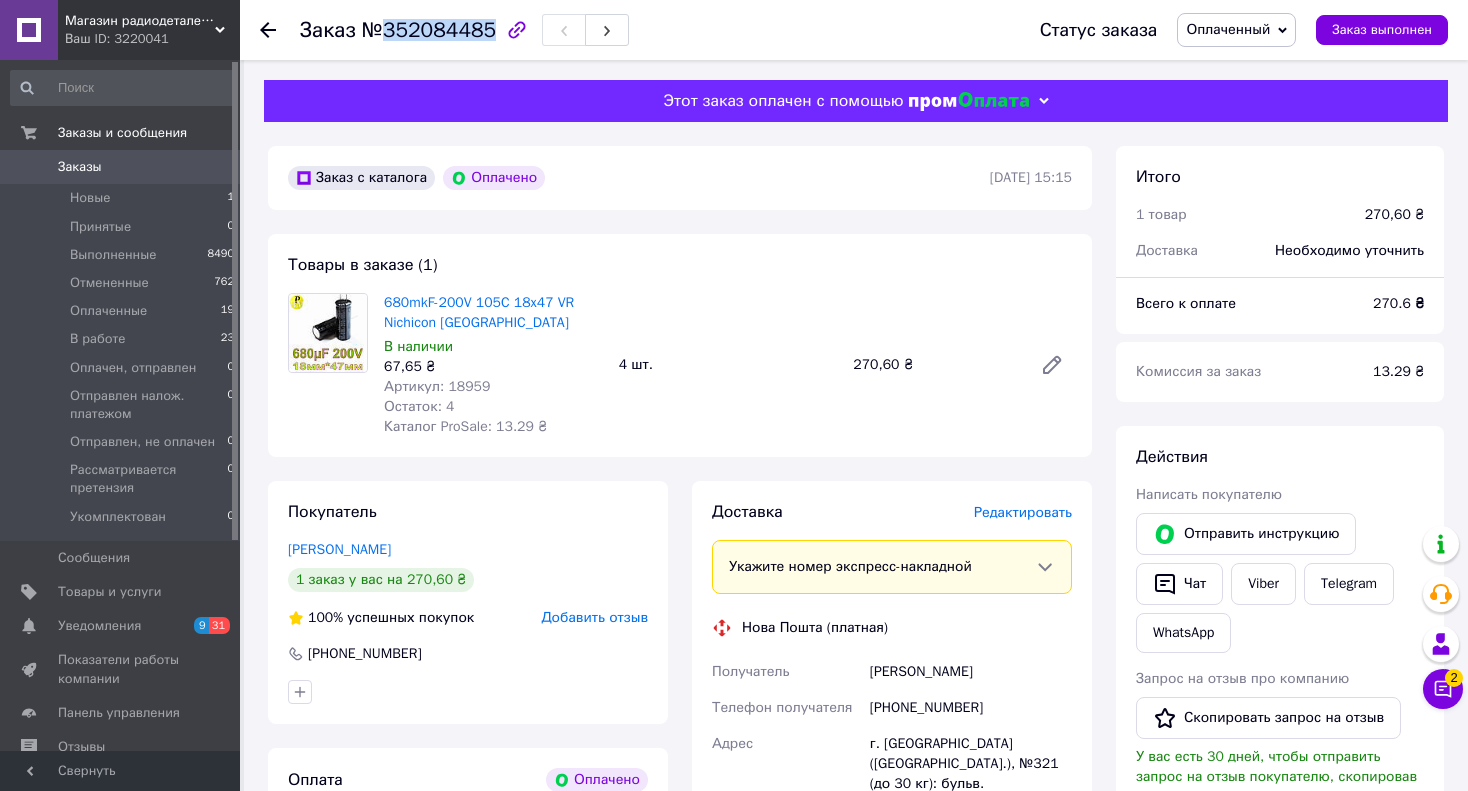 click on "№352084485" at bounding box center (429, 30) 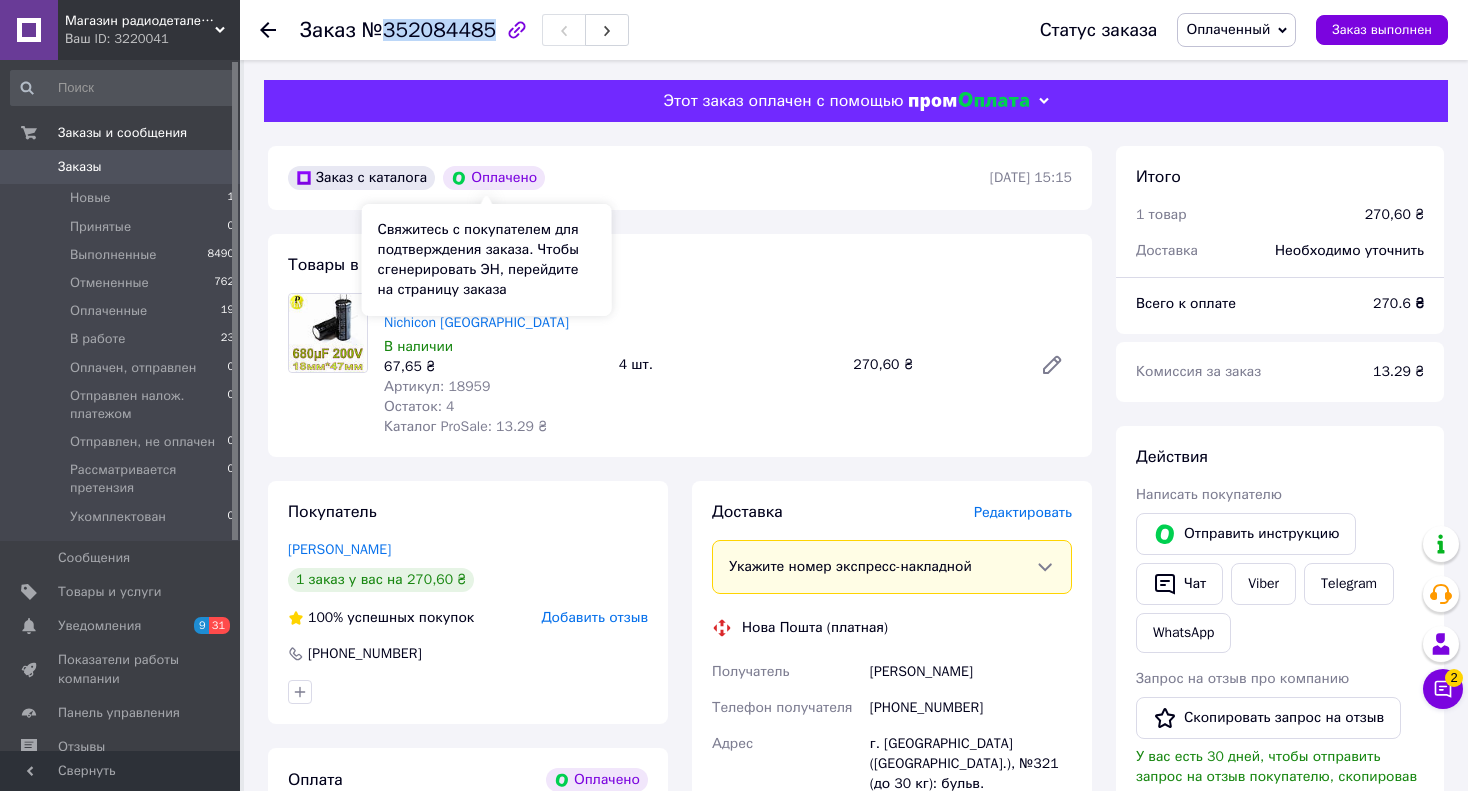 copy on "352084485" 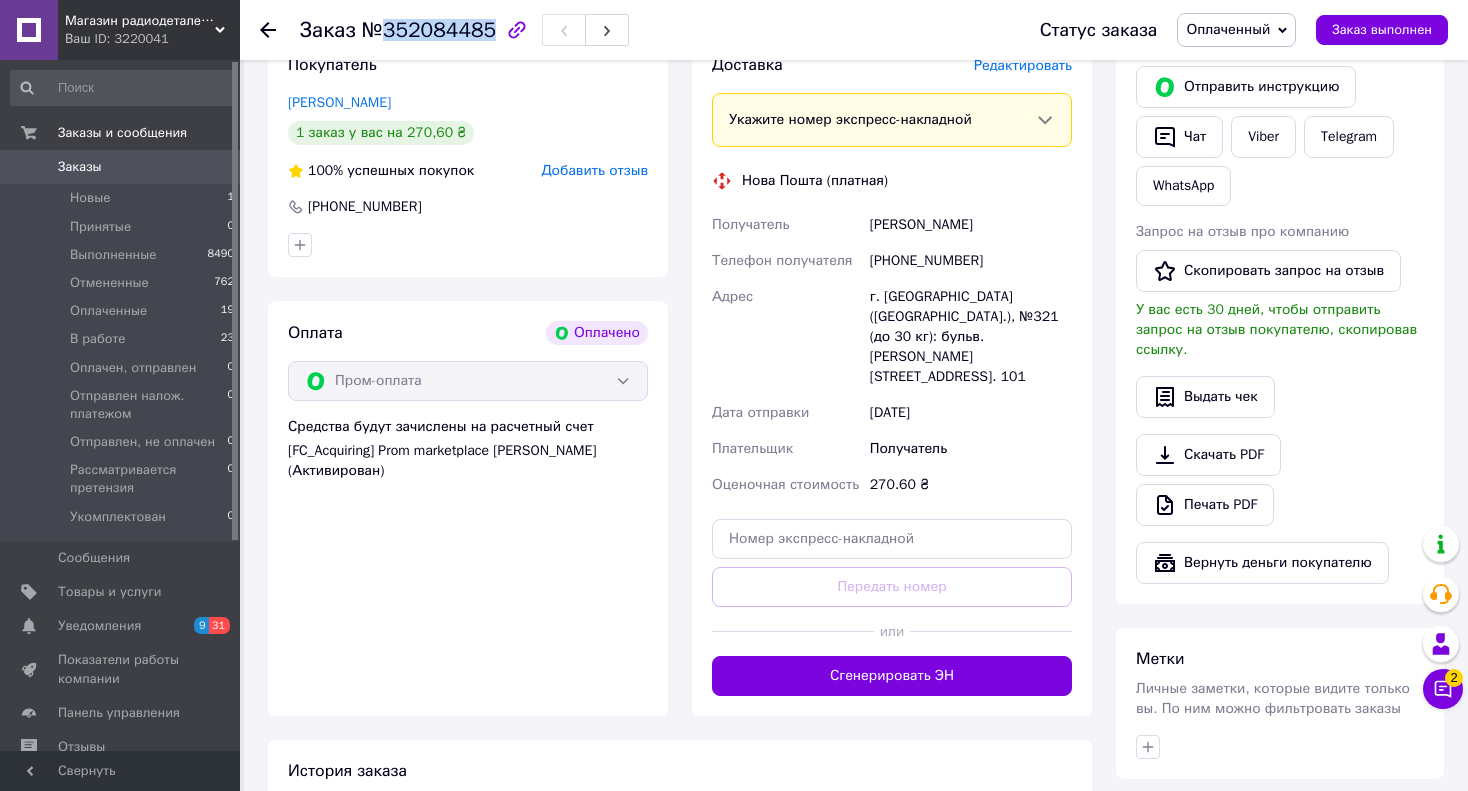 scroll, scrollTop: 500, scrollLeft: 0, axis: vertical 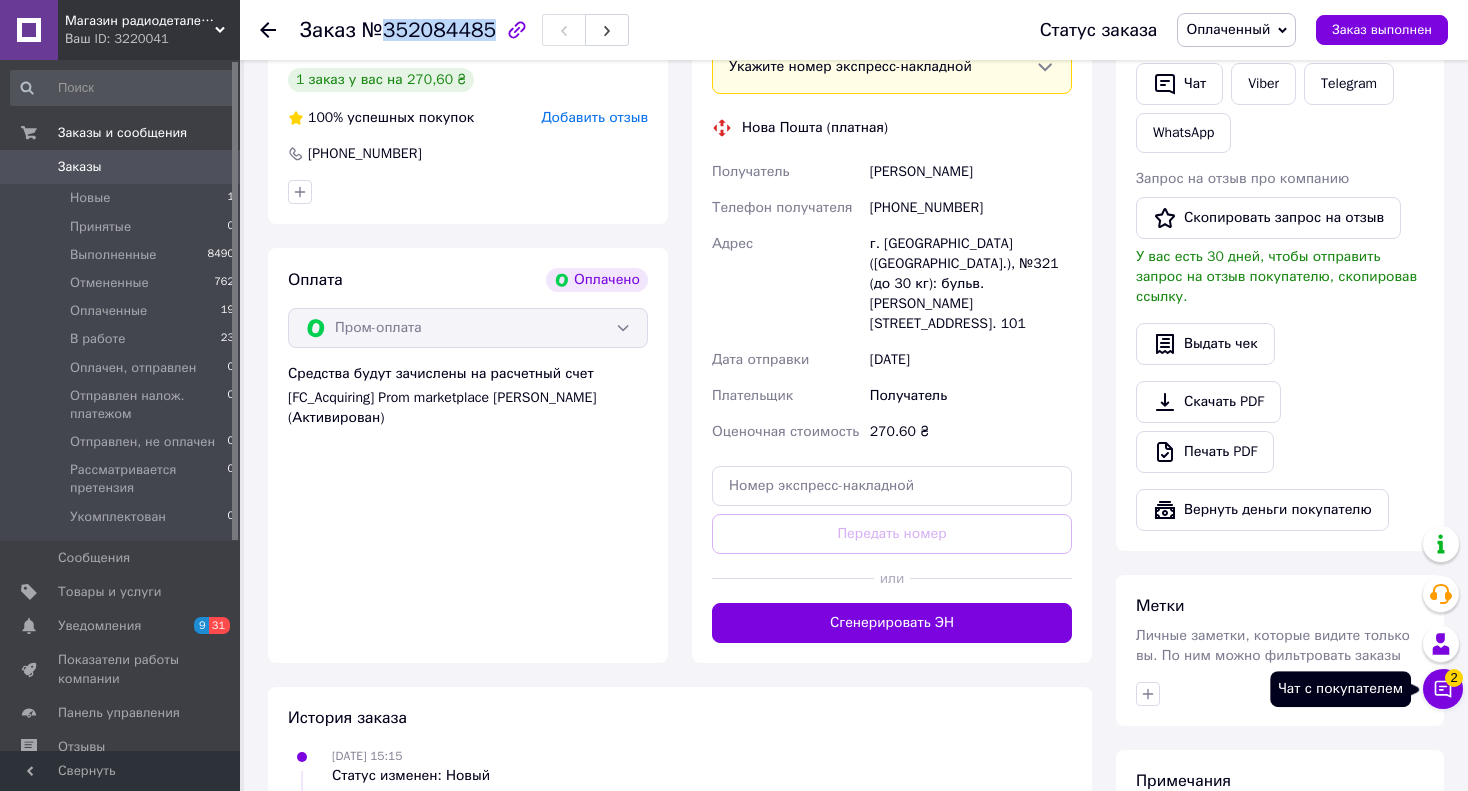click 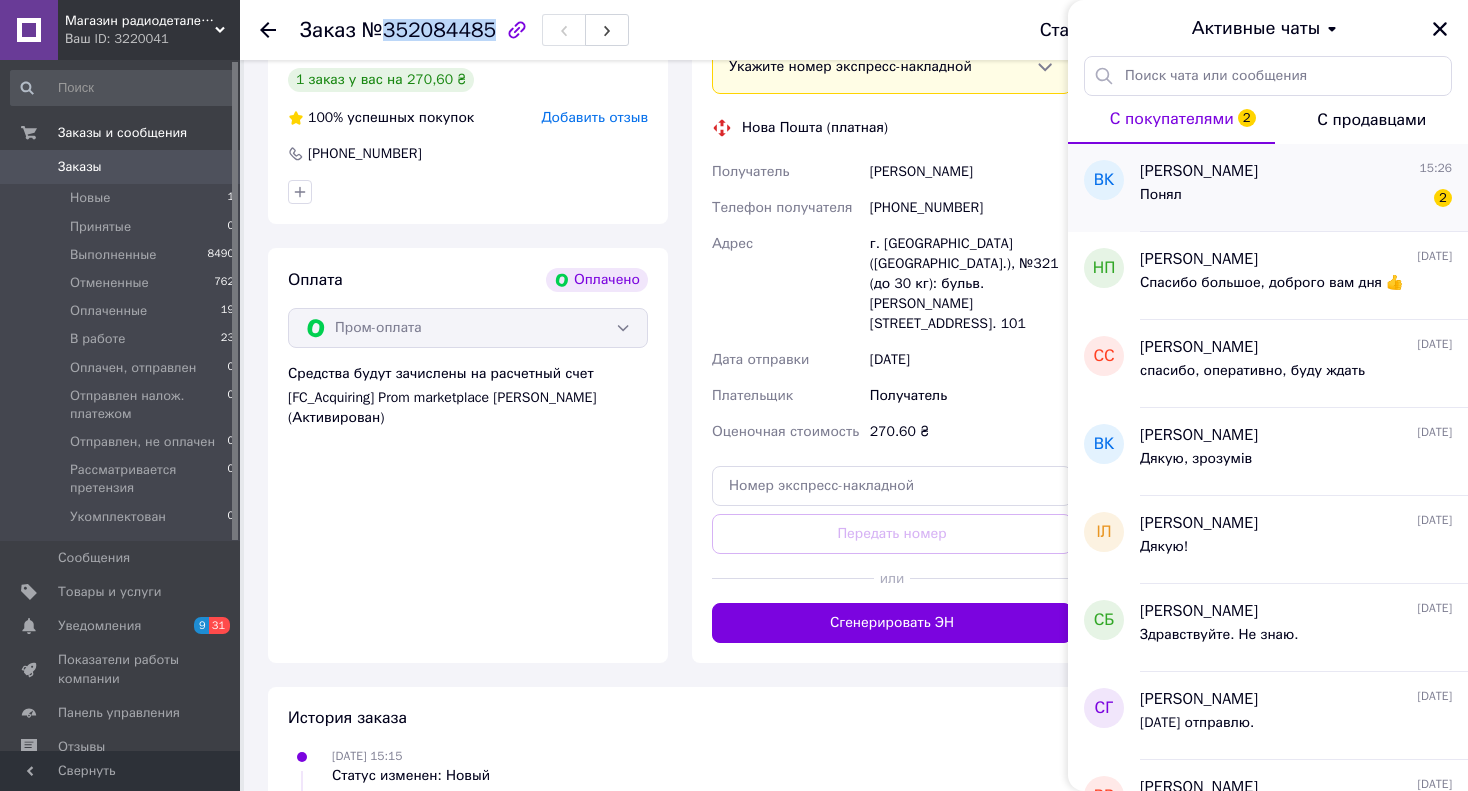 click on "Понял 2" at bounding box center (1296, 199) 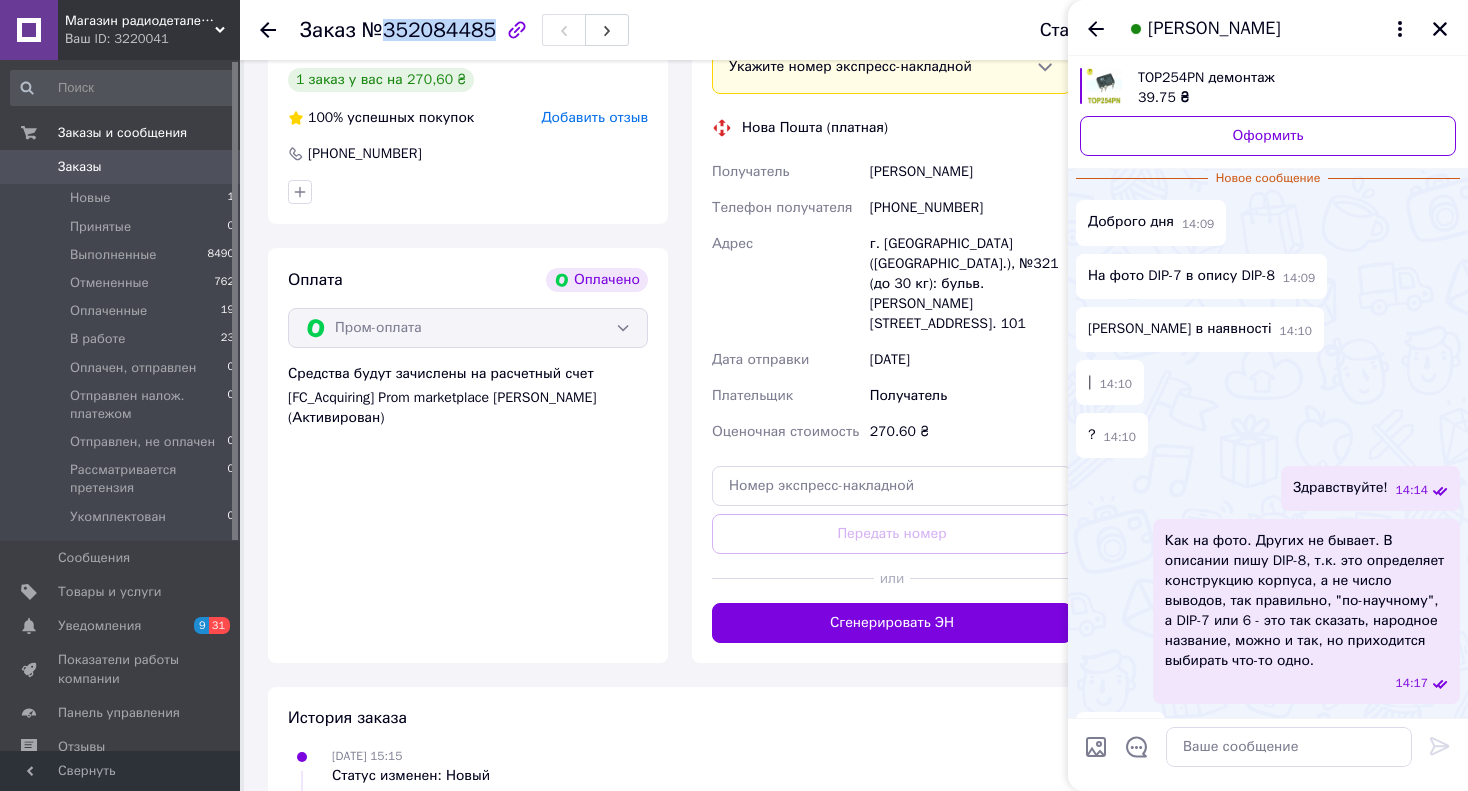 scroll, scrollTop: 164, scrollLeft: 0, axis: vertical 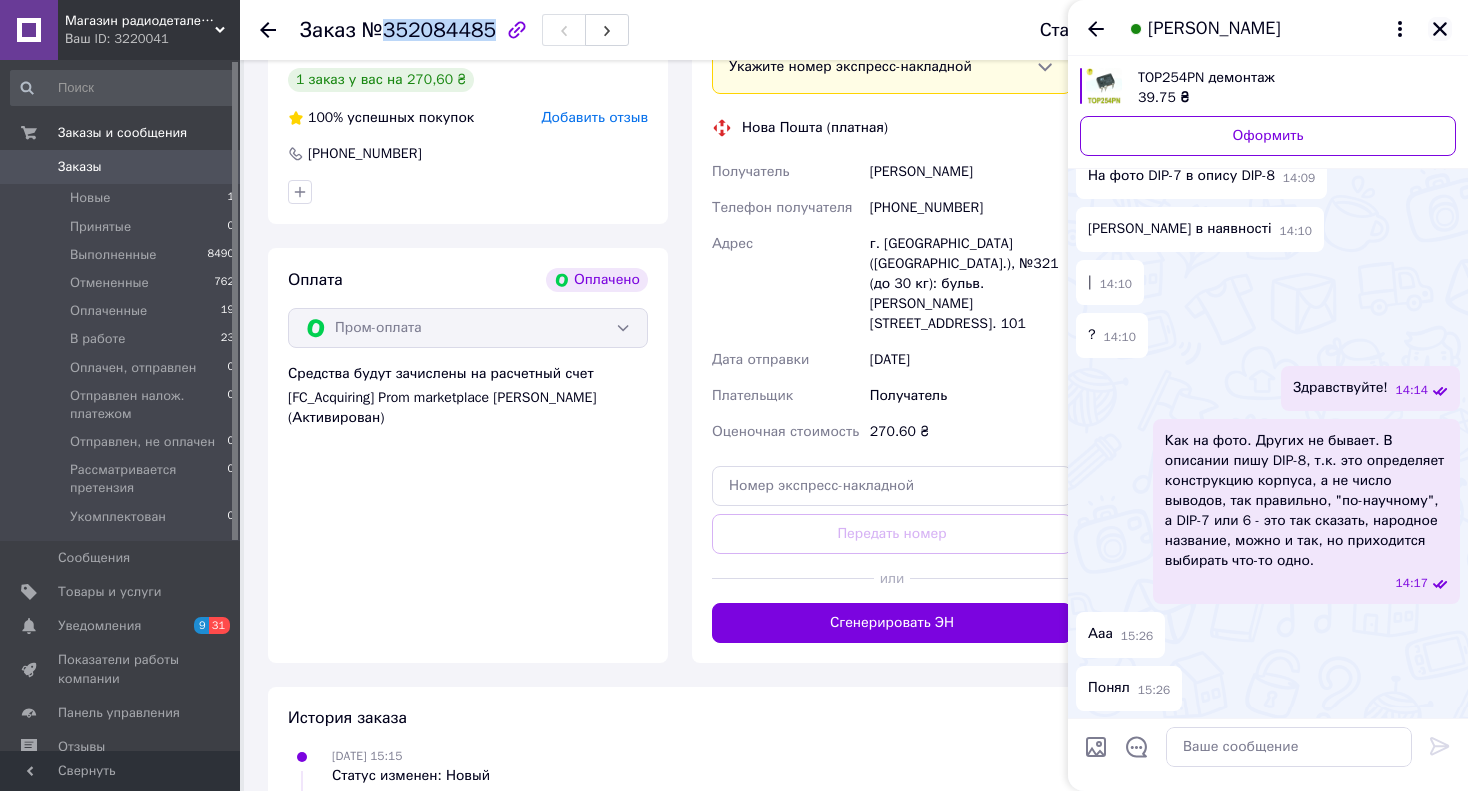 click 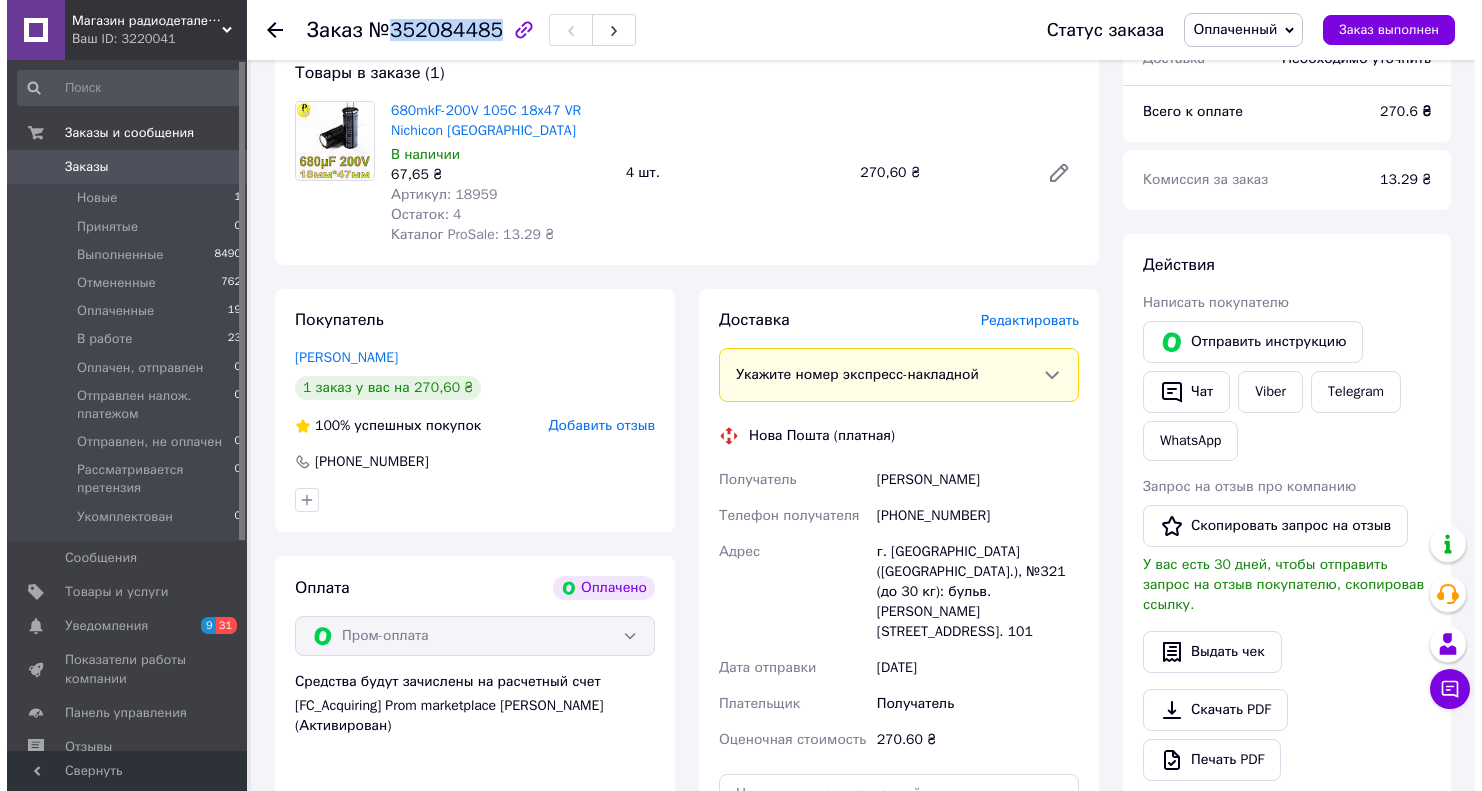 scroll, scrollTop: 200, scrollLeft: 0, axis: vertical 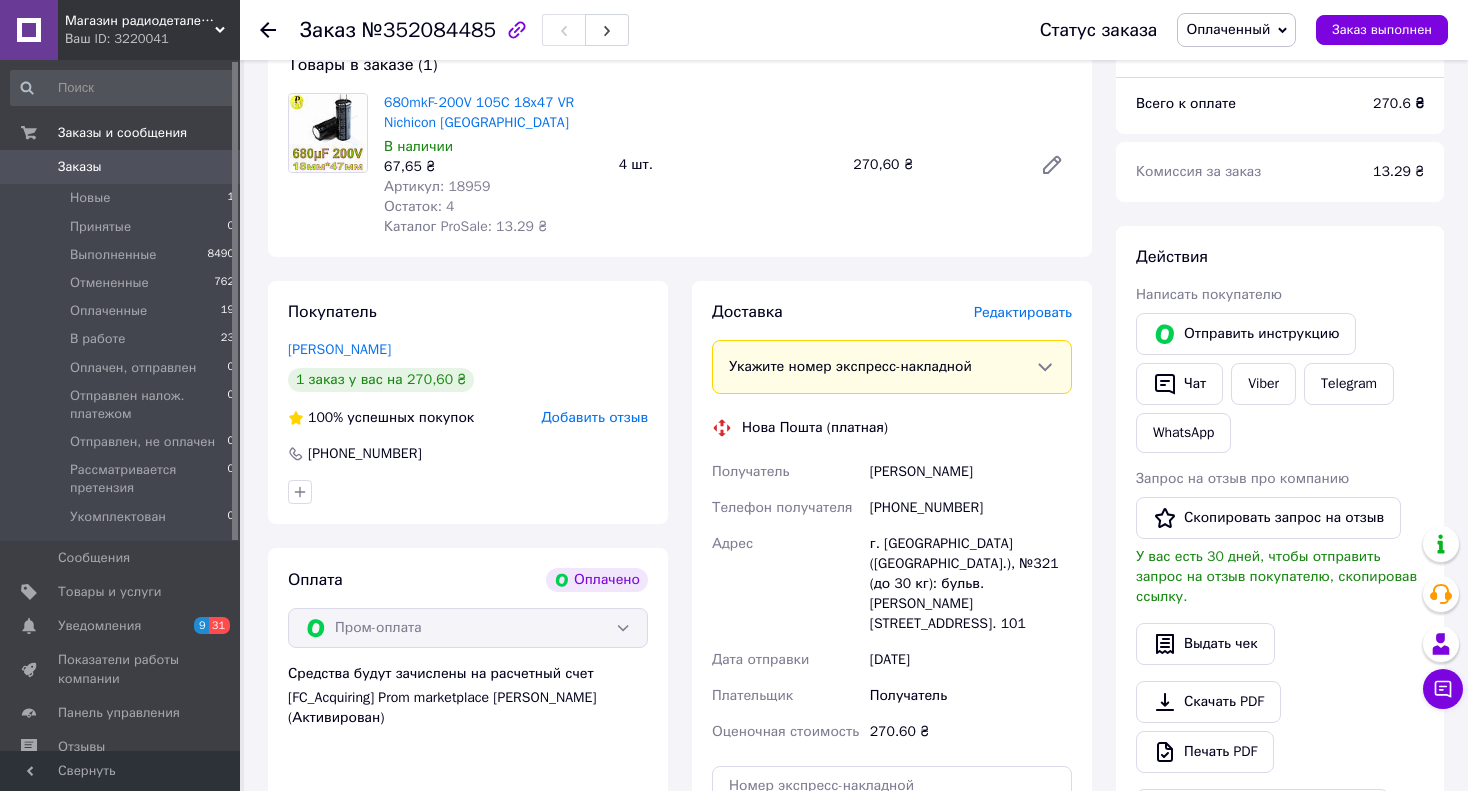 click on "Редактировать" at bounding box center [1023, 312] 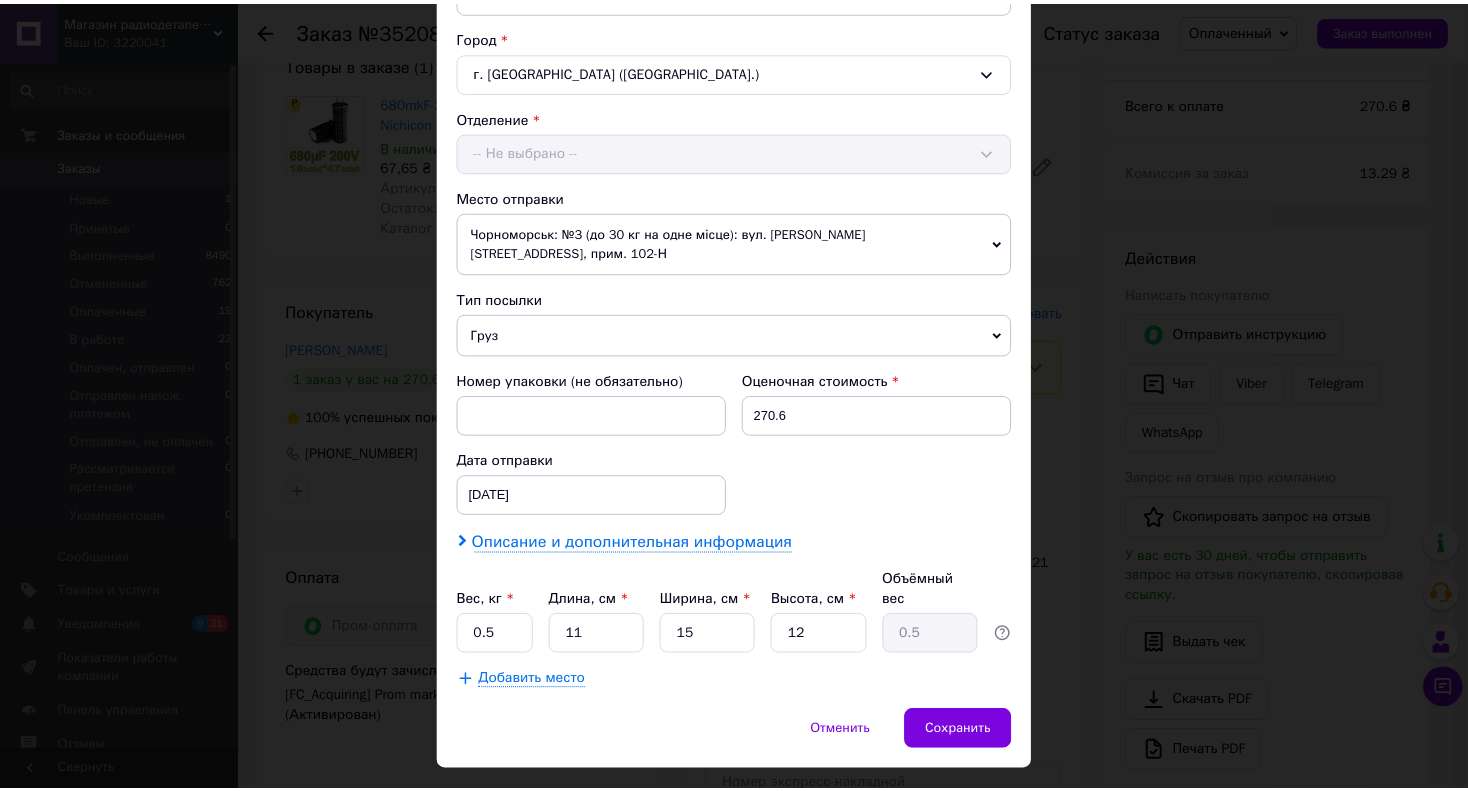 scroll, scrollTop: 531, scrollLeft: 0, axis: vertical 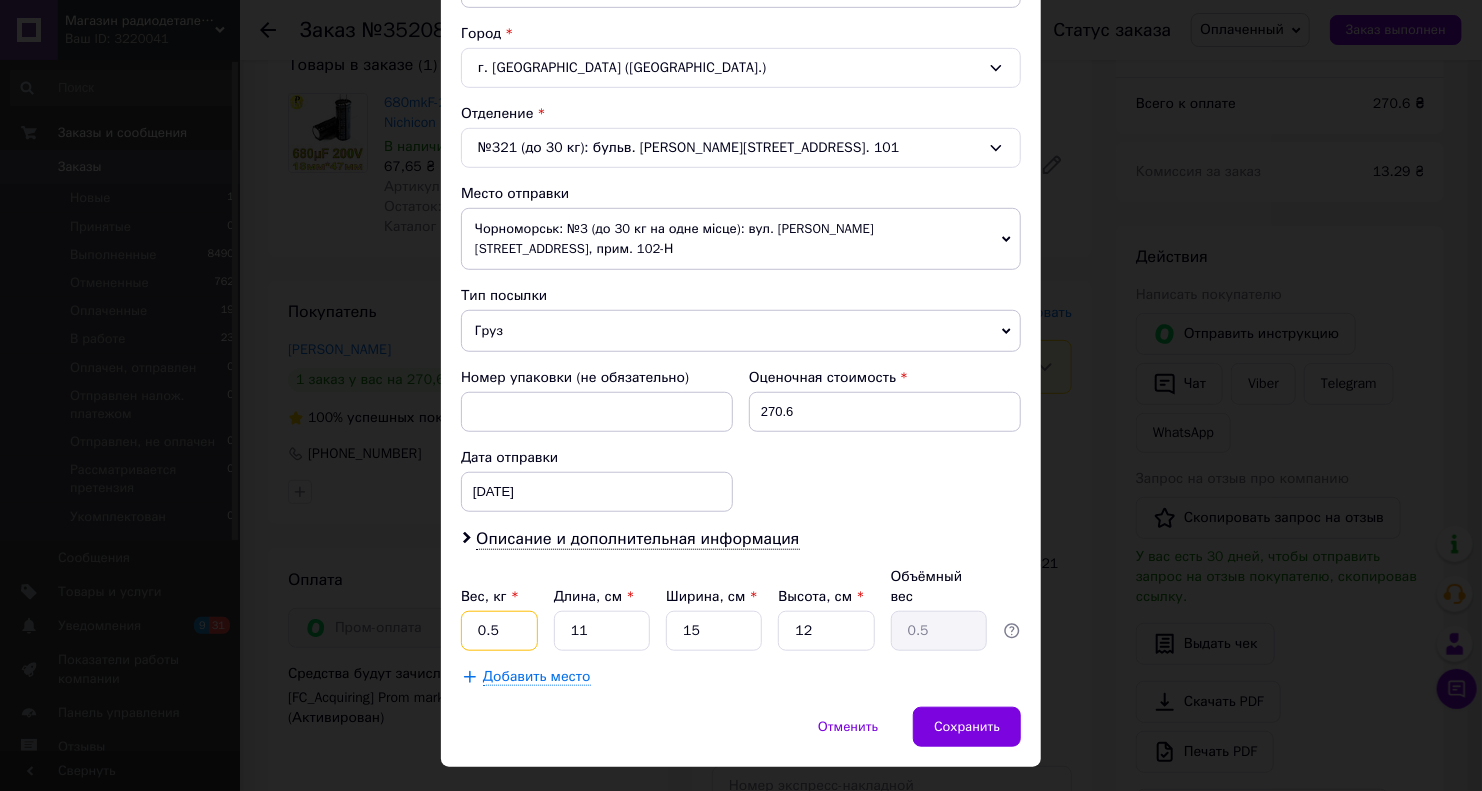 click on "0.5" at bounding box center [499, 631] 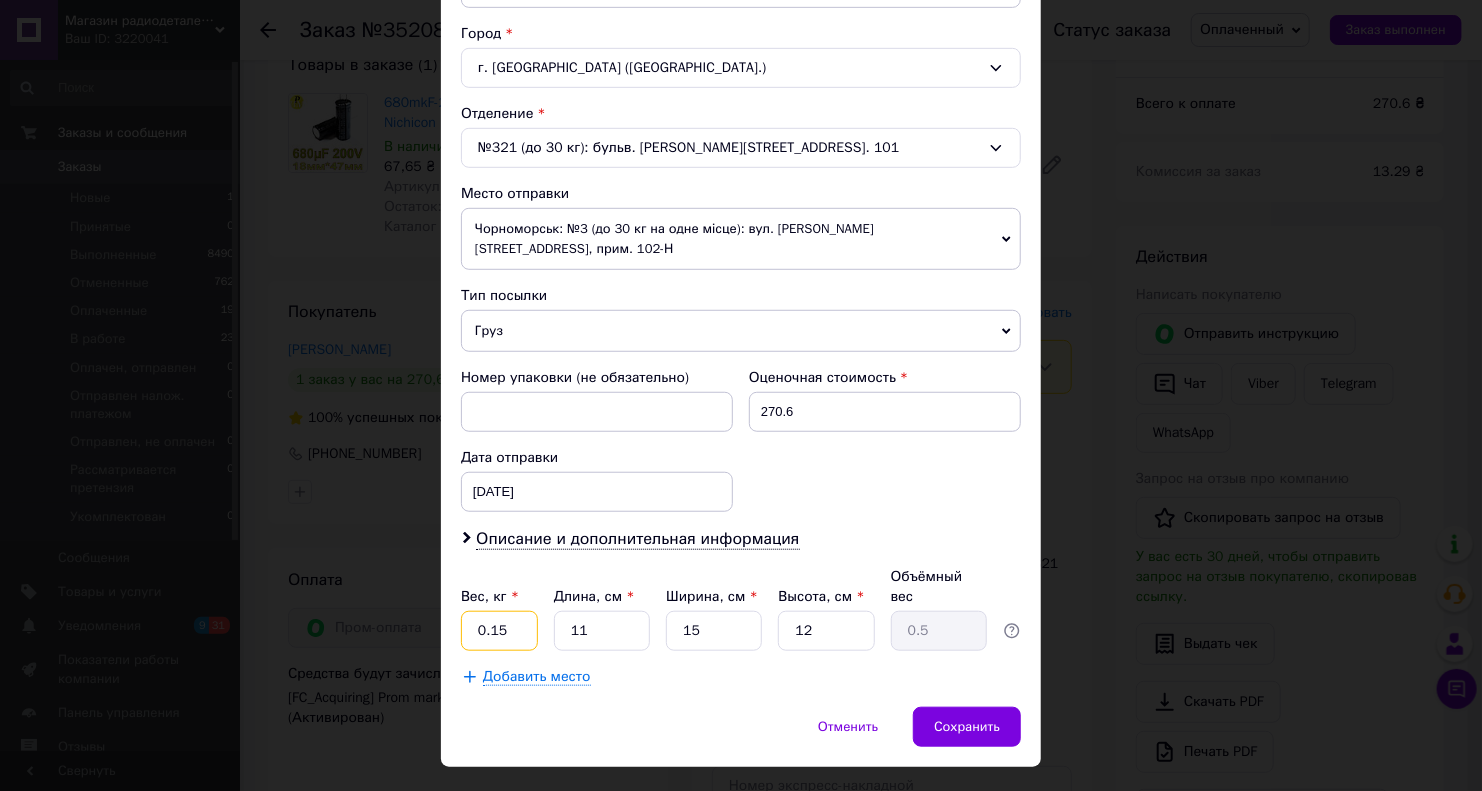 type on "0.15" 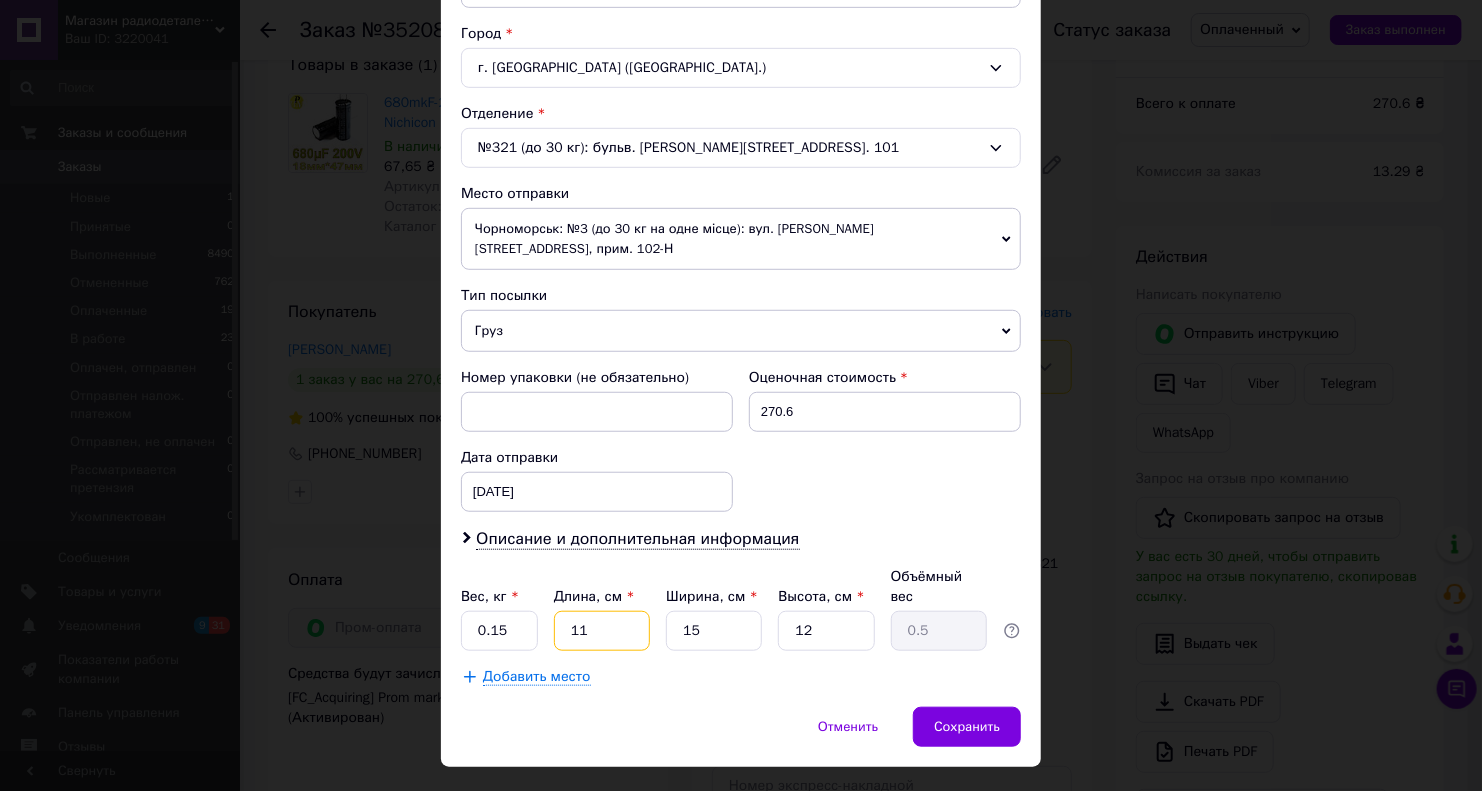 type on "1" 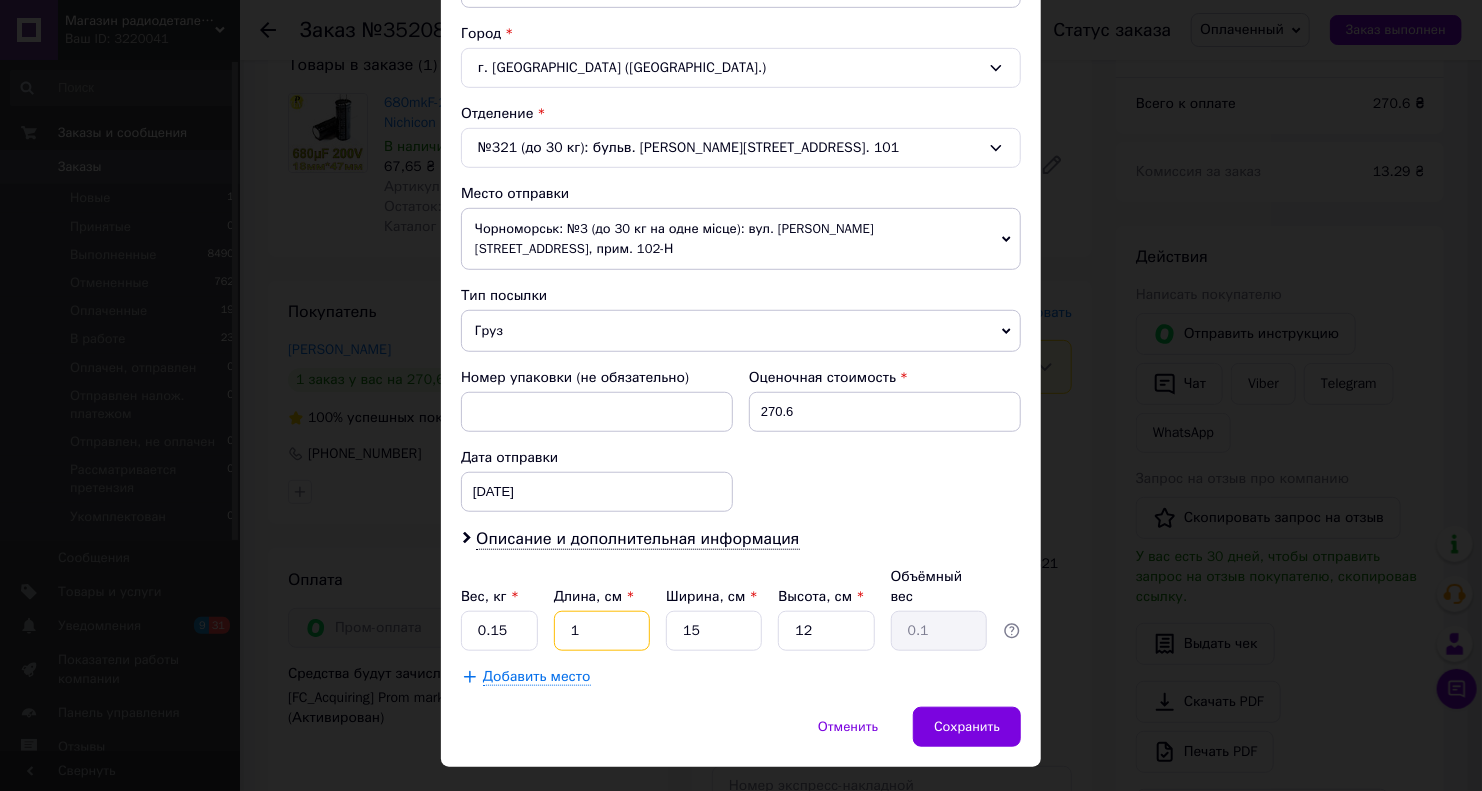 type on "15" 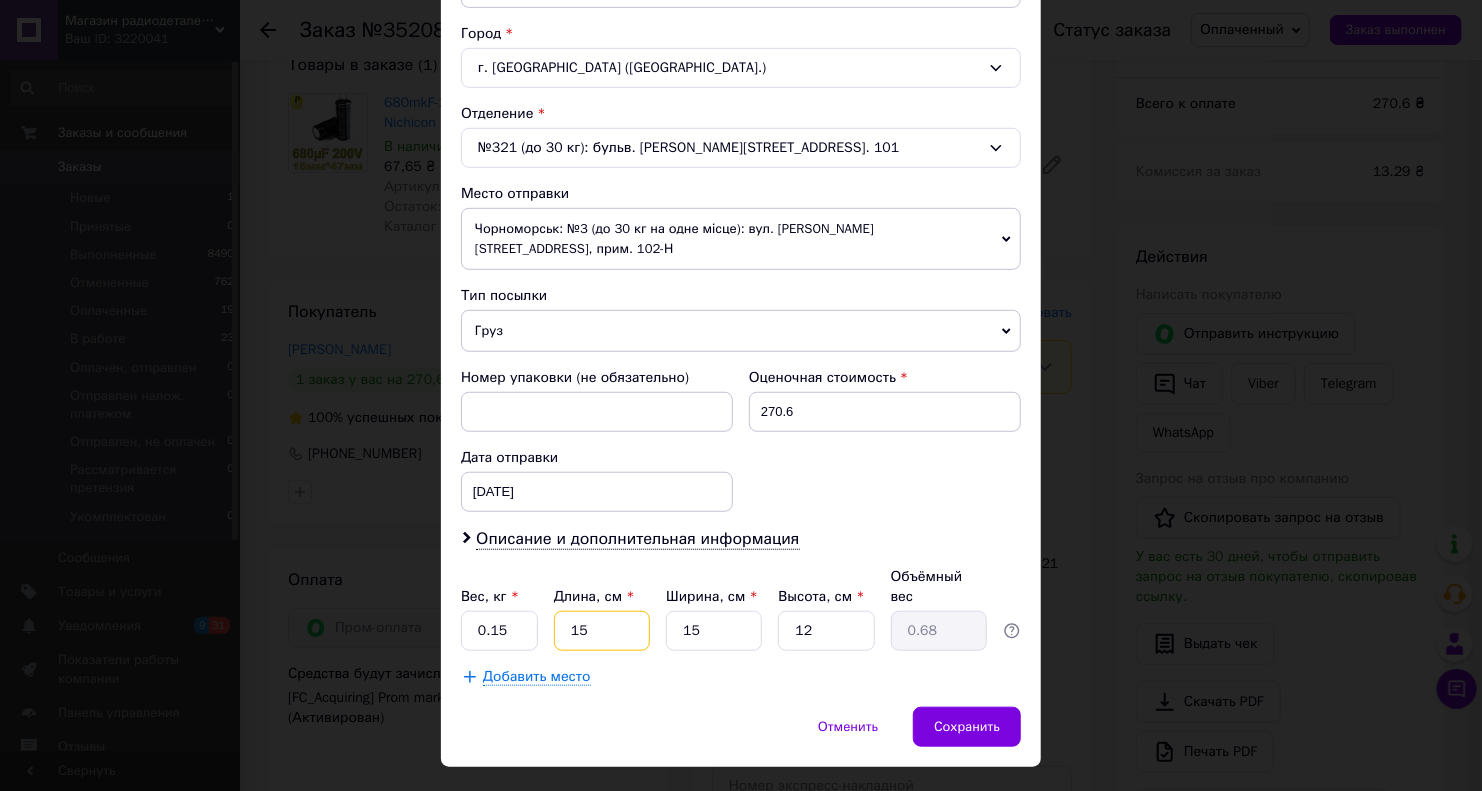 type on "15" 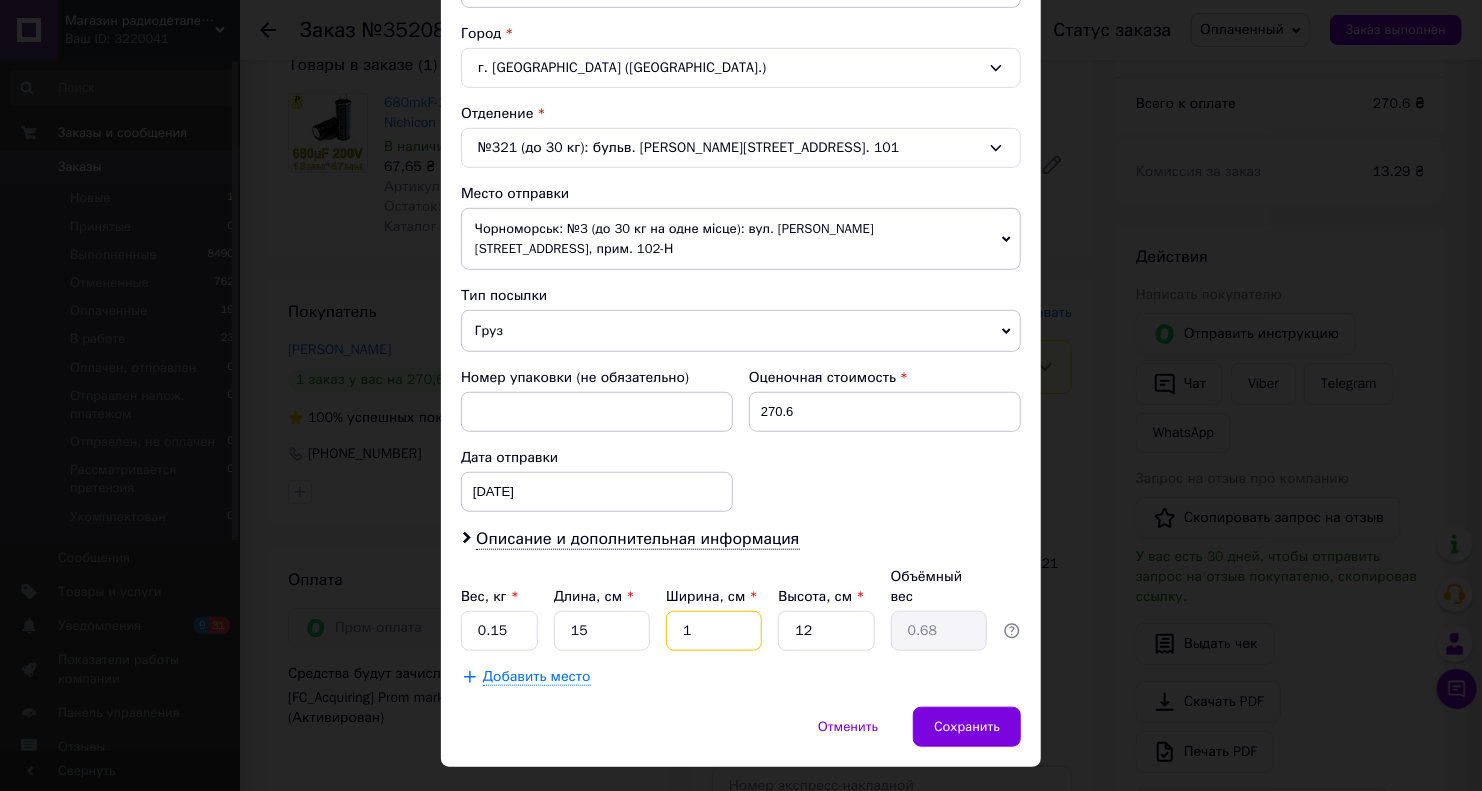 type on "1" 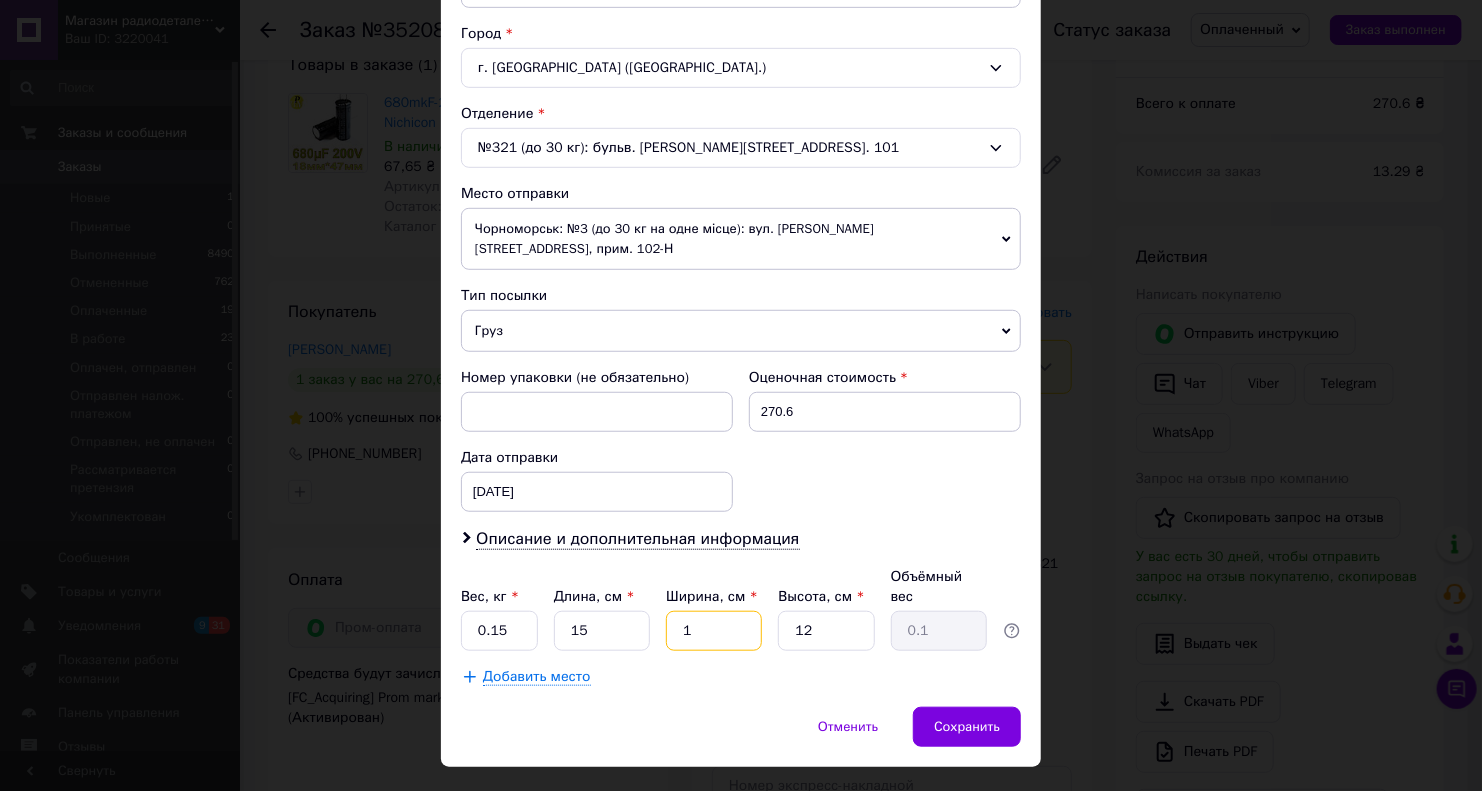type on "10" 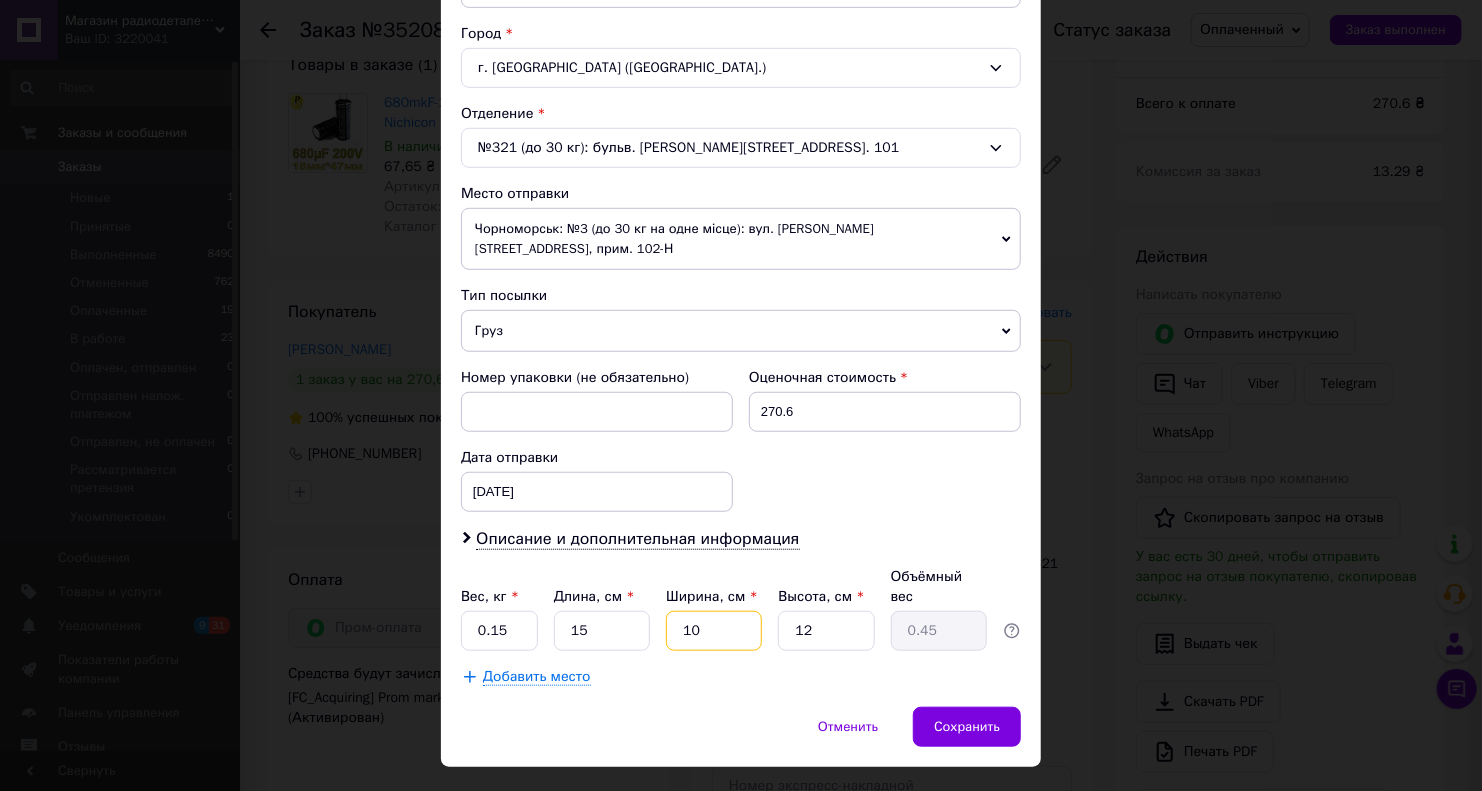 type on "10" 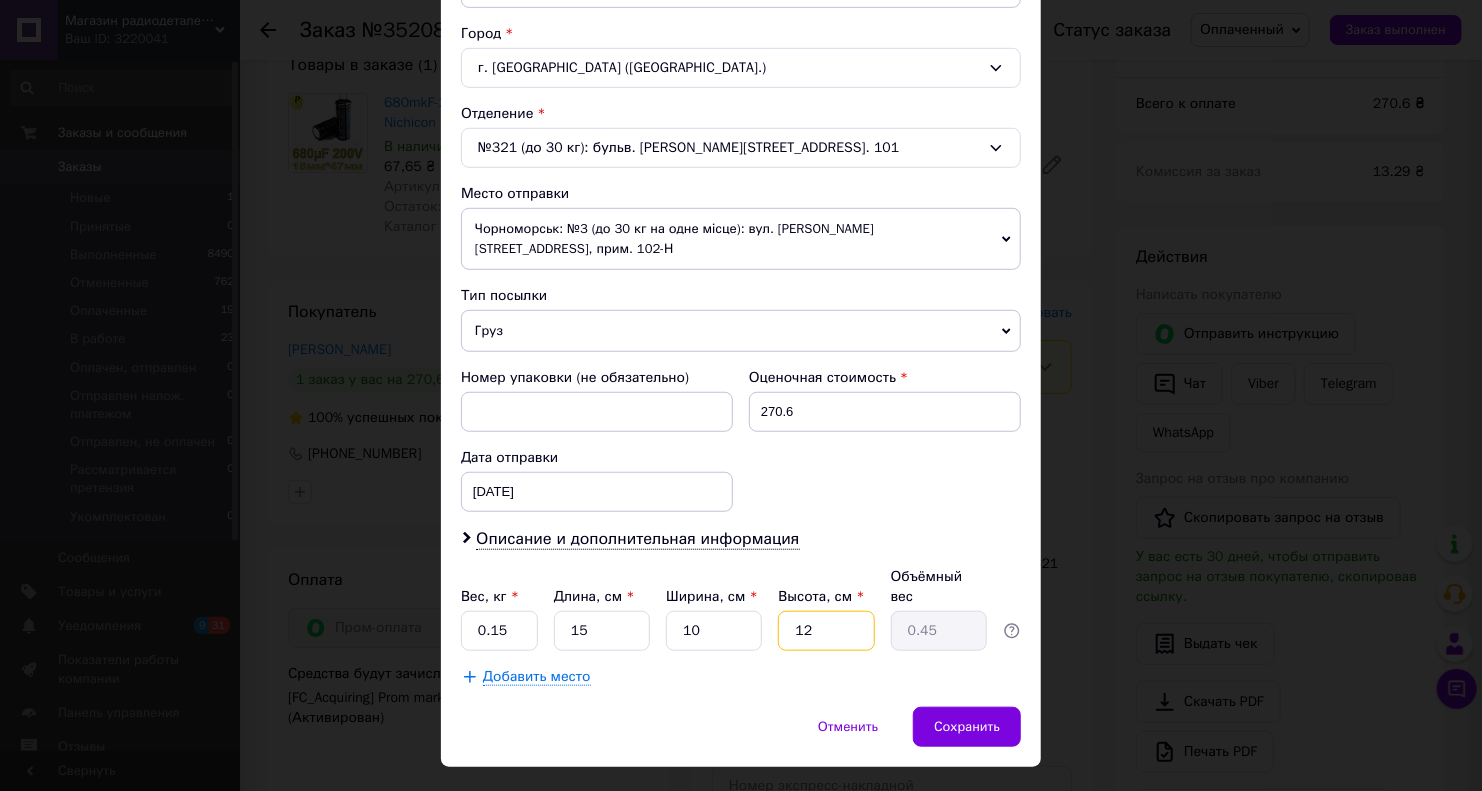 type on "5" 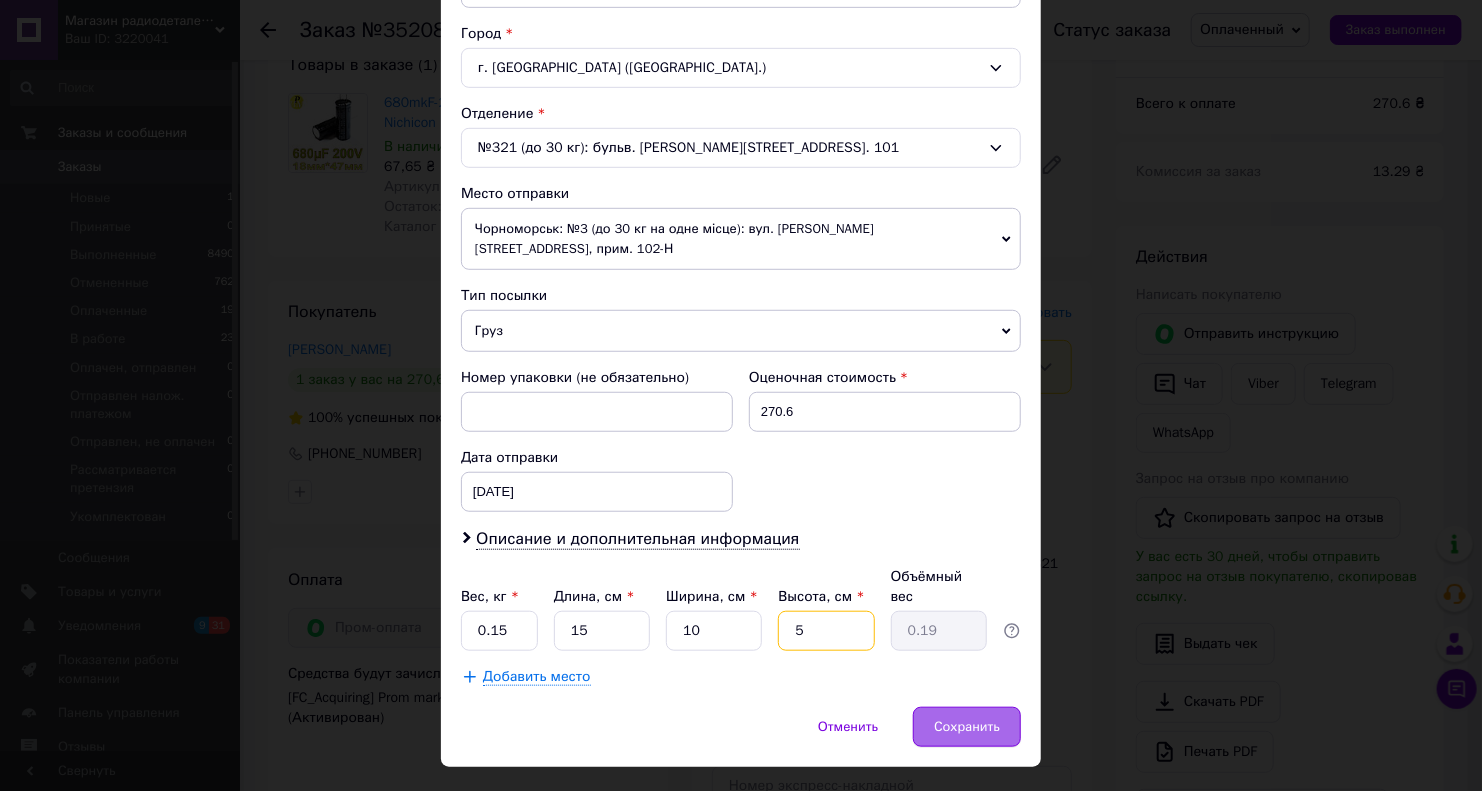 type on "5" 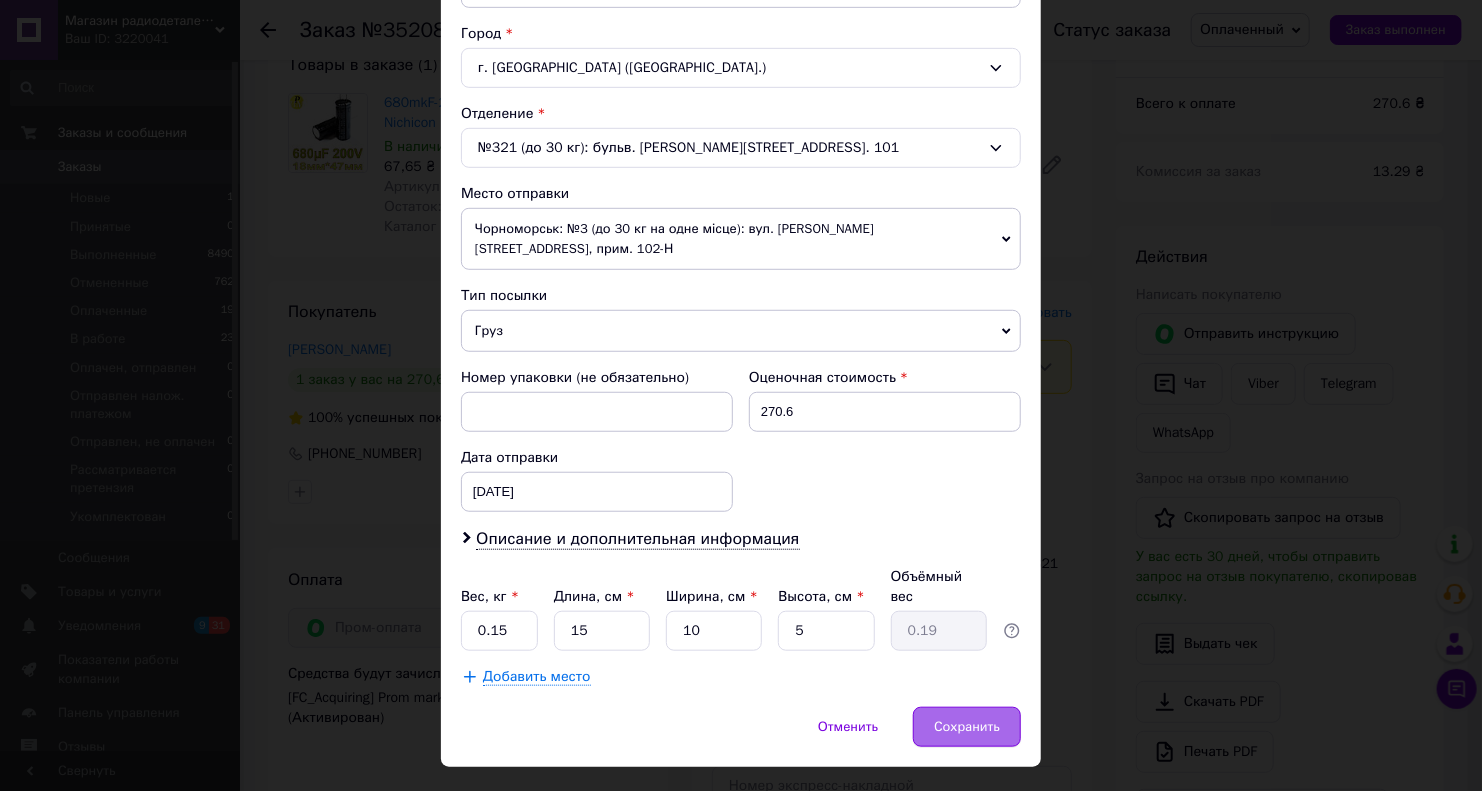 click on "Сохранить" at bounding box center (967, 727) 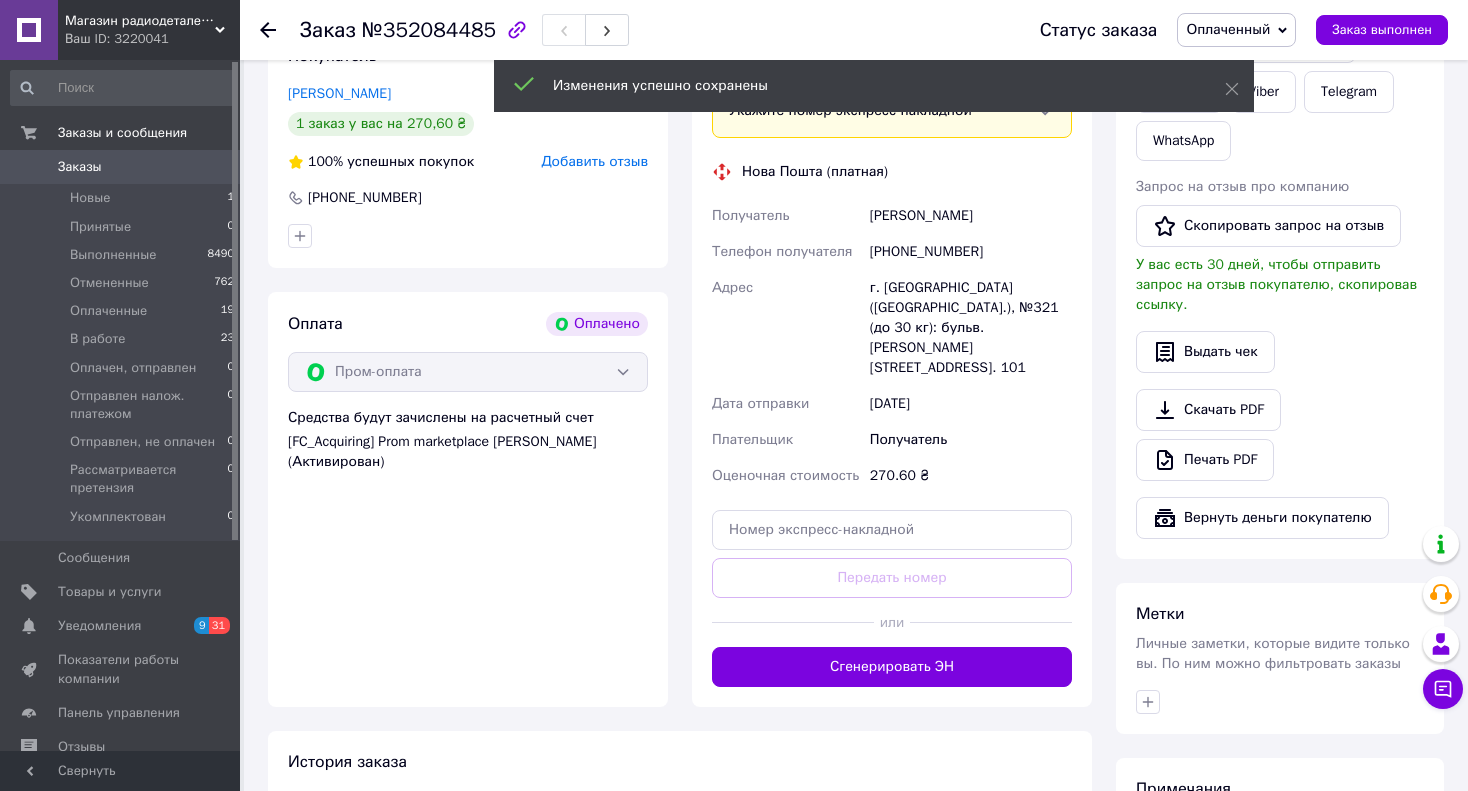 scroll, scrollTop: 600, scrollLeft: 0, axis: vertical 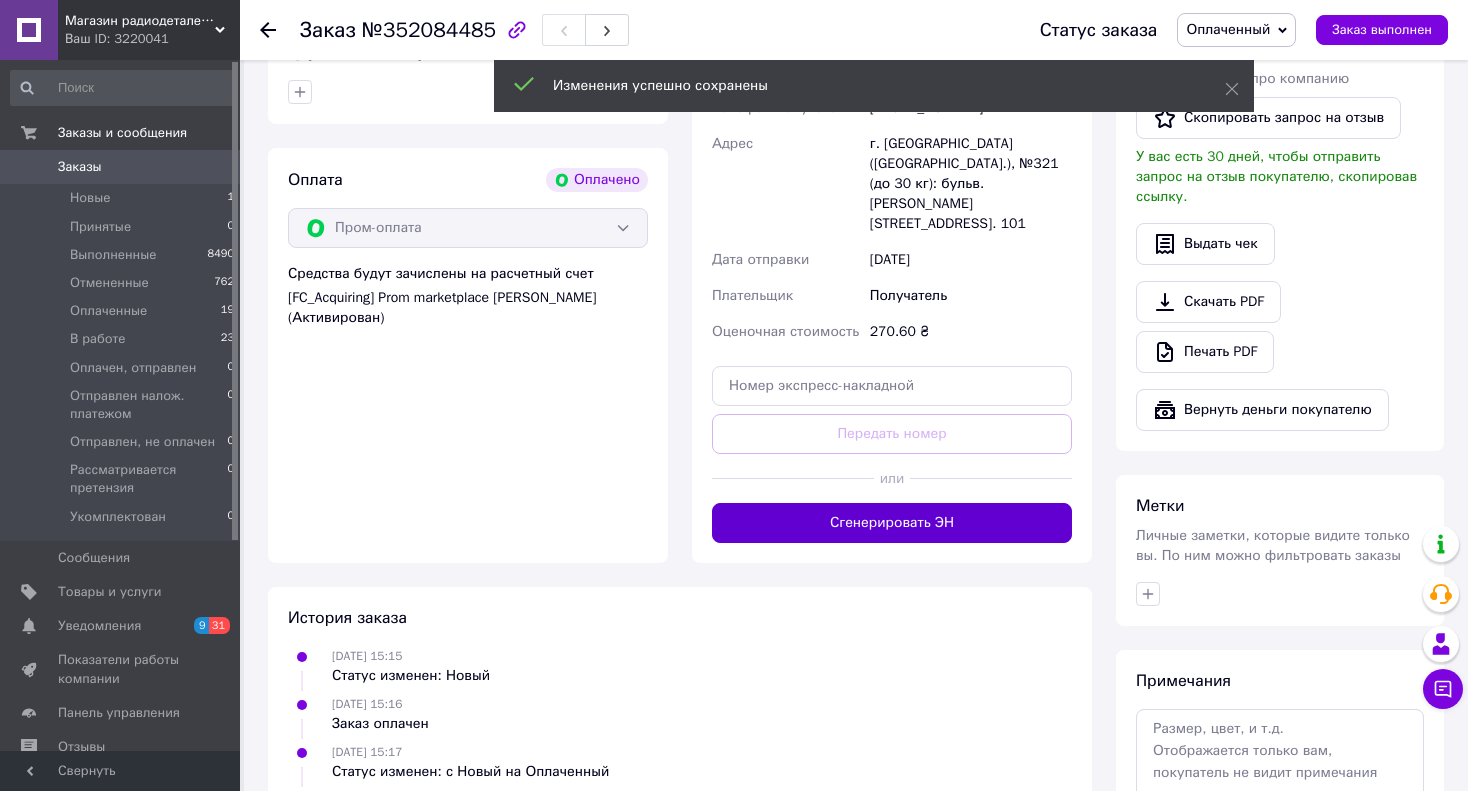 click on "Сгенерировать ЭН" at bounding box center (892, 523) 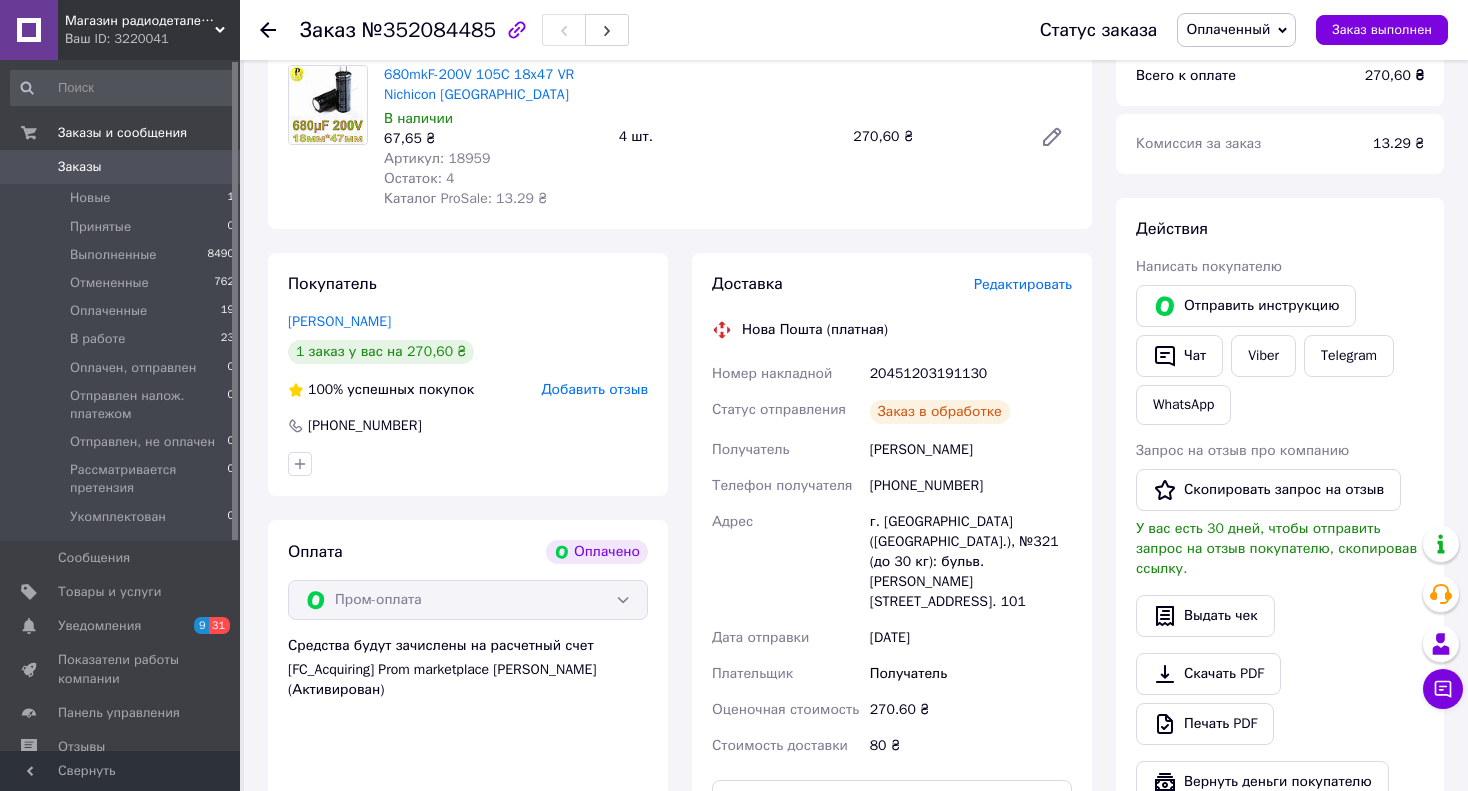 scroll, scrollTop: 200, scrollLeft: 0, axis: vertical 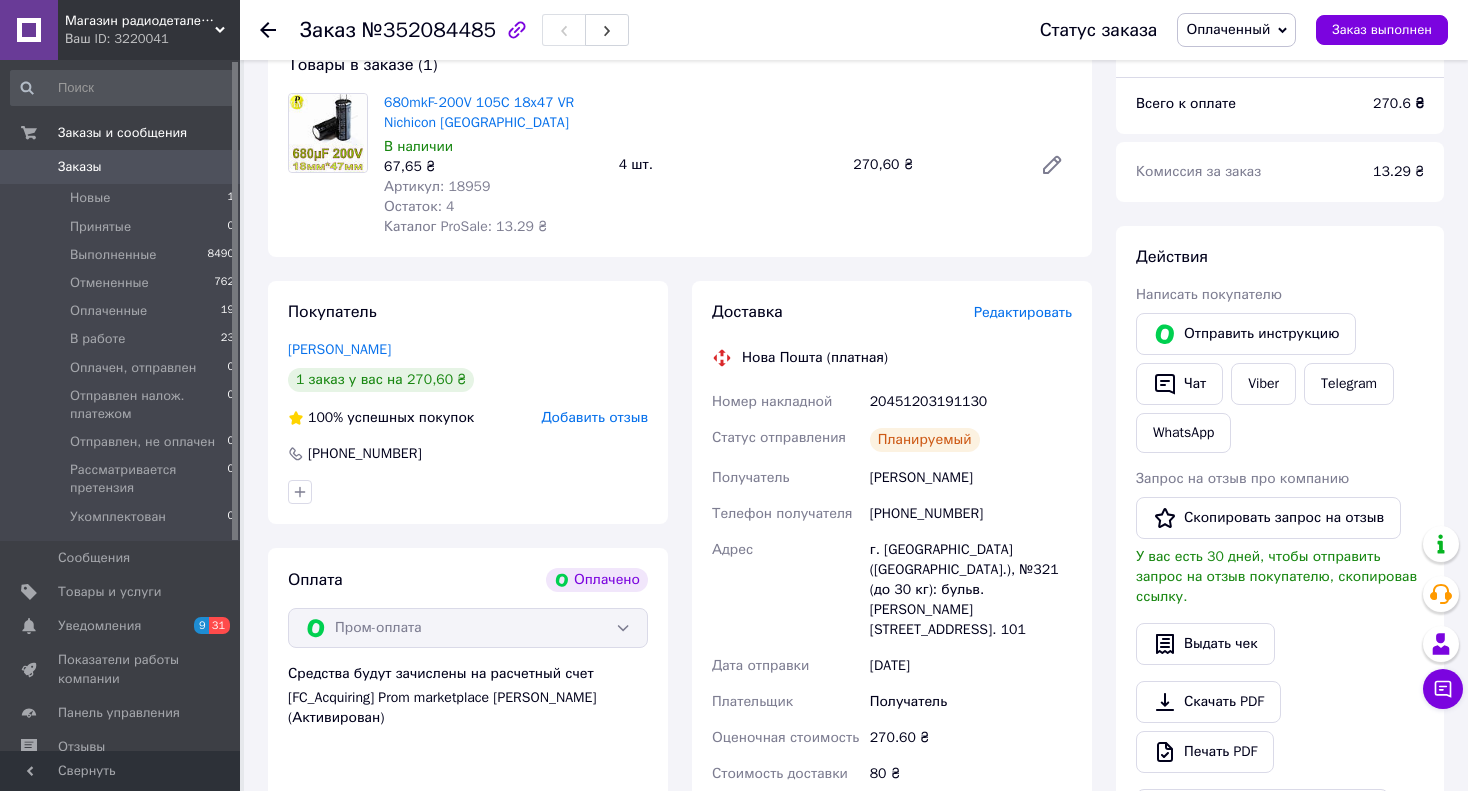 click on "20451203191130" at bounding box center [971, 402] 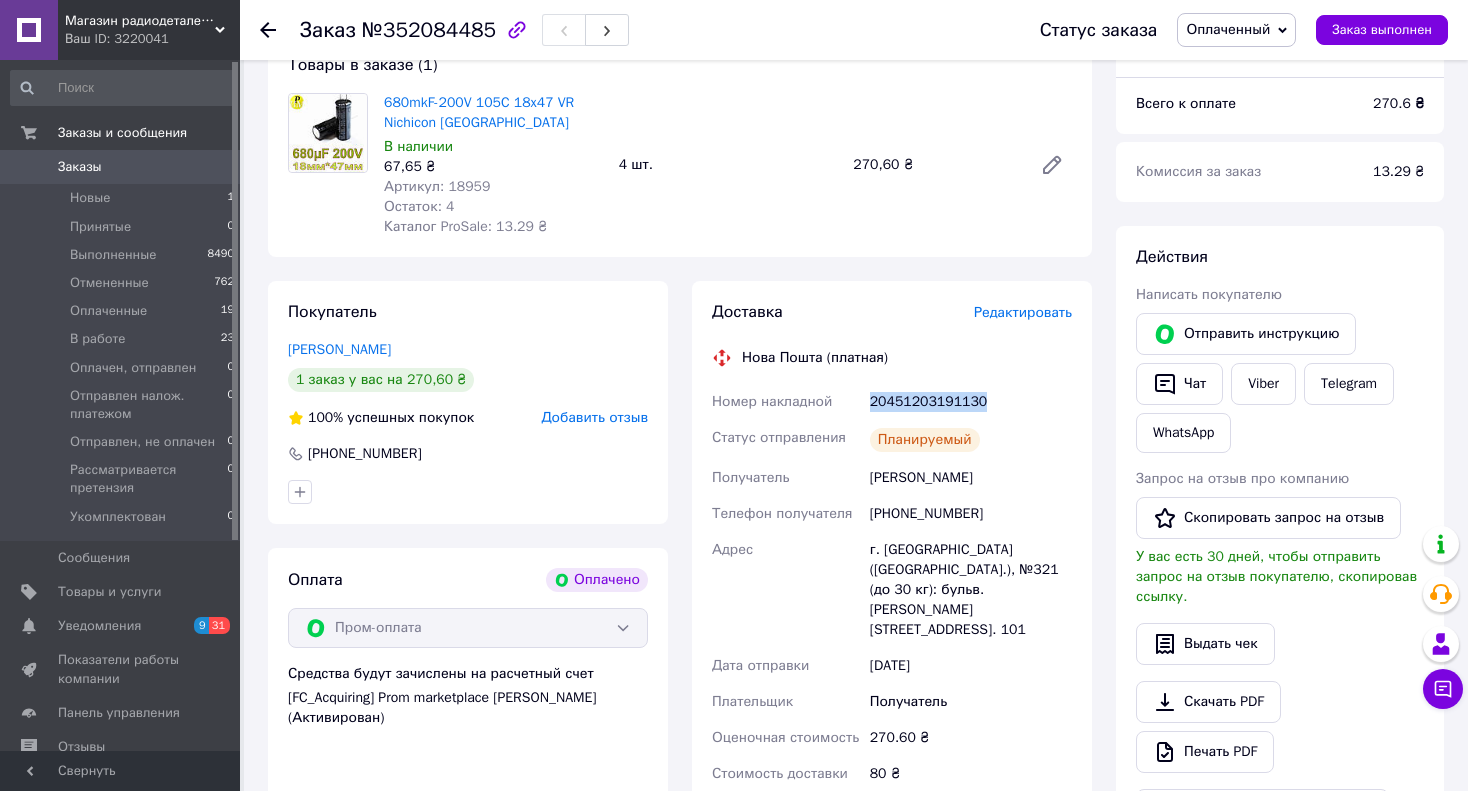 click on "20451203191130" at bounding box center (971, 402) 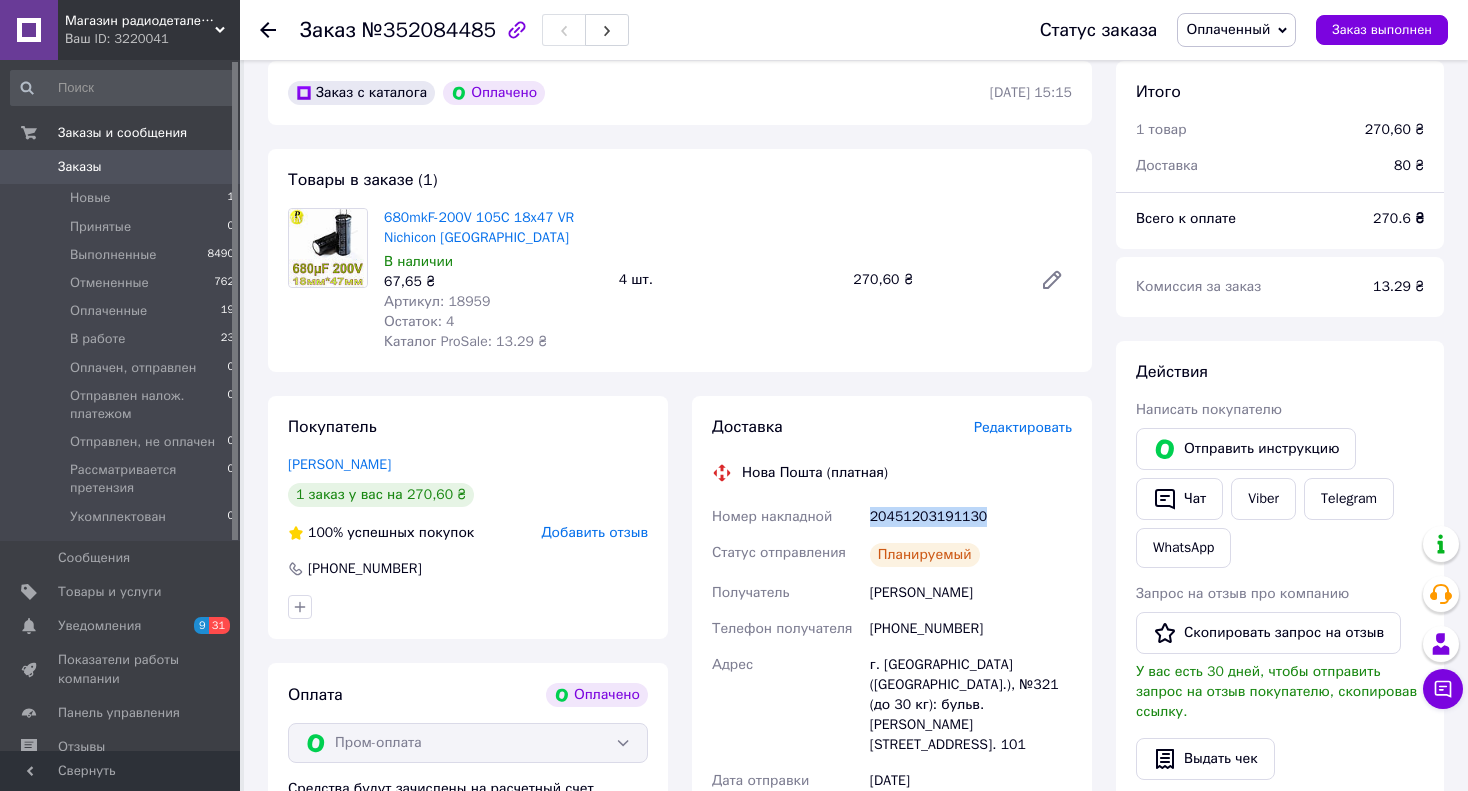 scroll, scrollTop: 0, scrollLeft: 0, axis: both 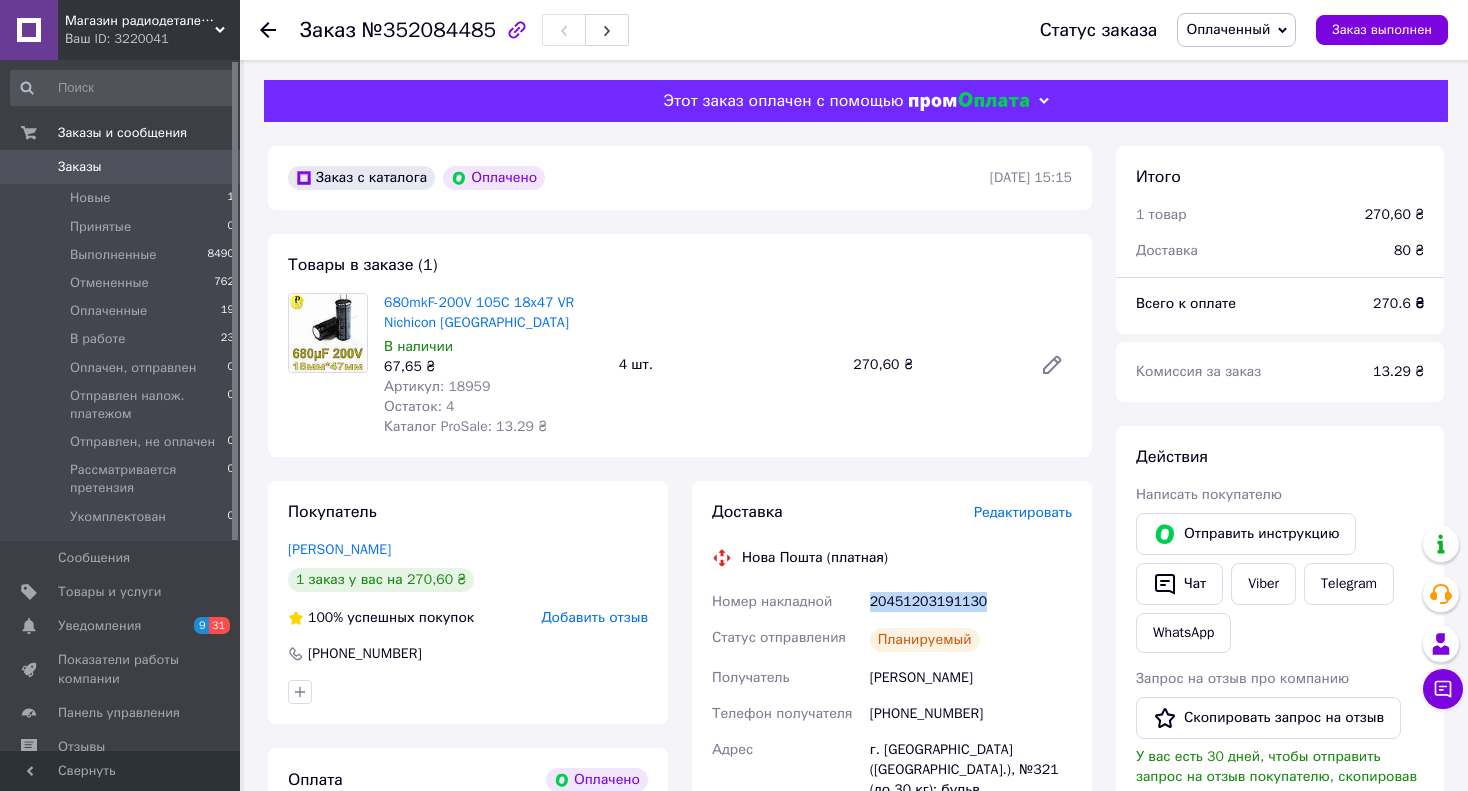 click on "Заказы" at bounding box center [80, 167] 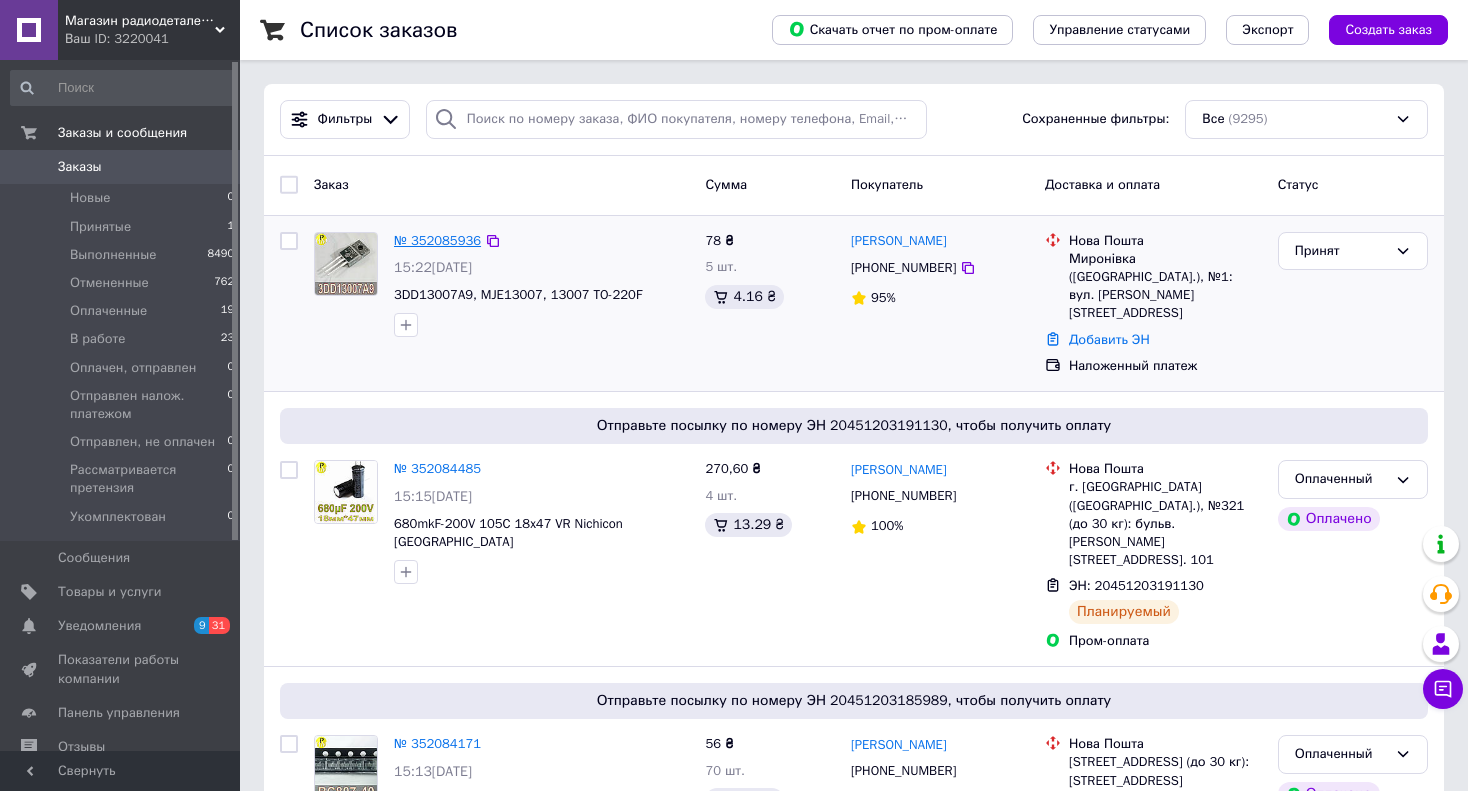 click on "№ 352085936" at bounding box center (437, 240) 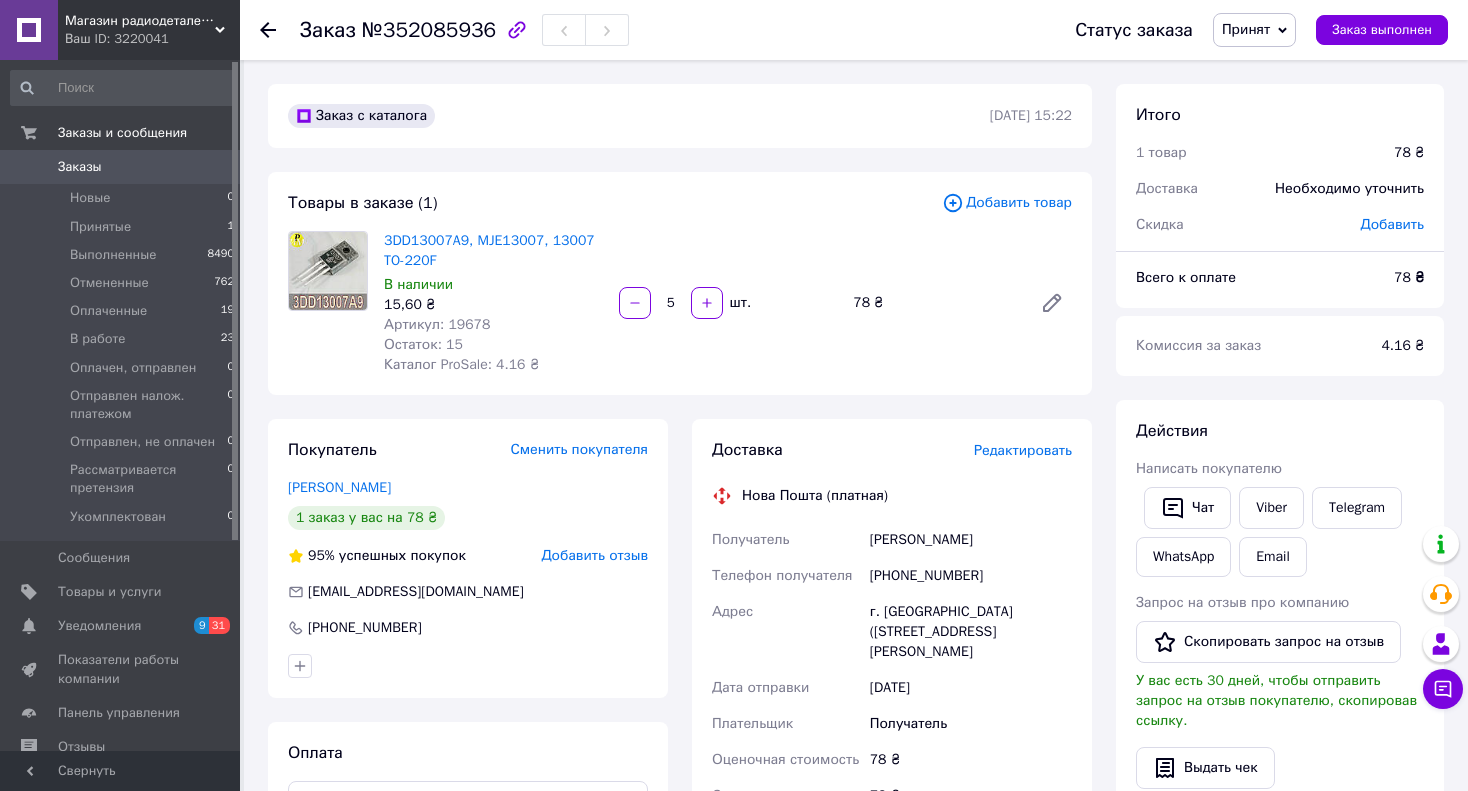 click on "Артикул: 19678" at bounding box center (437, 324) 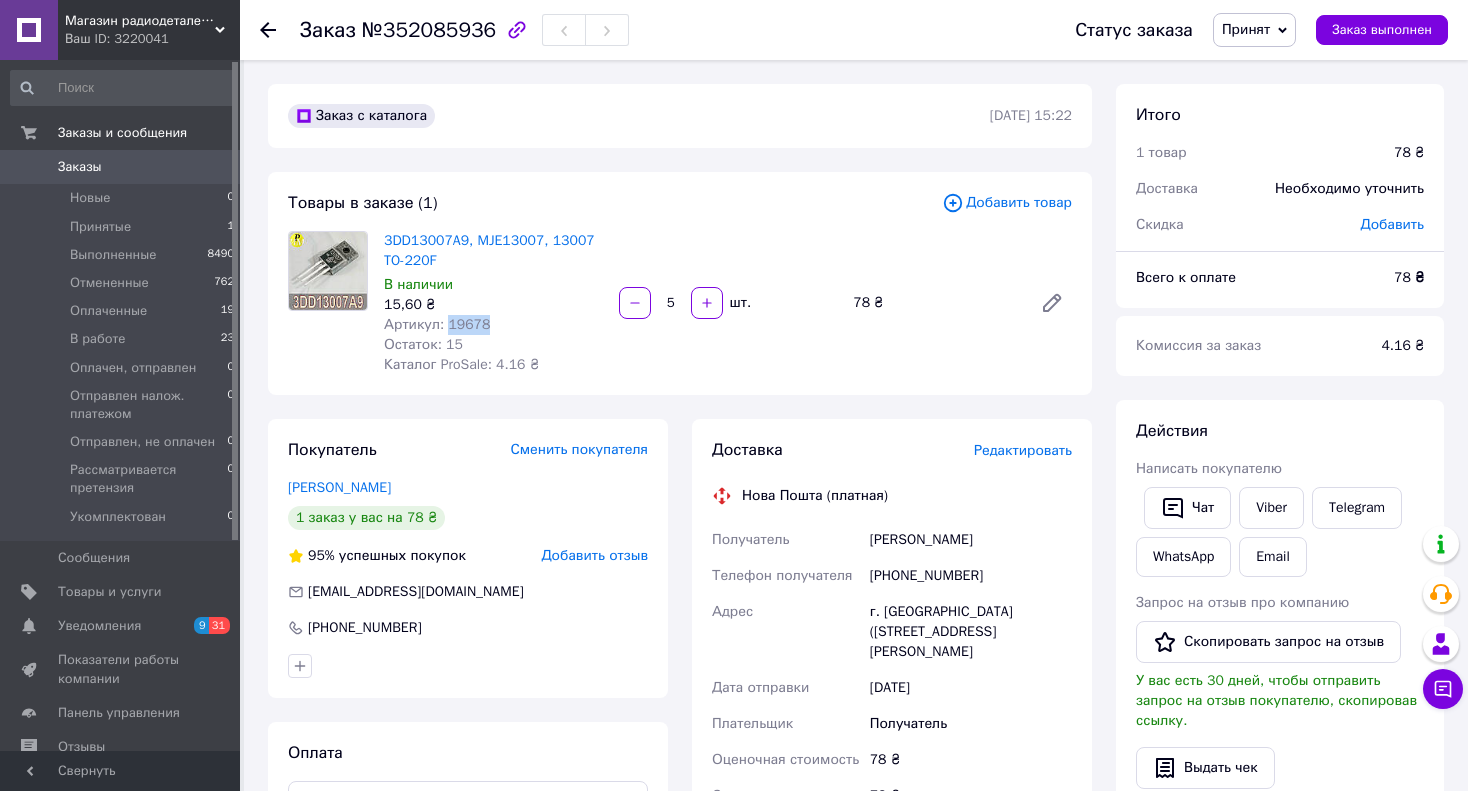 click on "Артикул: 19678" at bounding box center [437, 324] 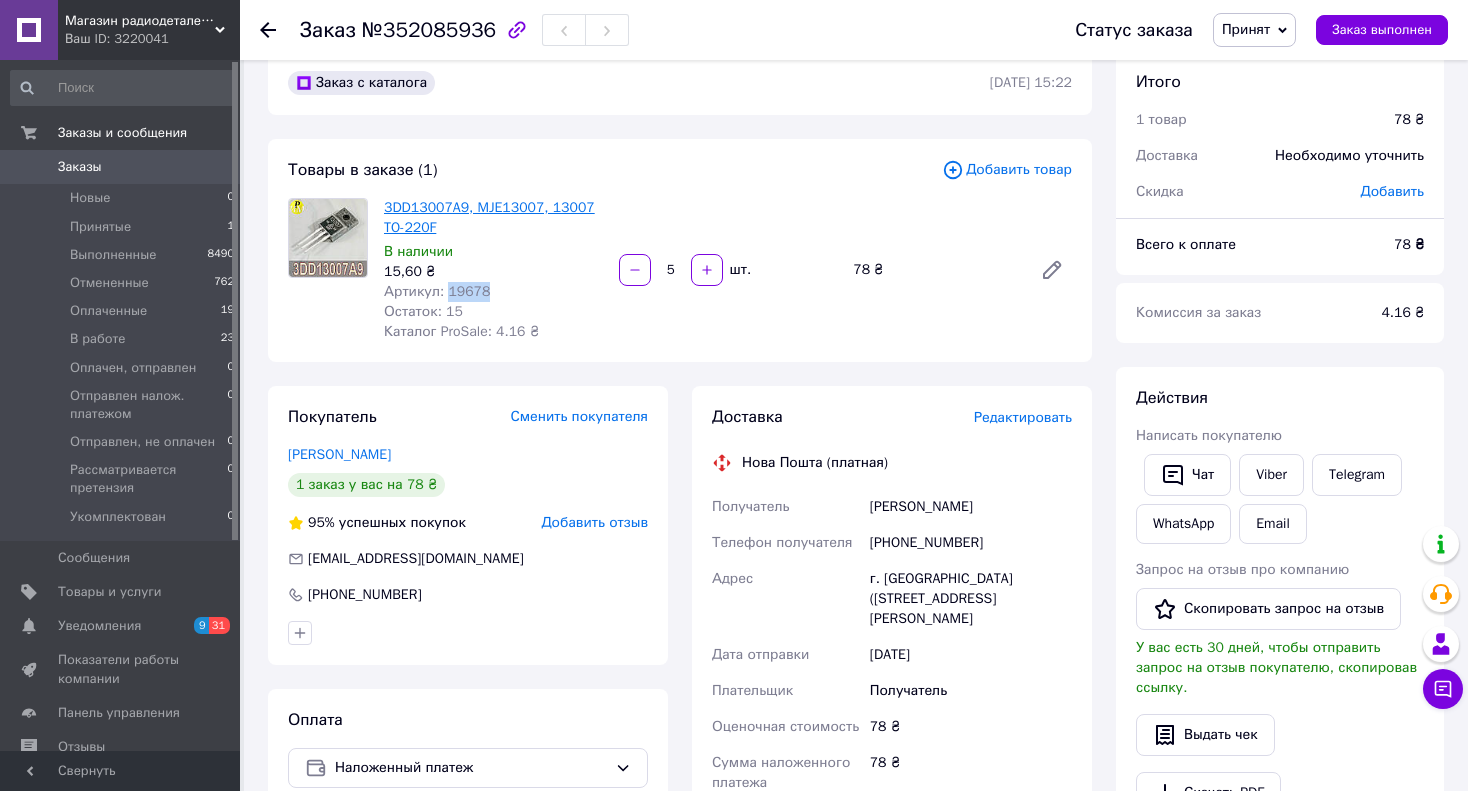 scroll, scrollTop: 0, scrollLeft: 0, axis: both 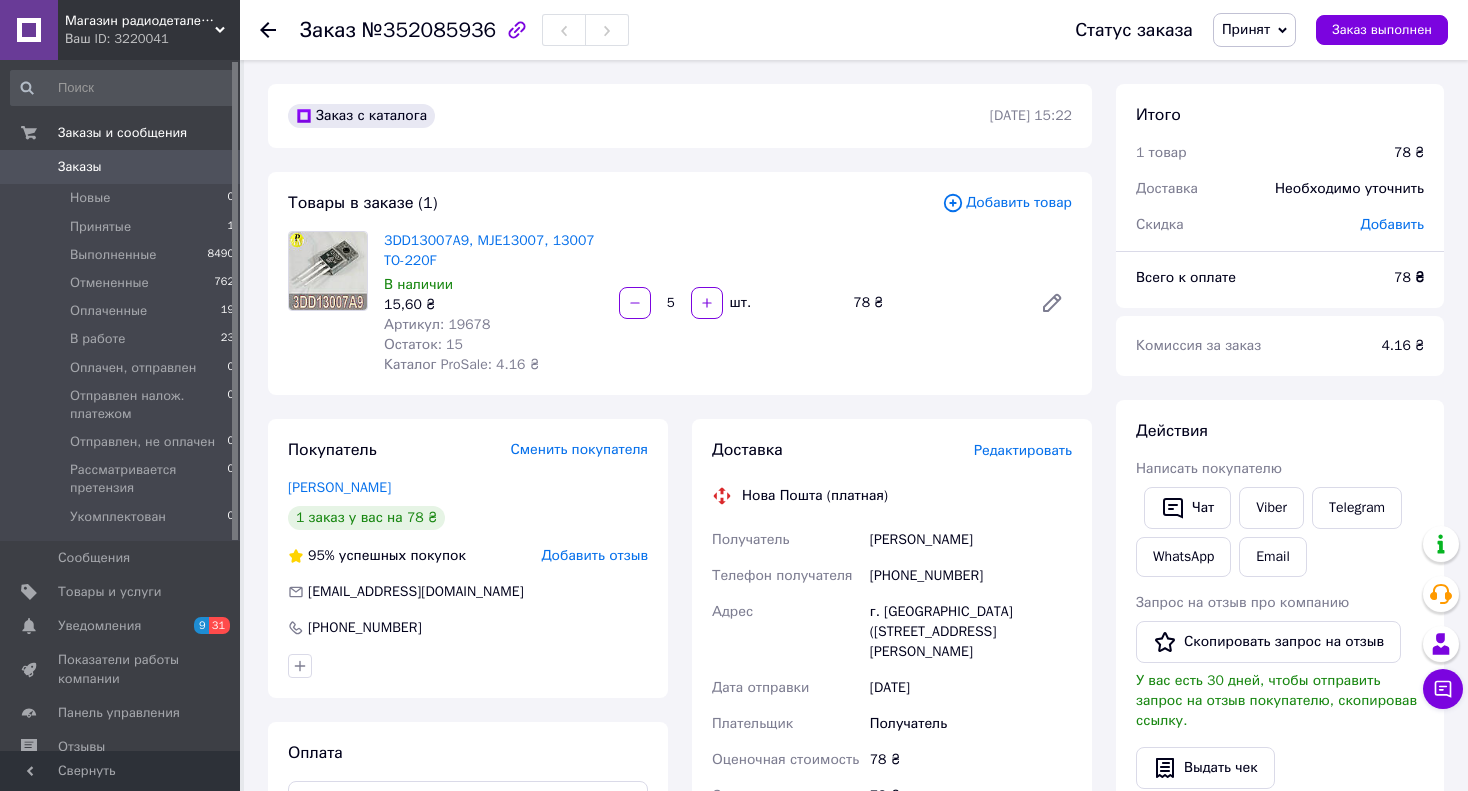 click on "№352085936" at bounding box center (429, 30) 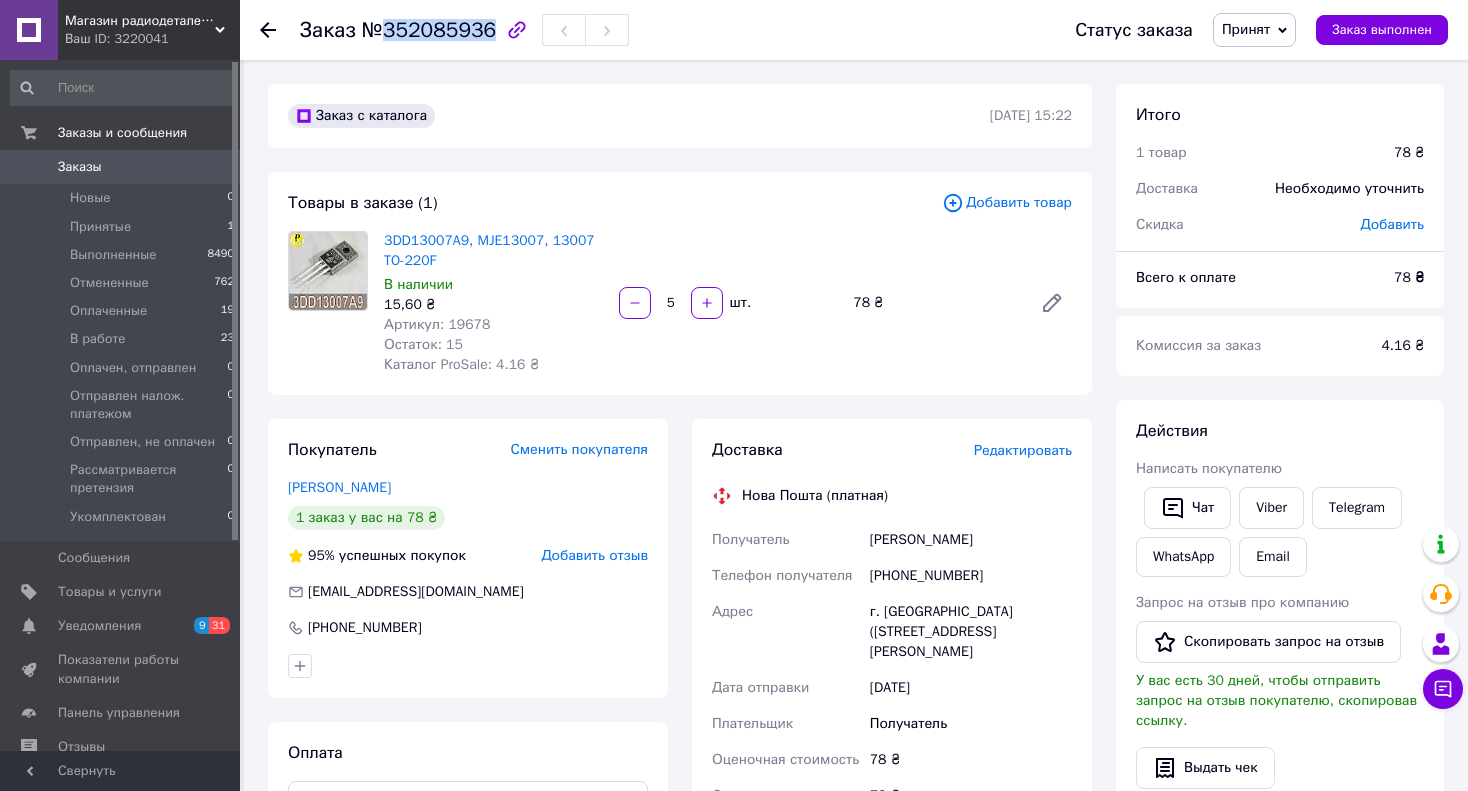 click on "№352085936" at bounding box center [429, 30] 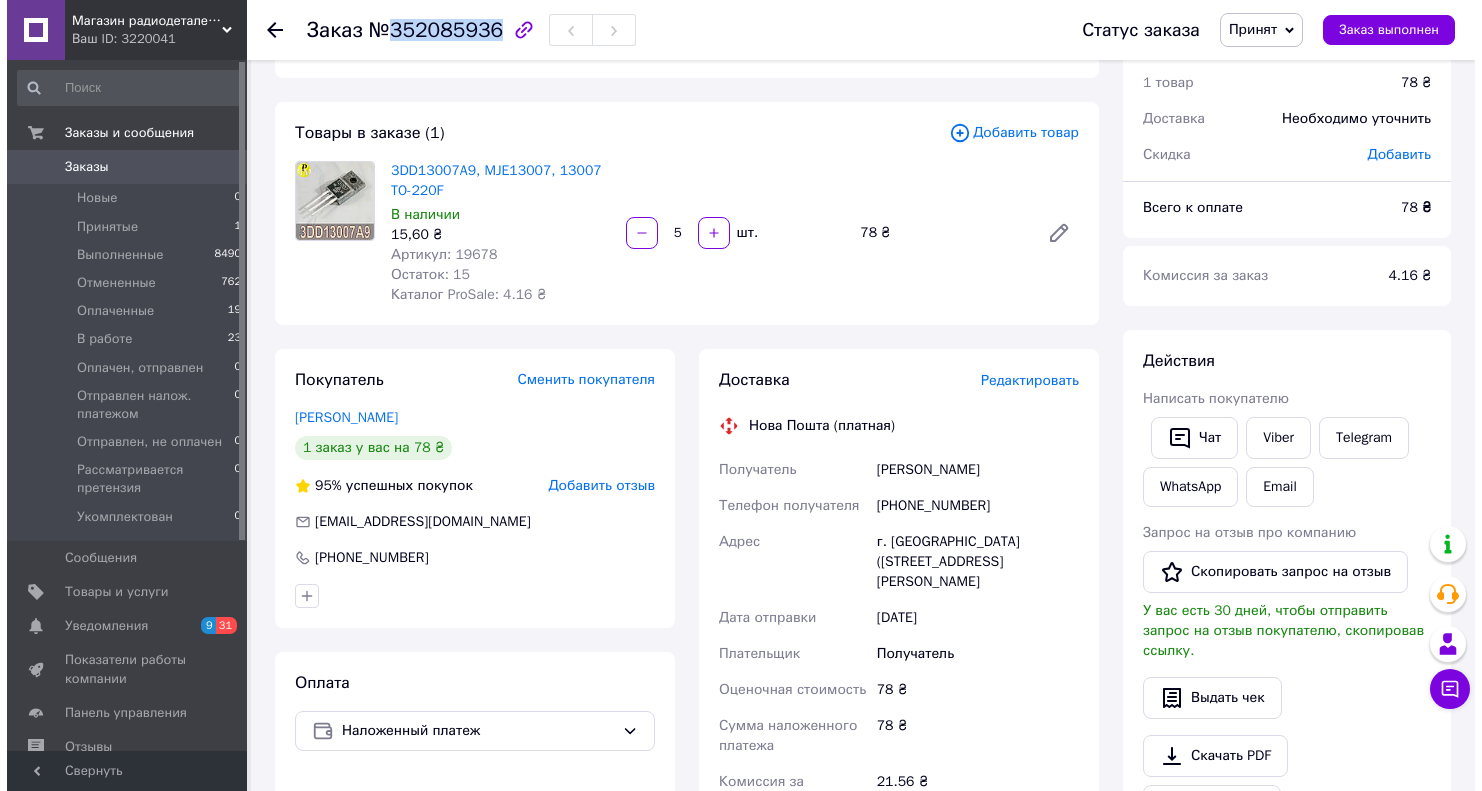 scroll, scrollTop: 100, scrollLeft: 0, axis: vertical 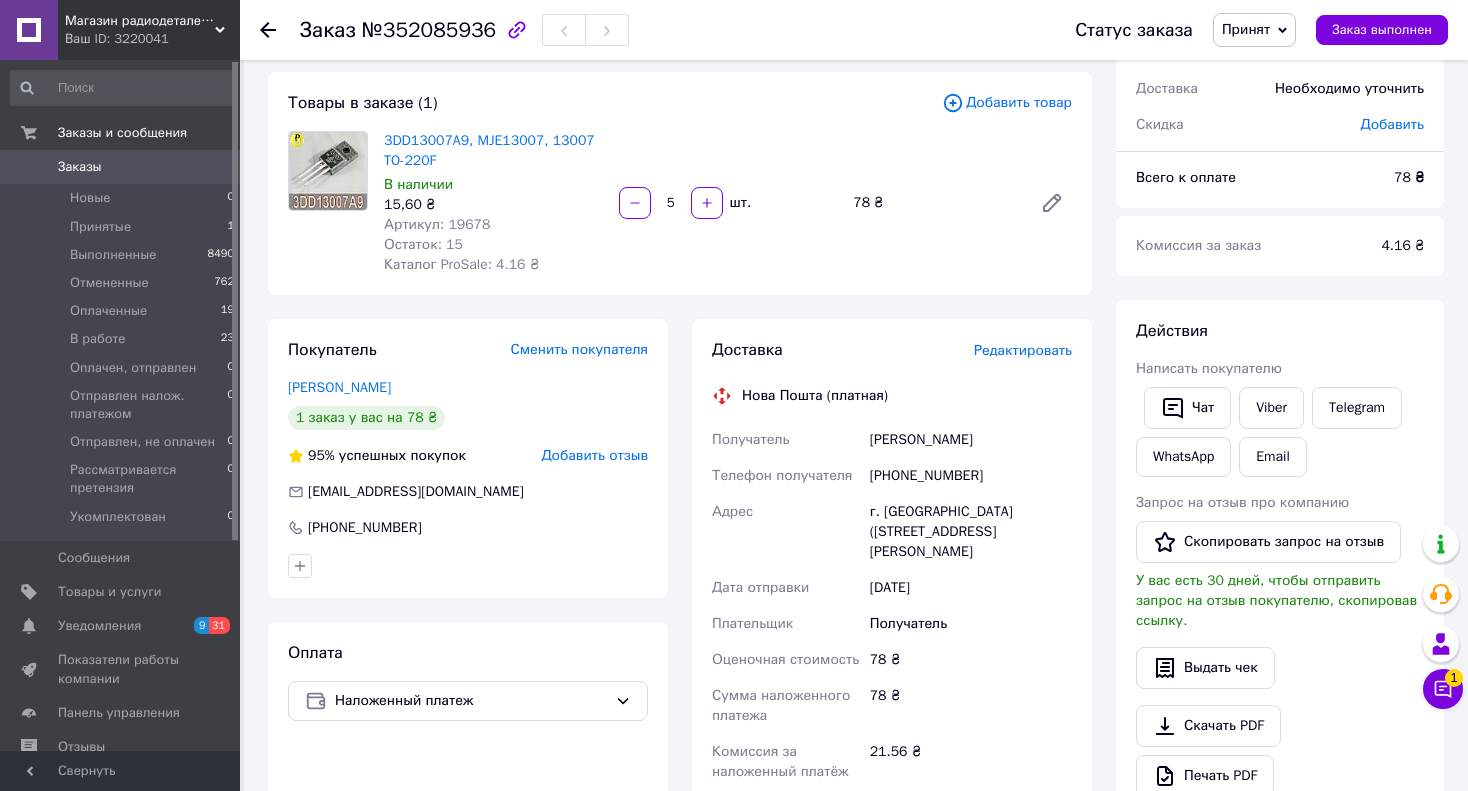 click on "Редактировать" at bounding box center [1023, 350] 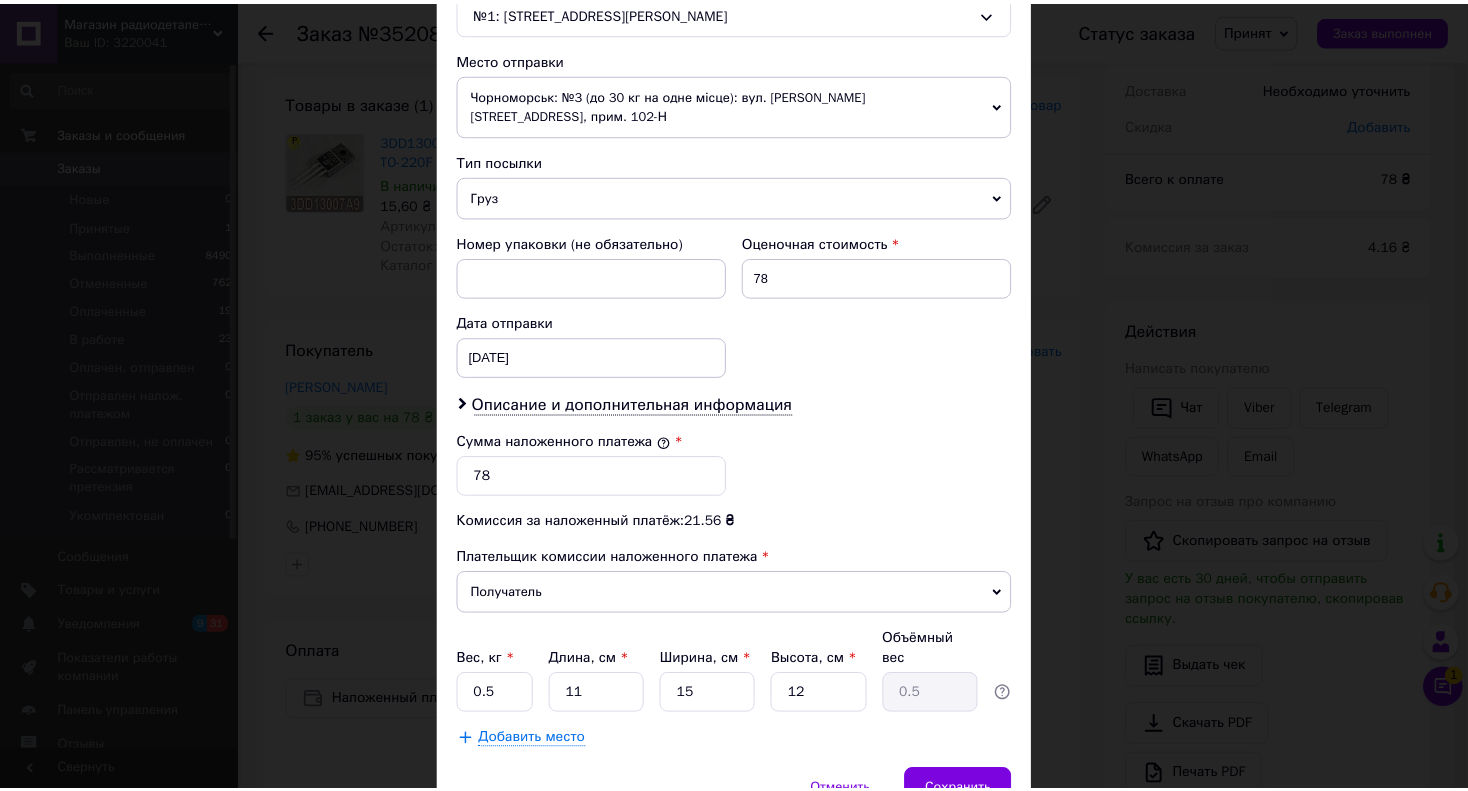 scroll, scrollTop: 728, scrollLeft: 0, axis: vertical 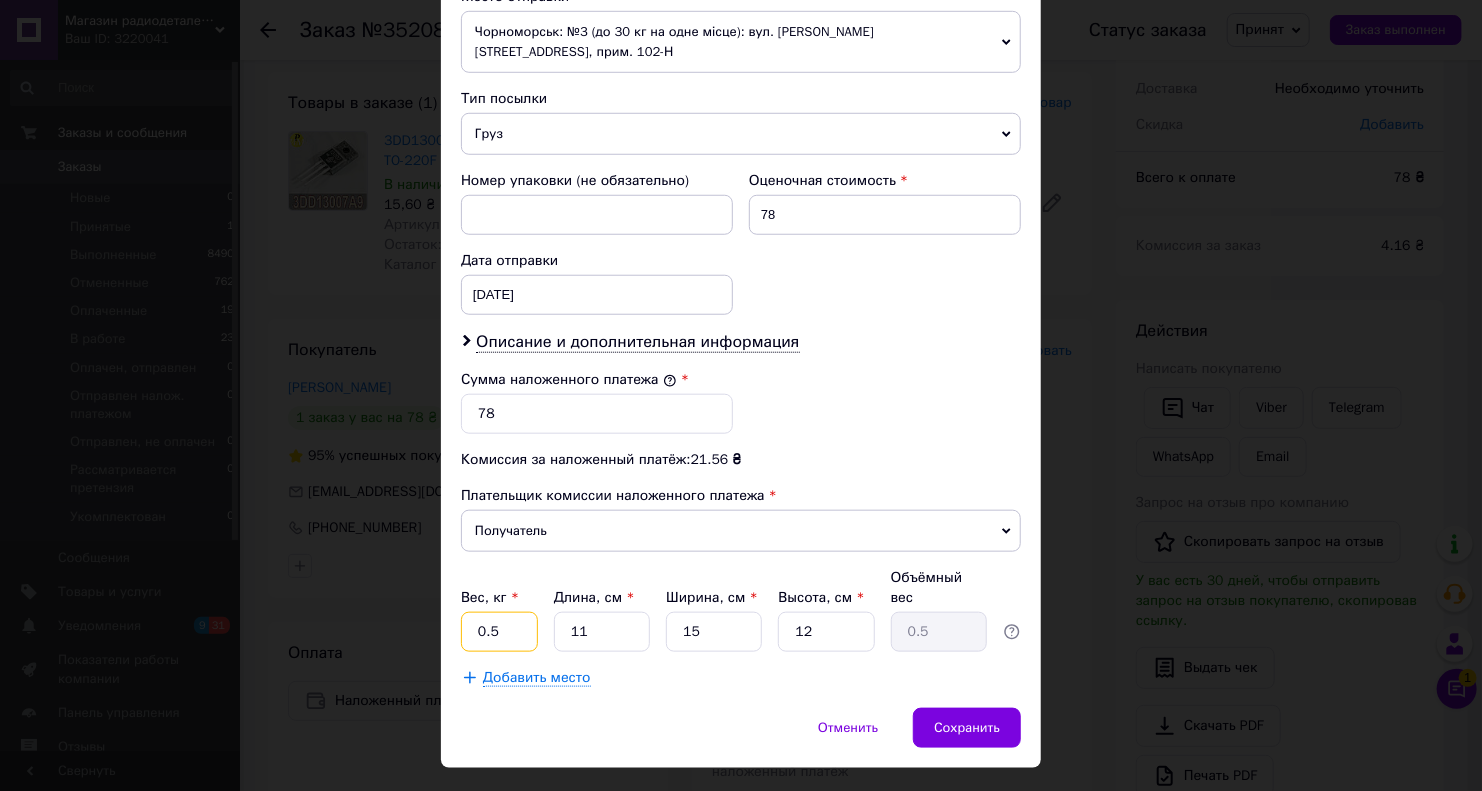 click on "0.5" at bounding box center [499, 632] 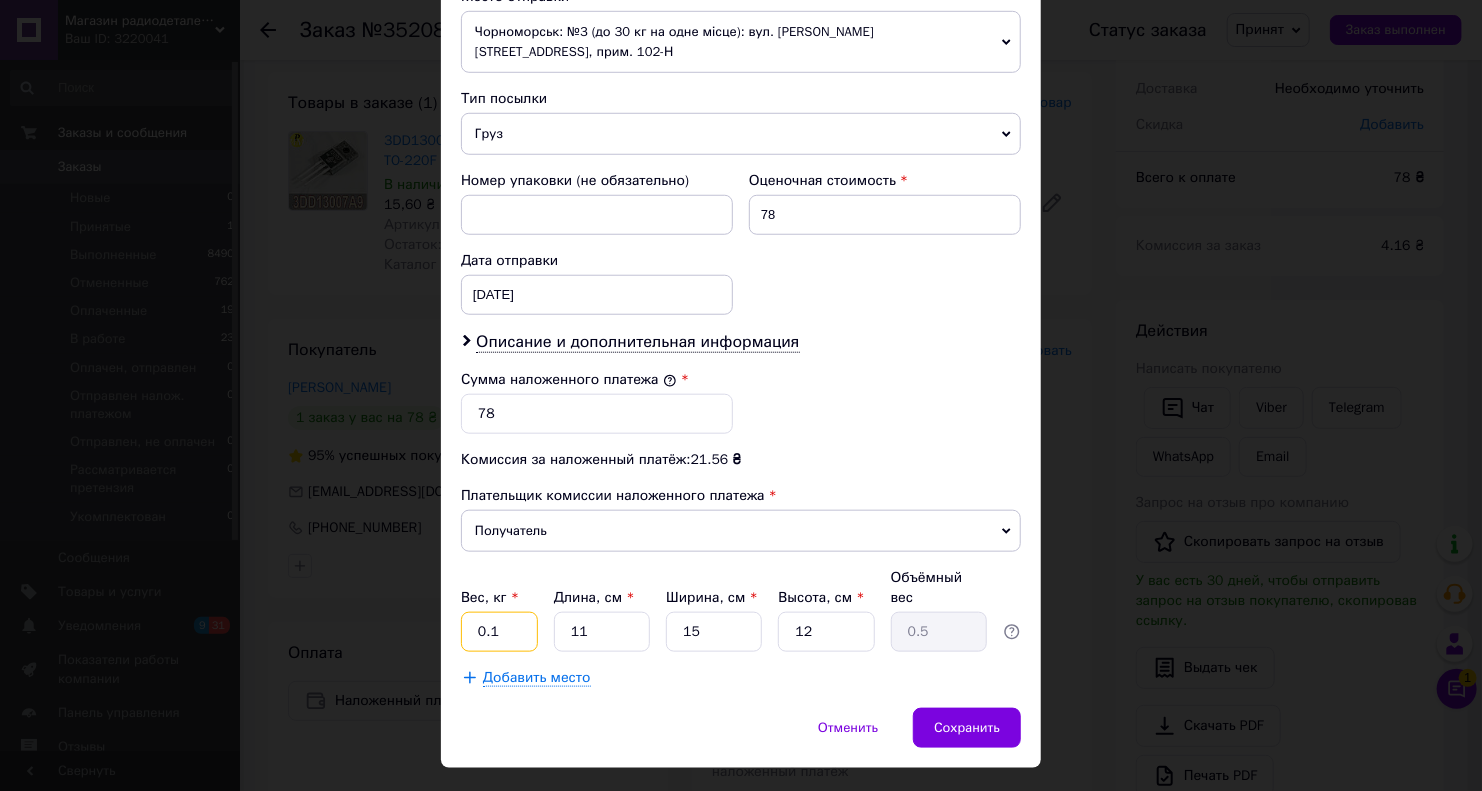 type on "0.1" 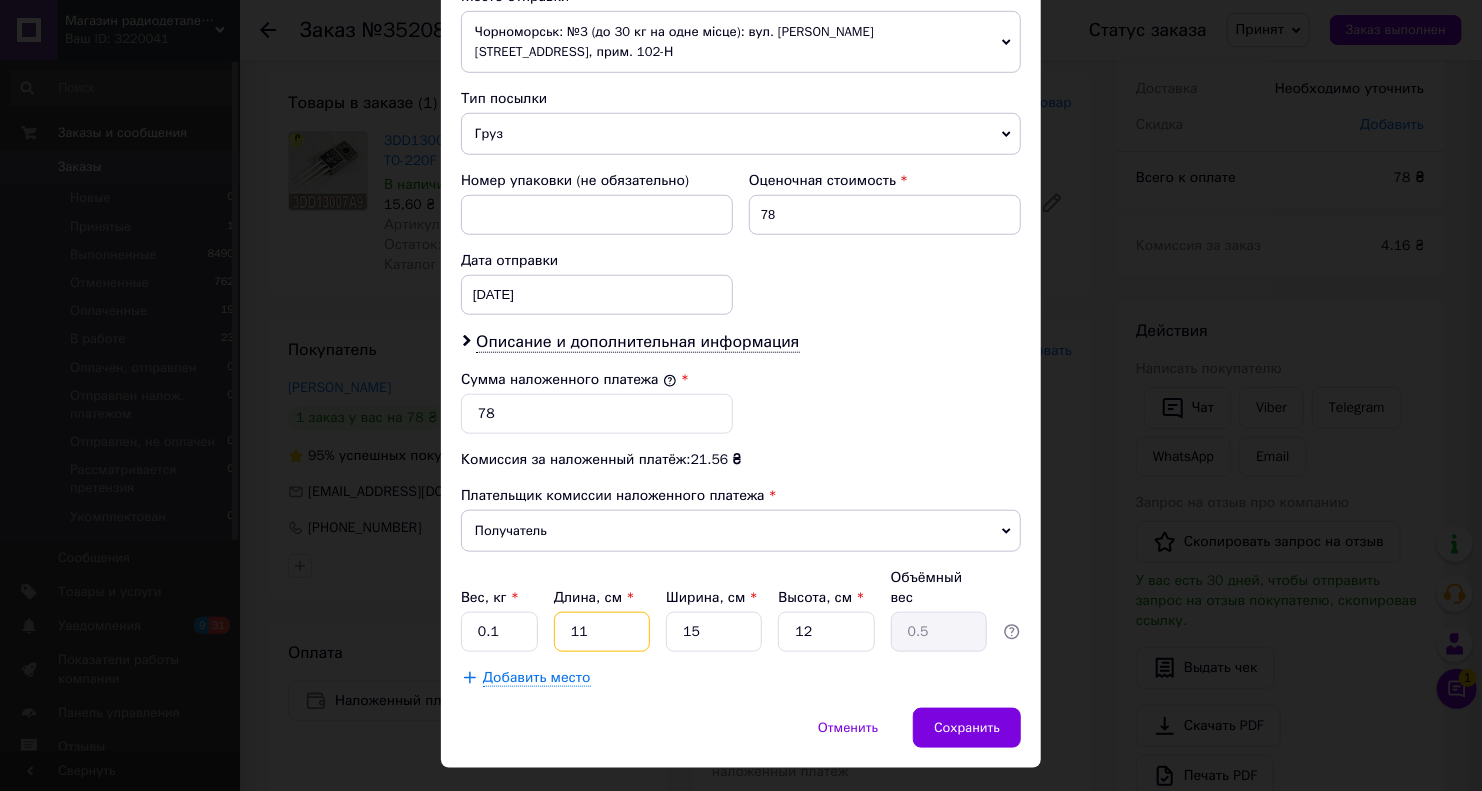 type on "1" 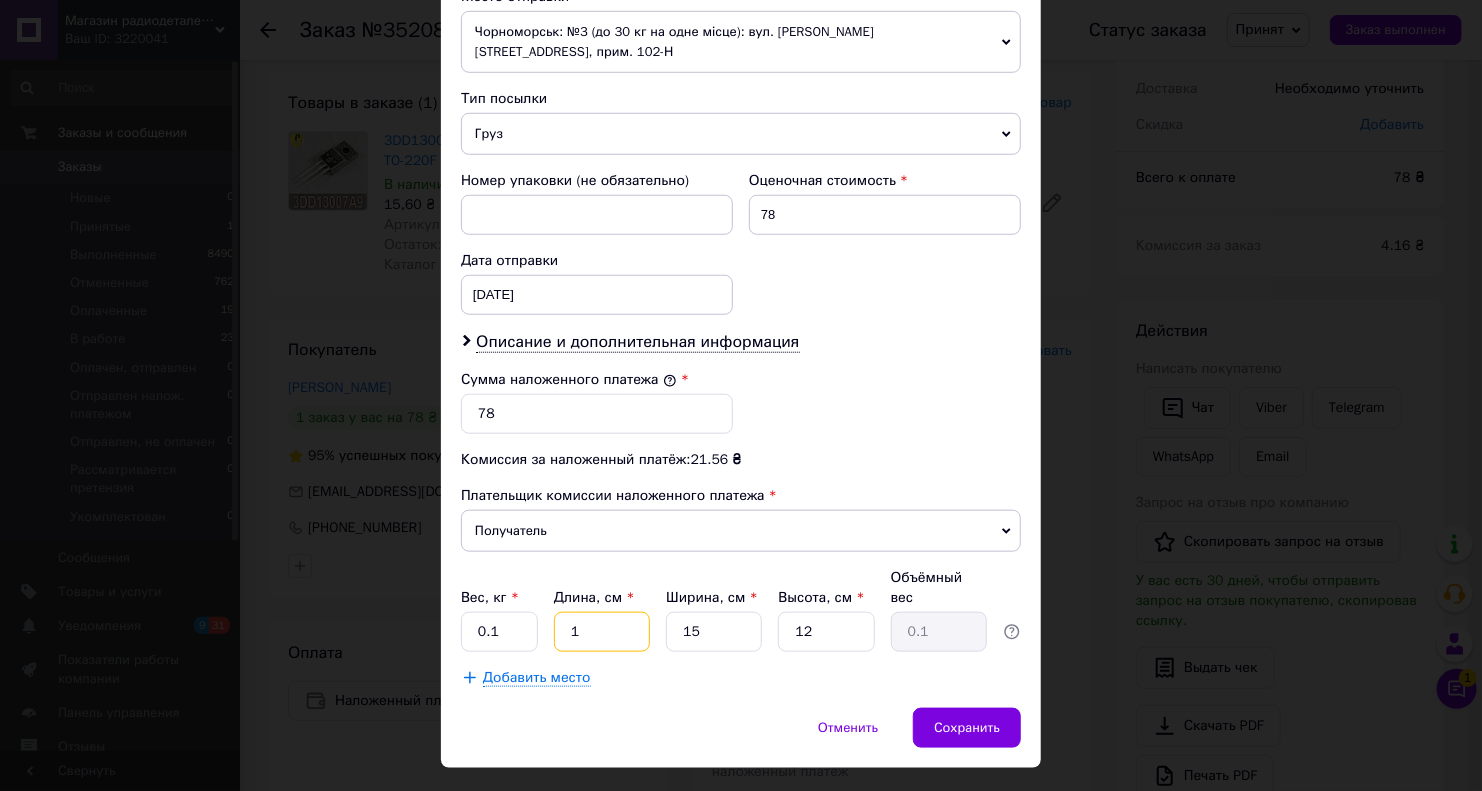 type on "10" 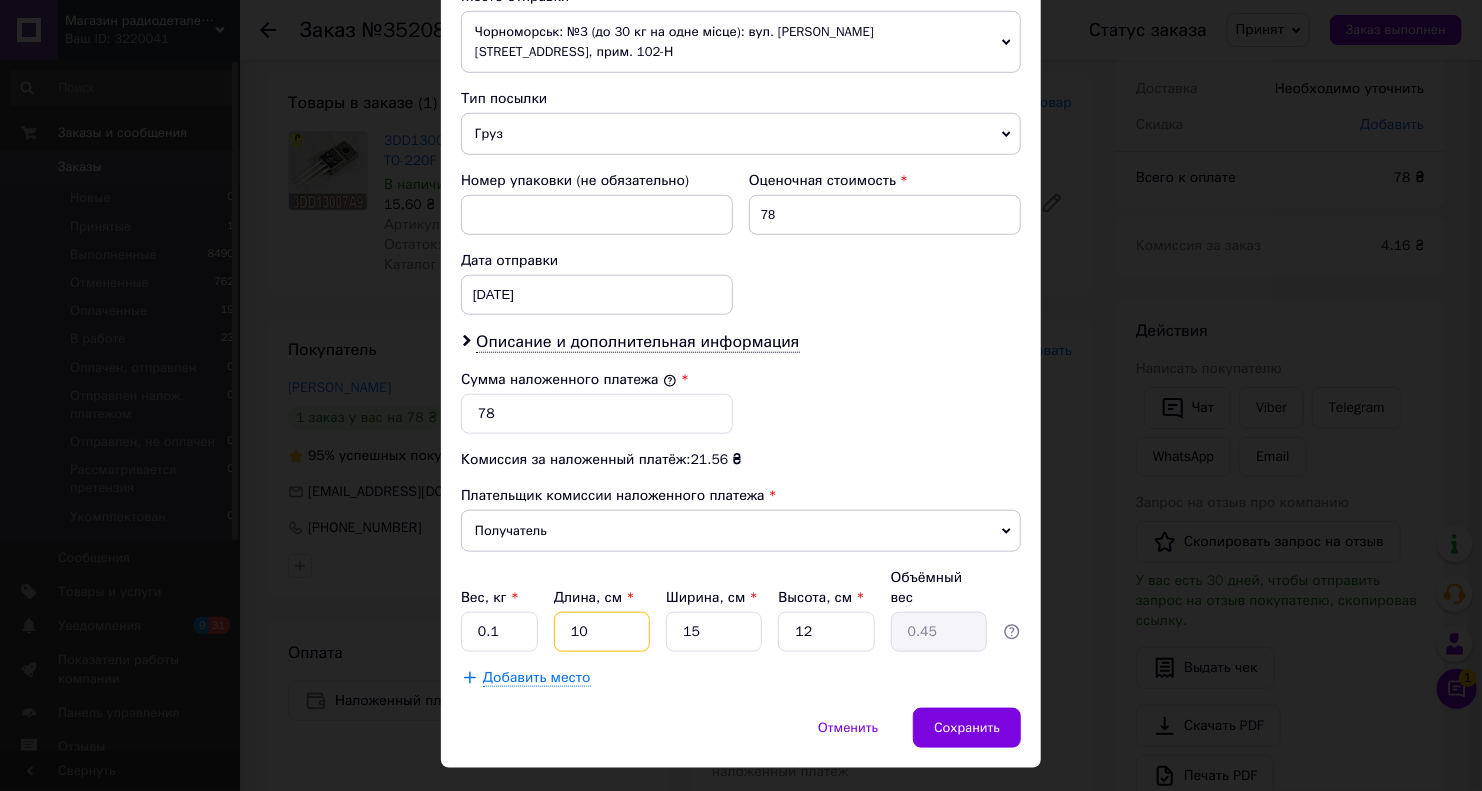 type on "10" 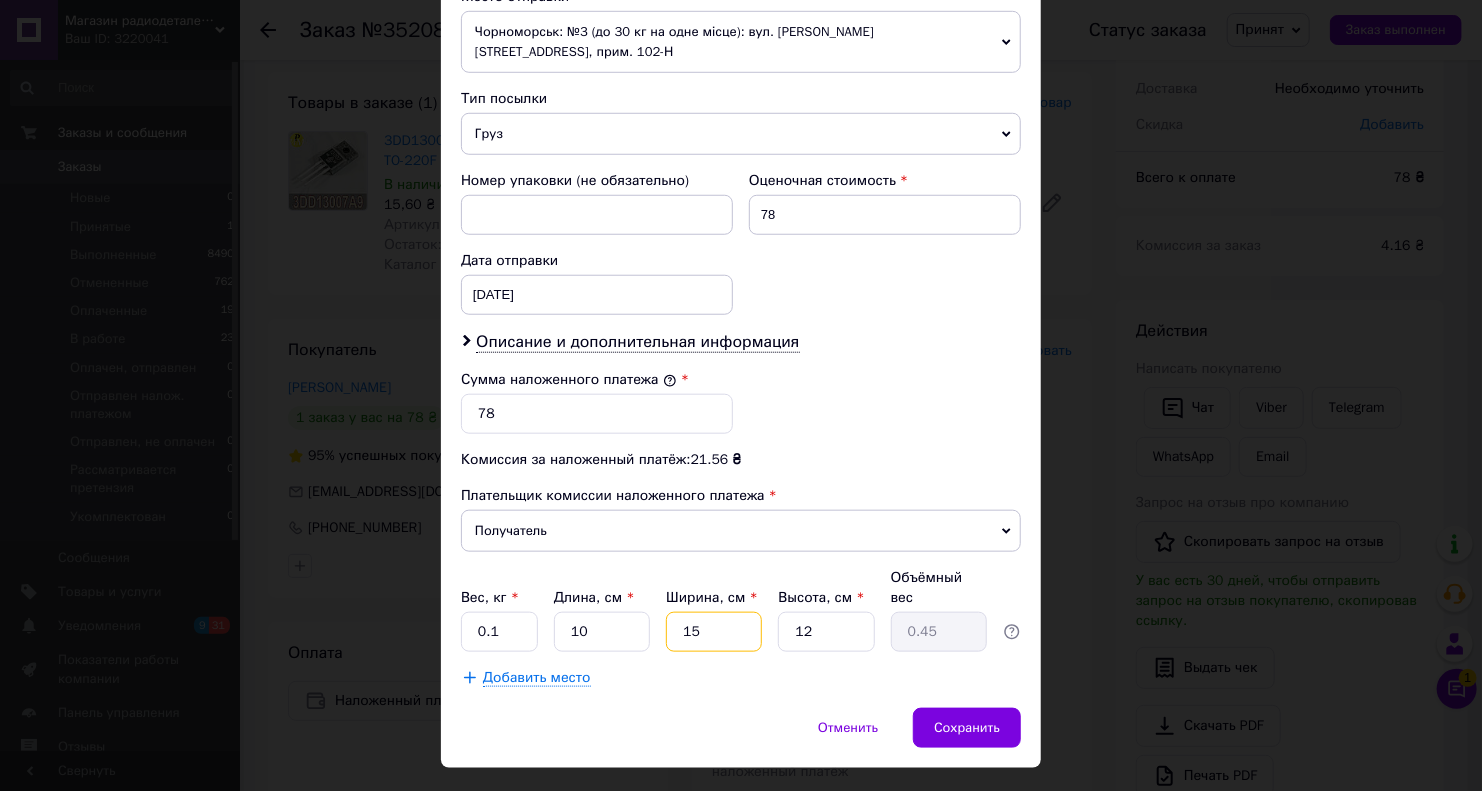 type on "1" 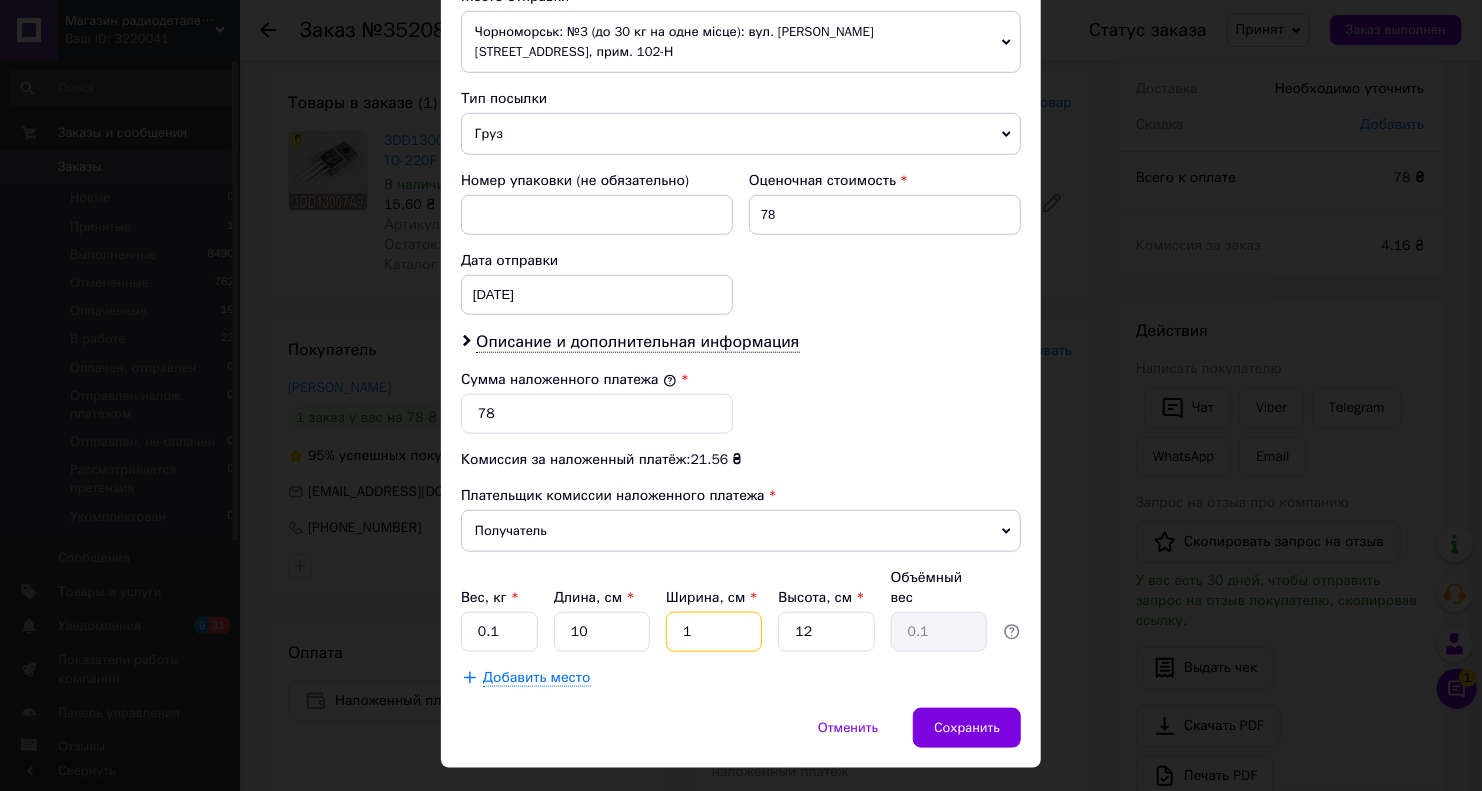 type on "10" 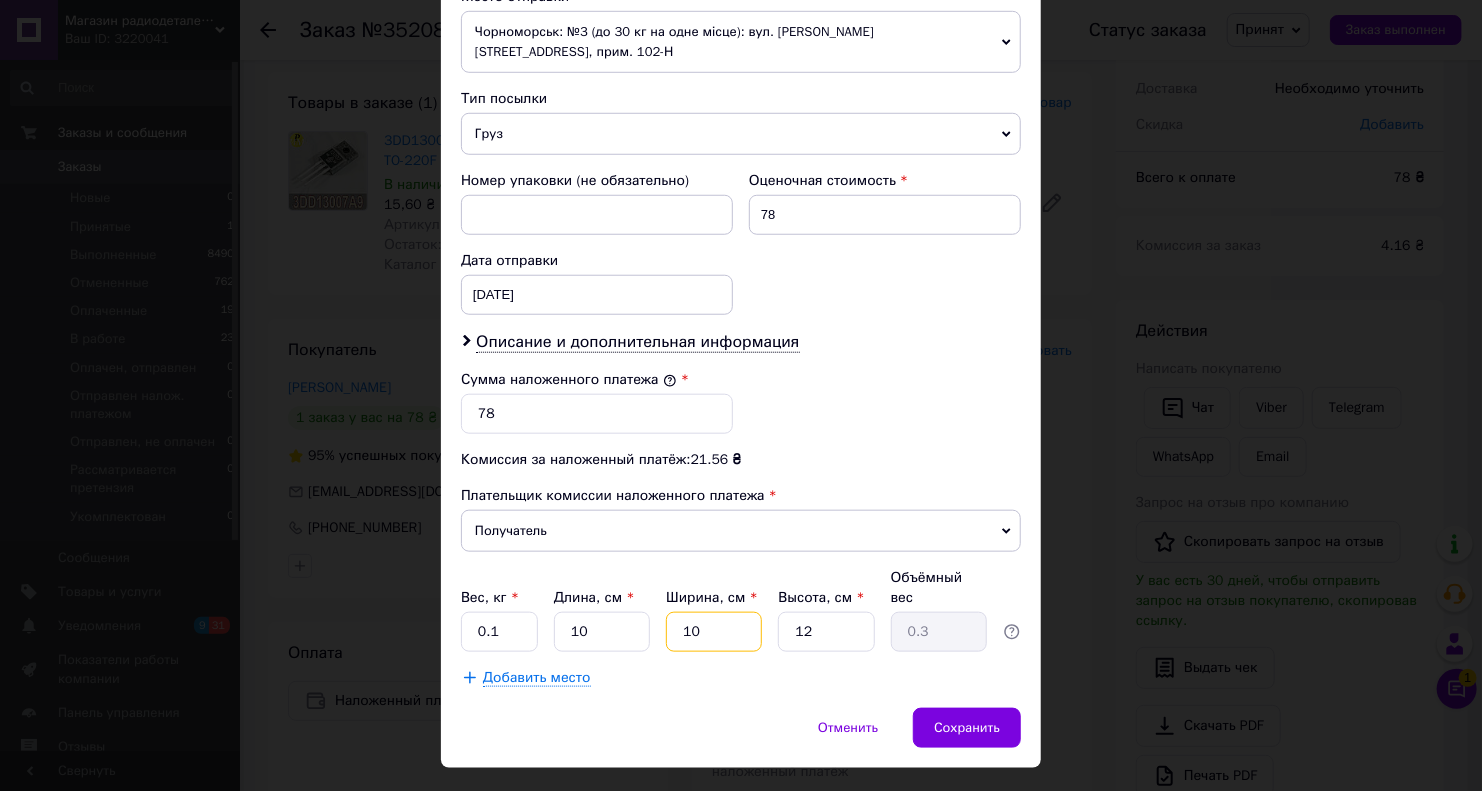 type on "10" 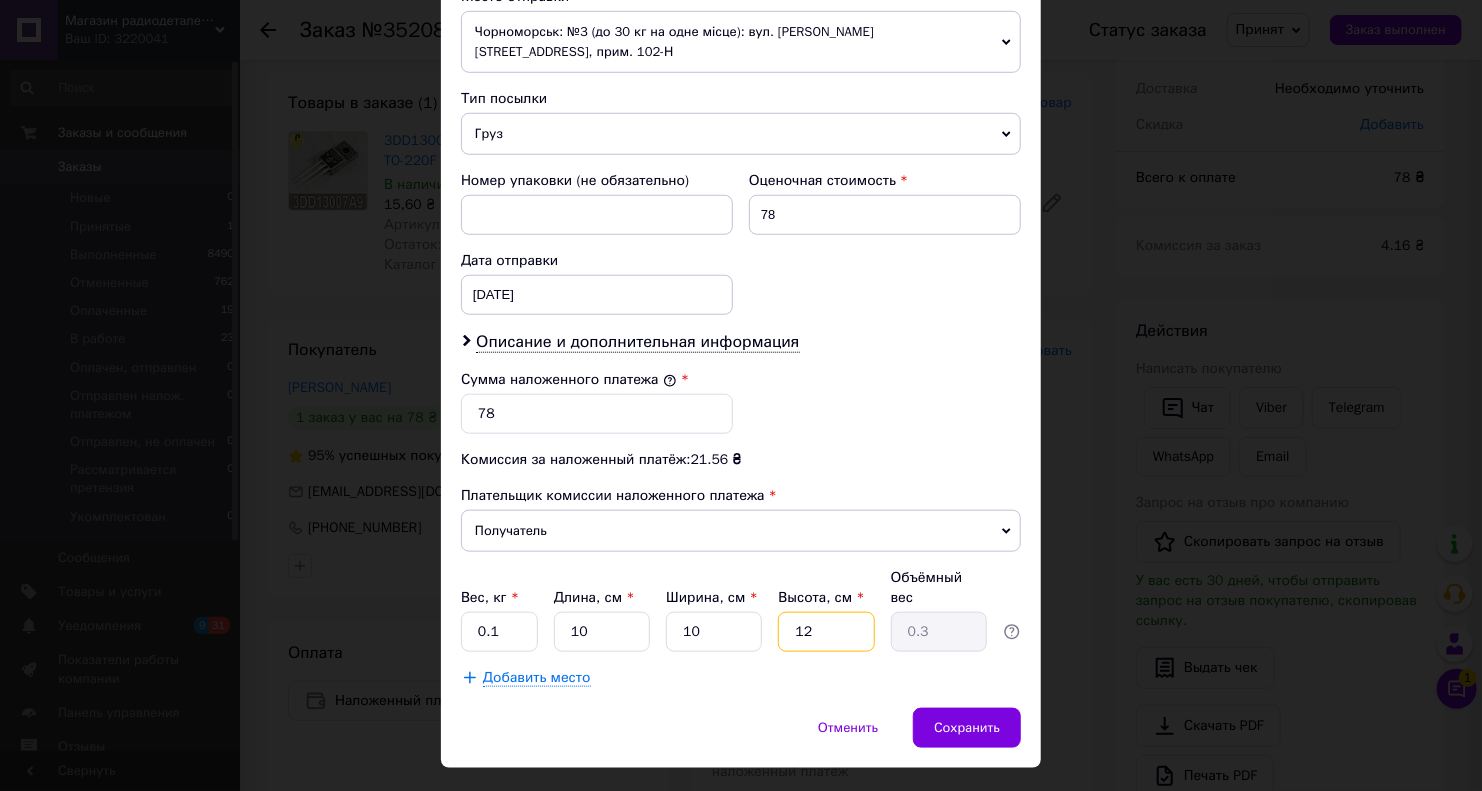 type on "4" 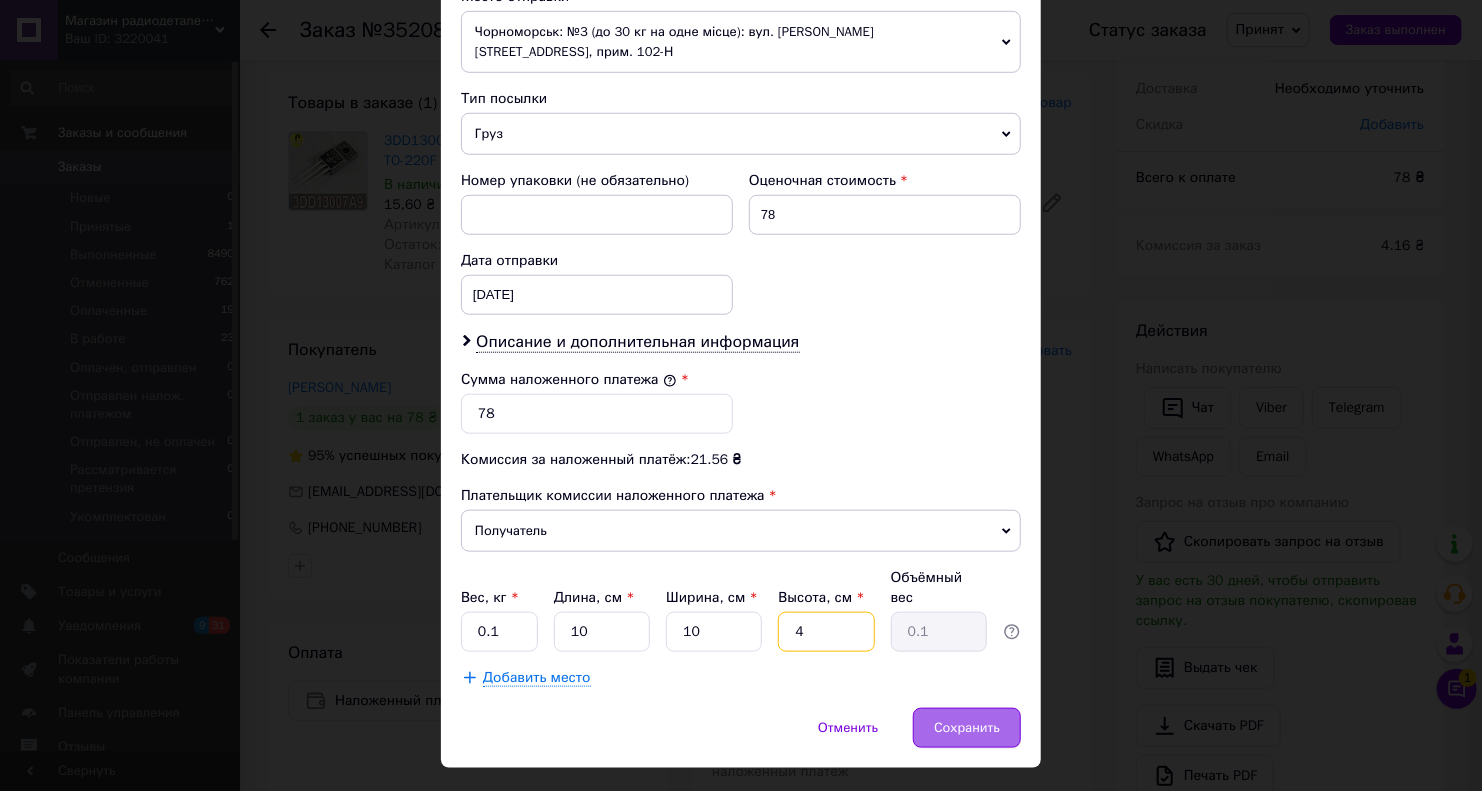 type on "4" 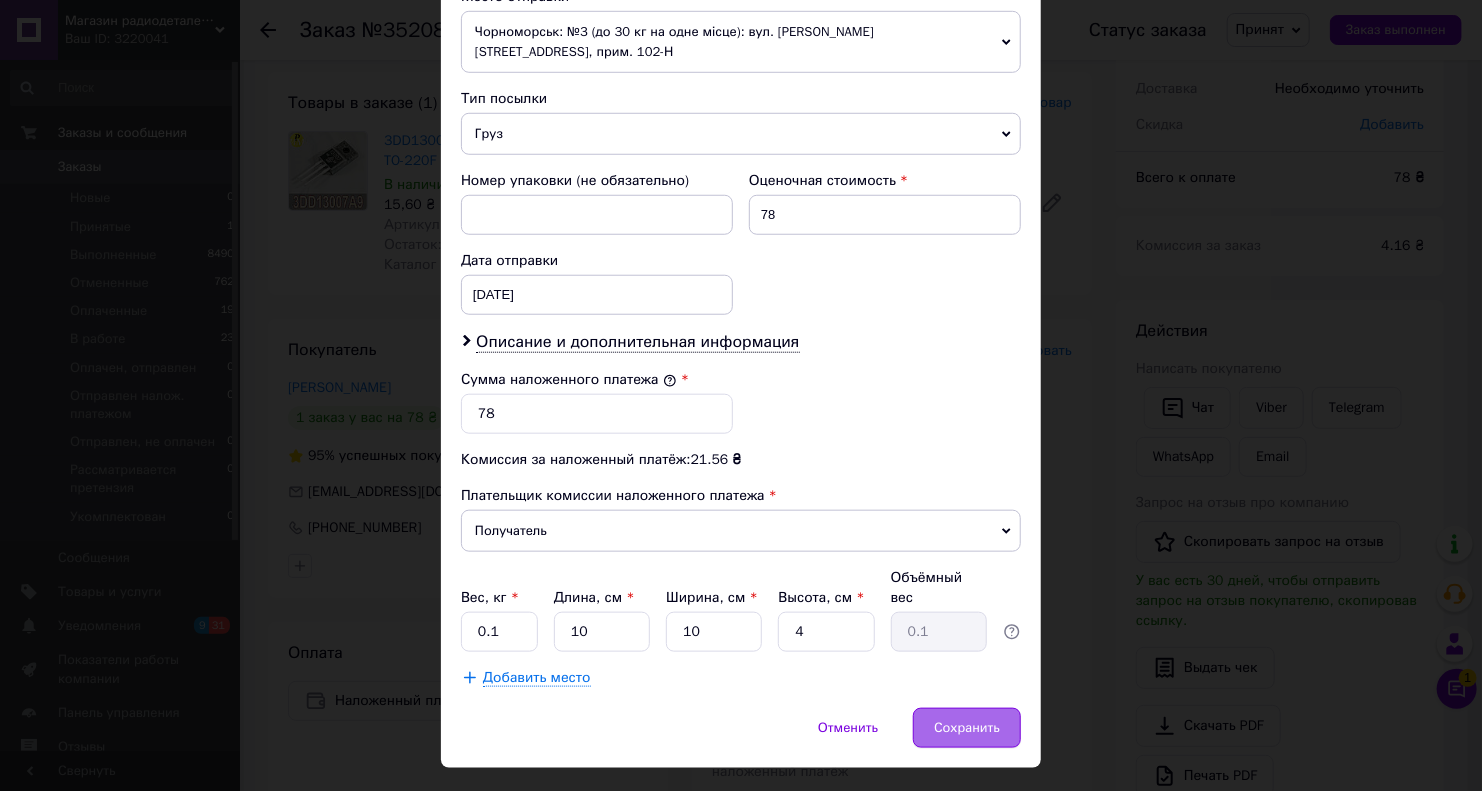 click on "Сохранить" at bounding box center (967, 728) 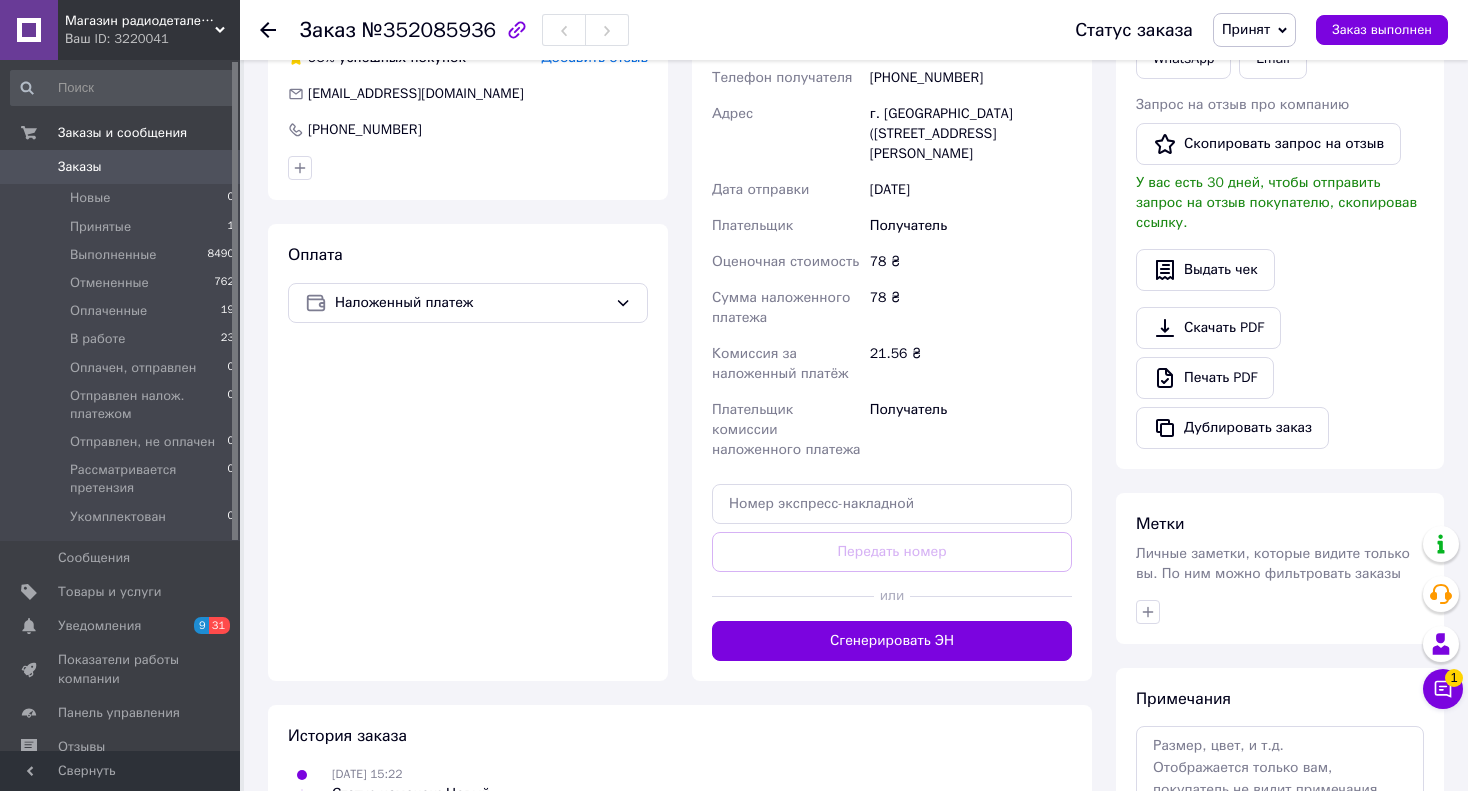 scroll, scrollTop: 500, scrollLeft: 0, axis: vertical 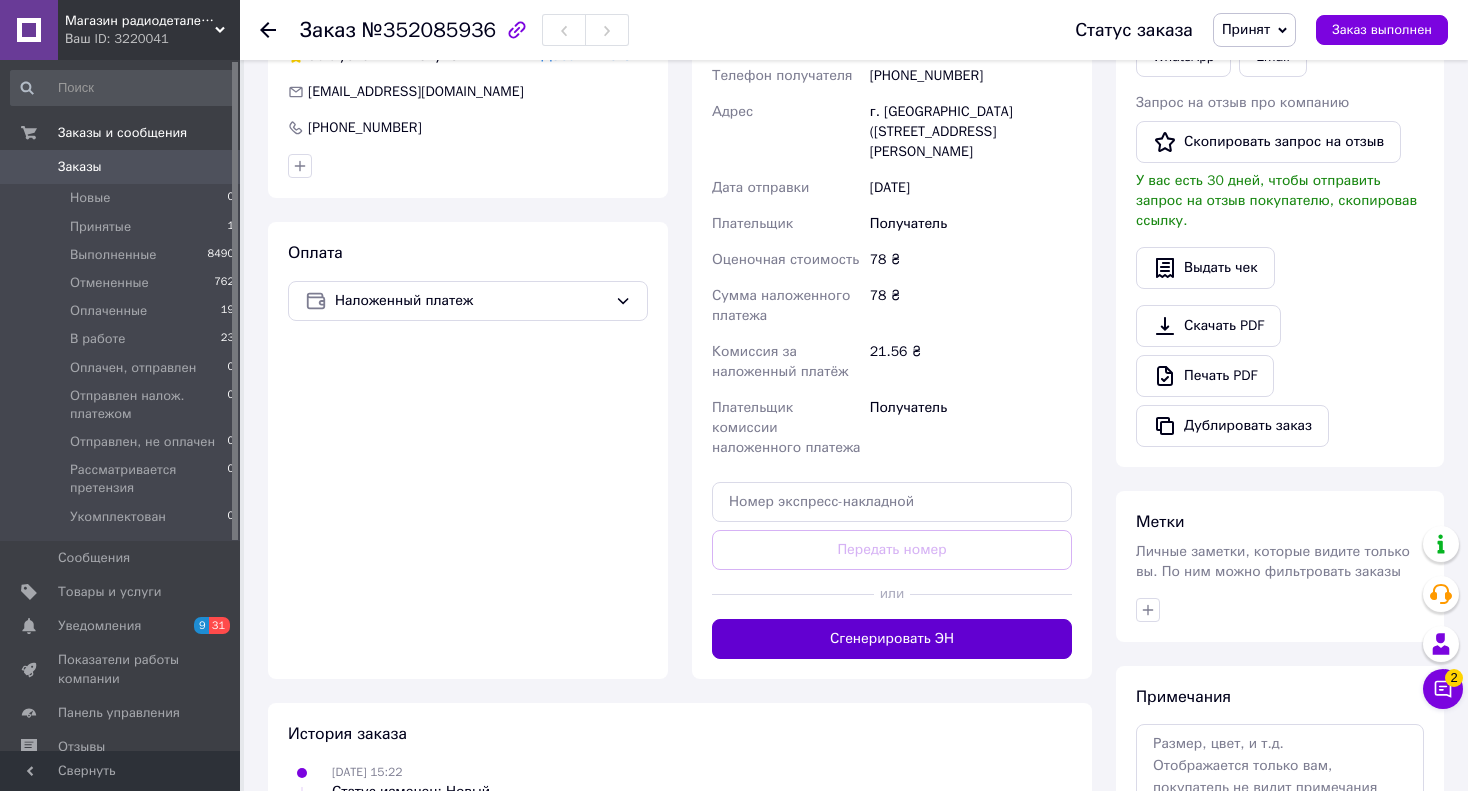 click on "Сгенерировать ЭН" at bounding box center [892, 639] 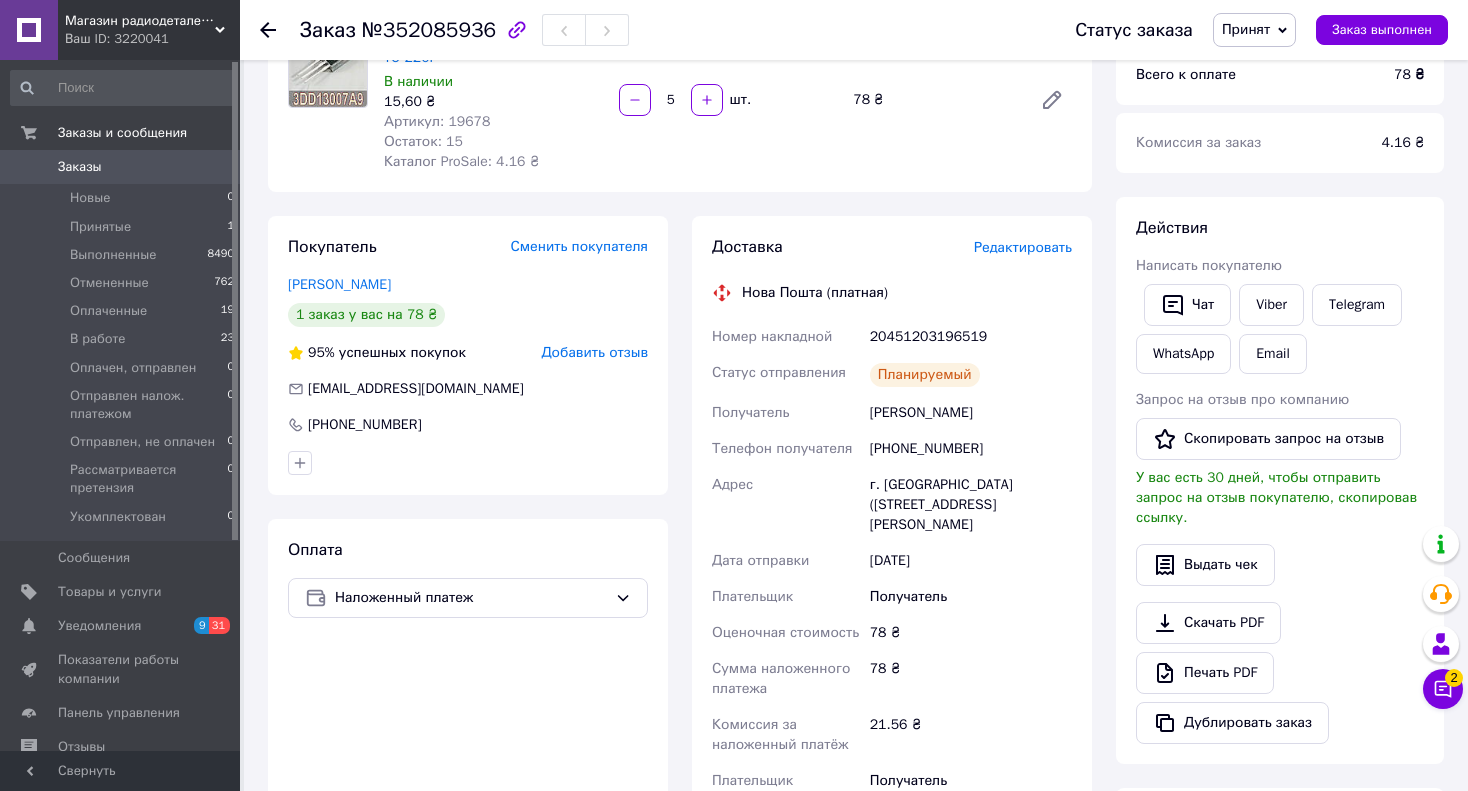 scroll, scrollTop: 200, scrollLeft: 0, axis: vertical 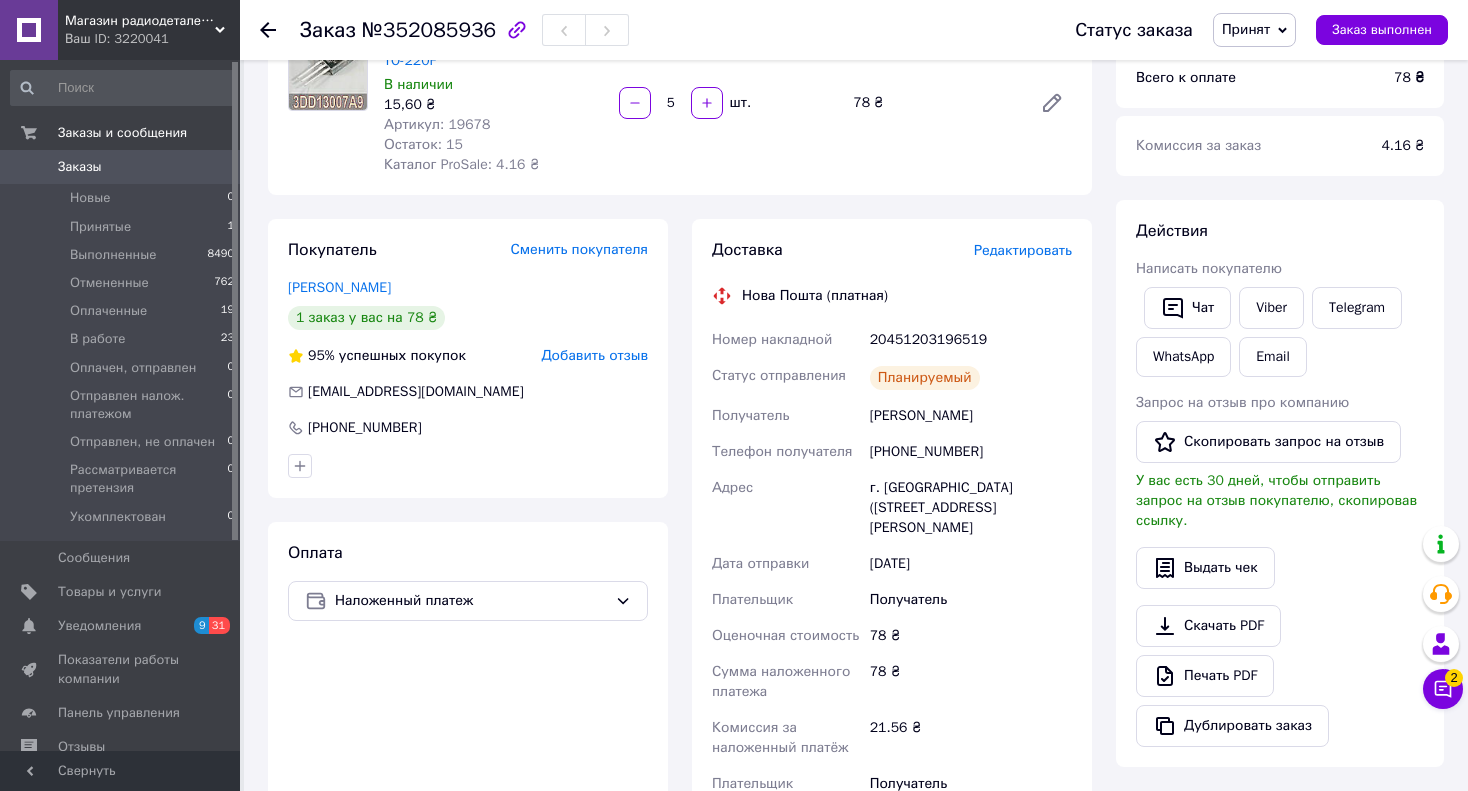 click on "20451203196519" at bounding box center [971, 340] 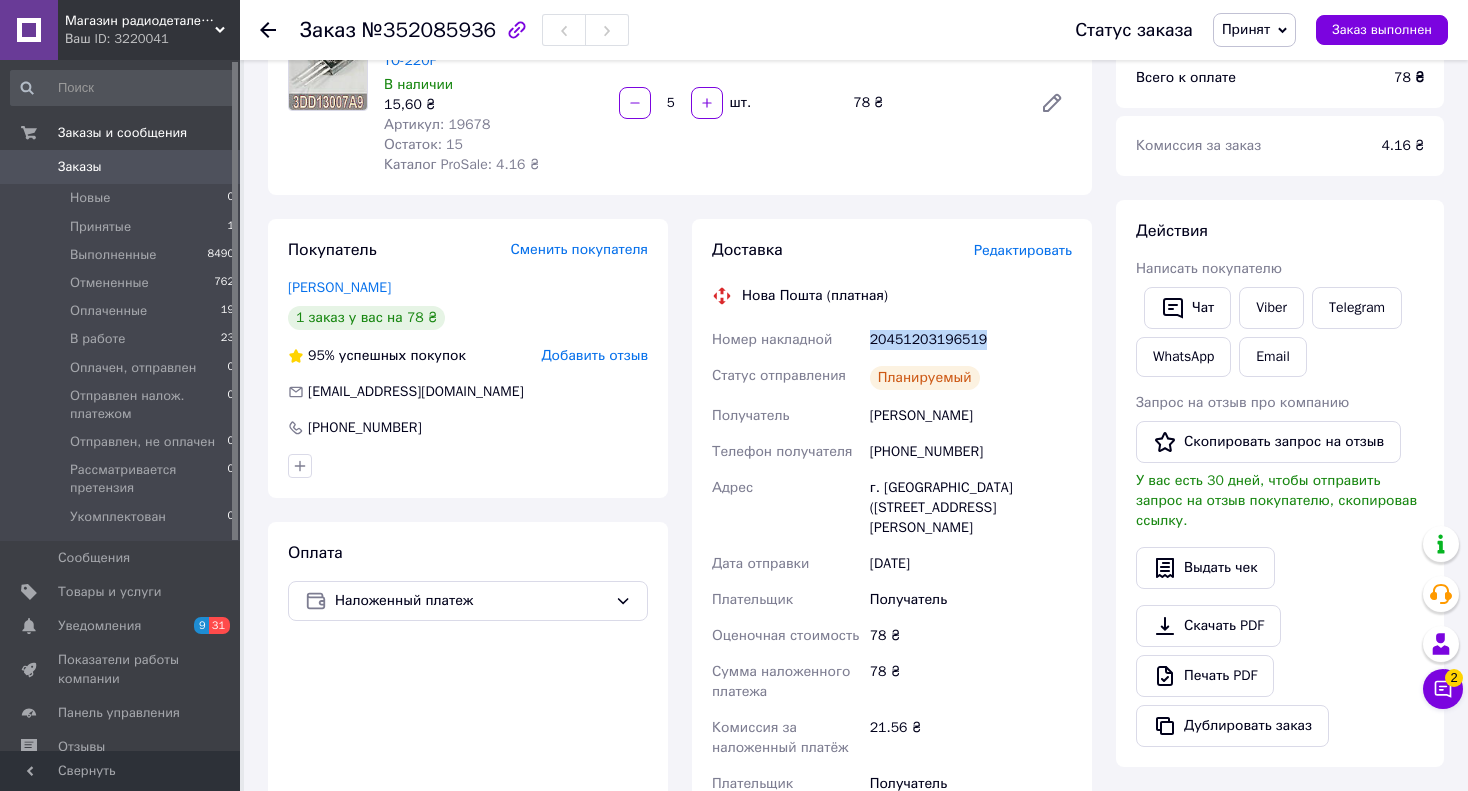 click on "20451203196519" at bounding box center (971, 340) 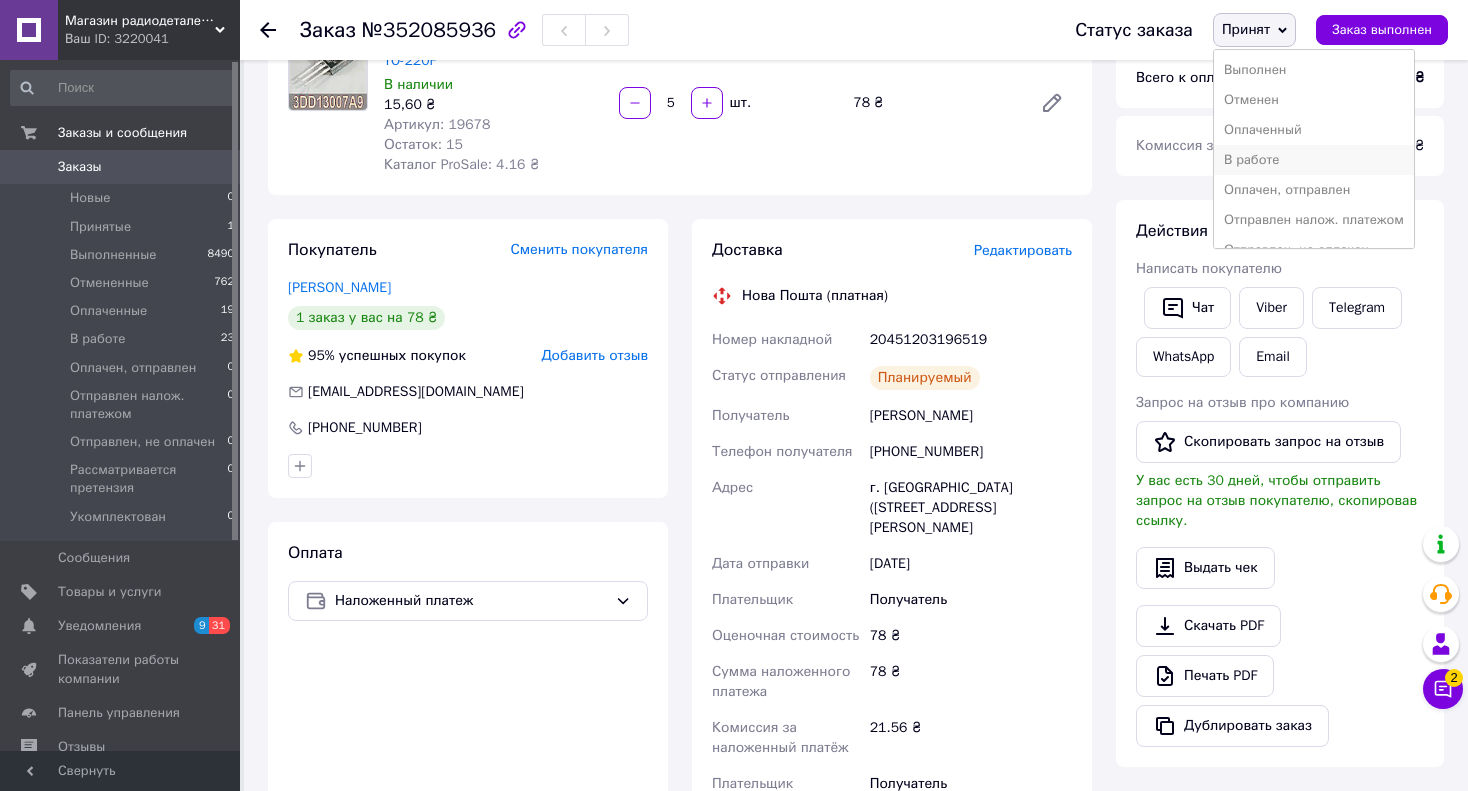 click on "В работе" at bounding box center (1314, 160) 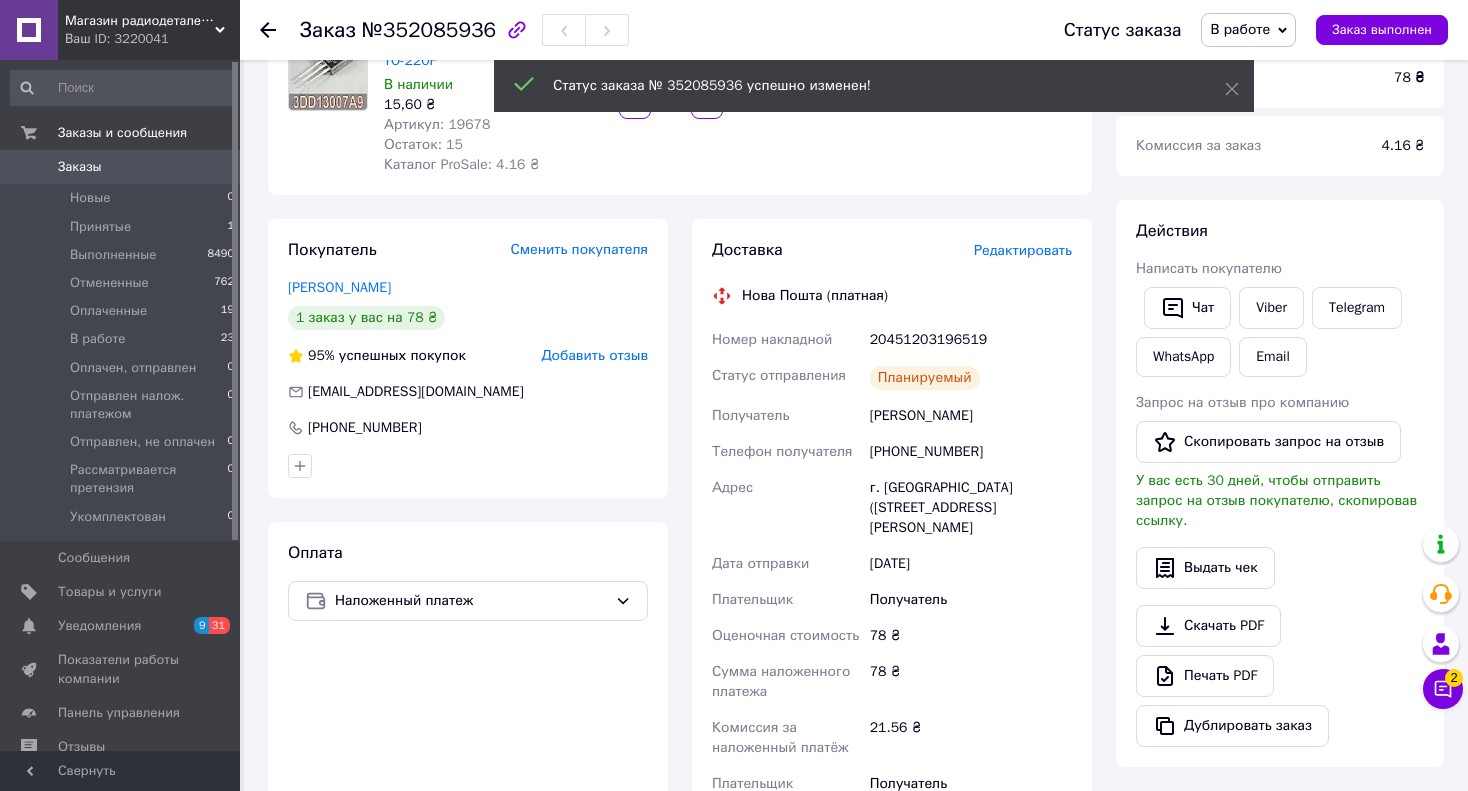 click on "Заказы" at bounding box center (80, 167) 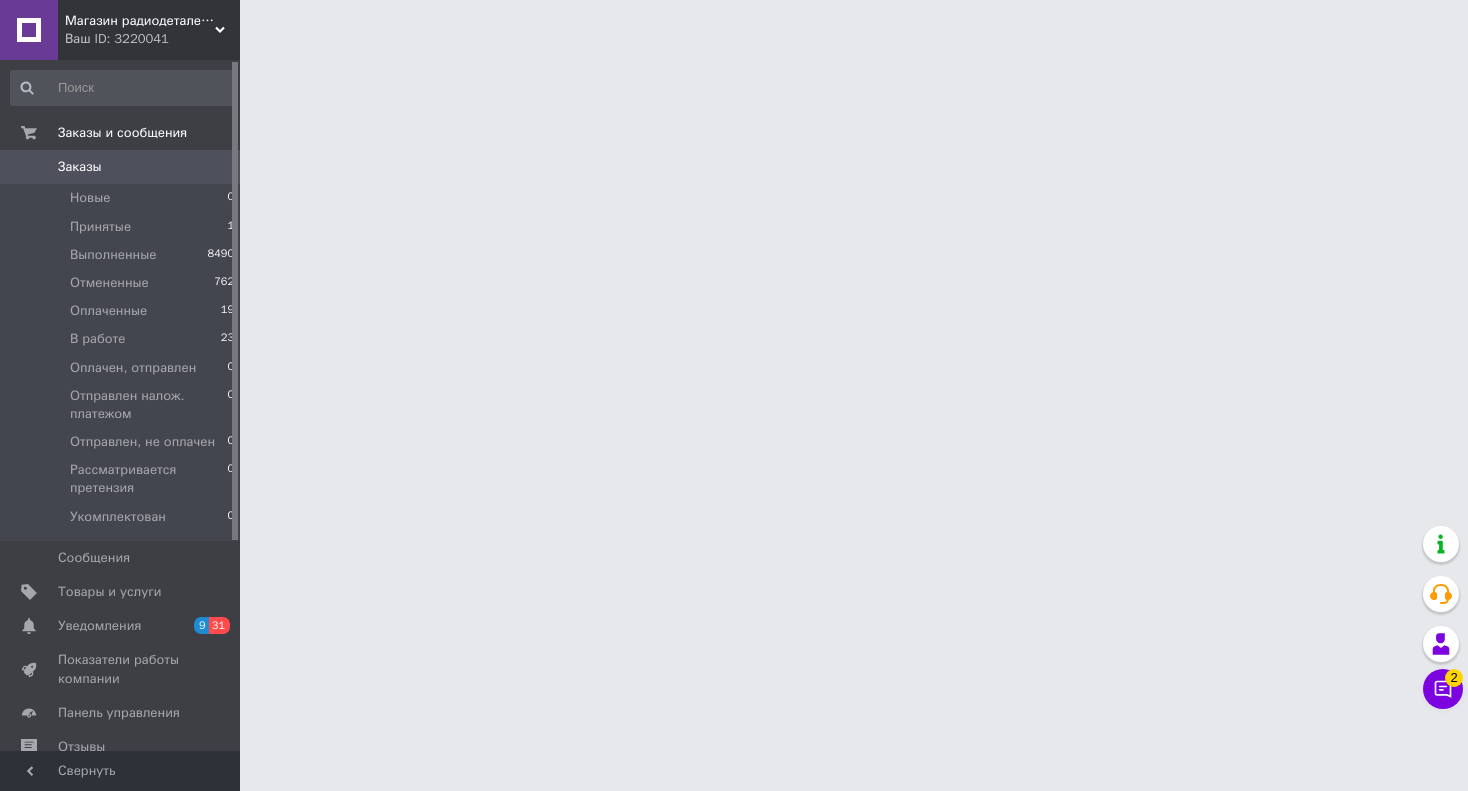 scroll, scrollTop: 0, scrollLeft: 0, axis: both 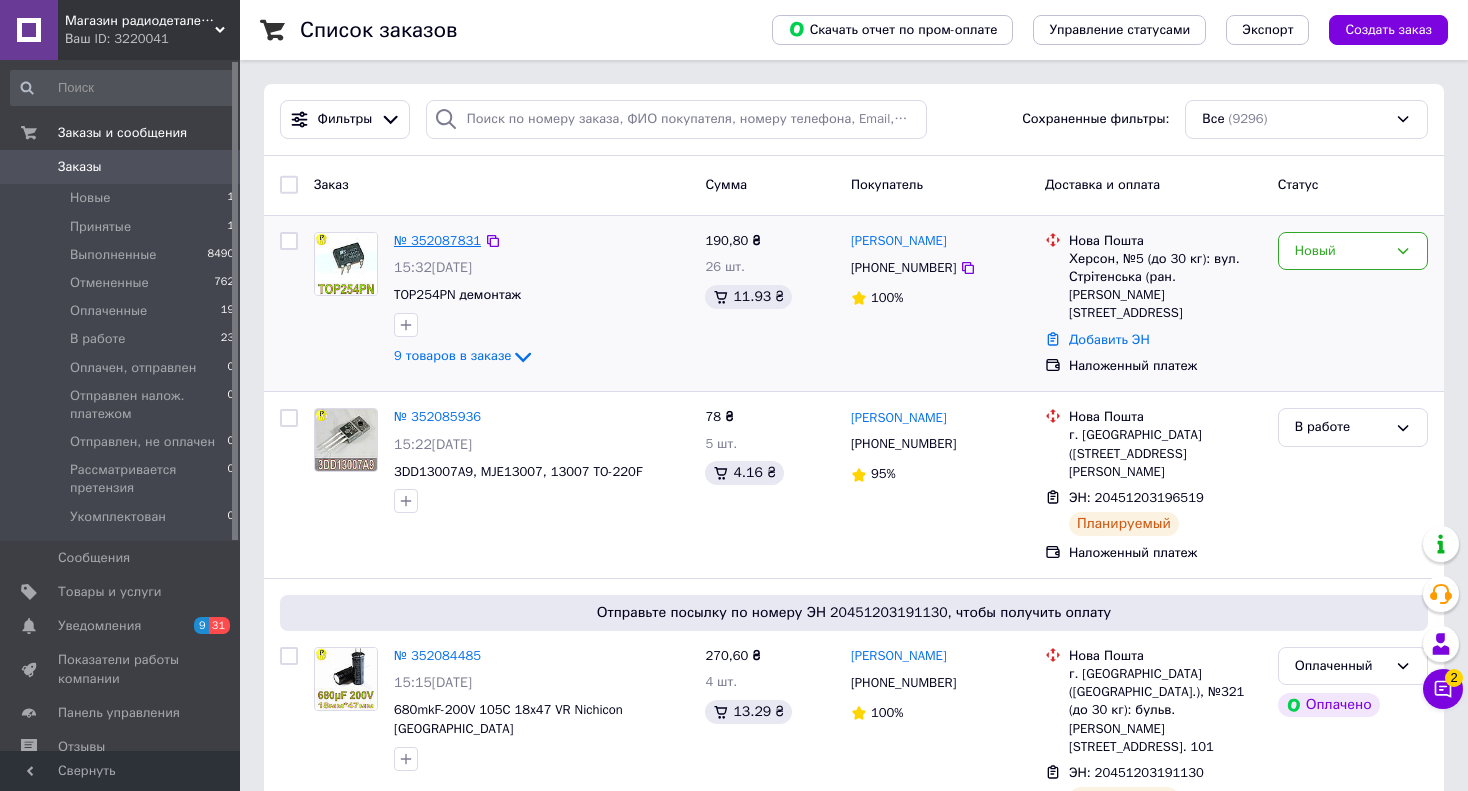 click on "№ 352087831" at bounding box center [437, 240] 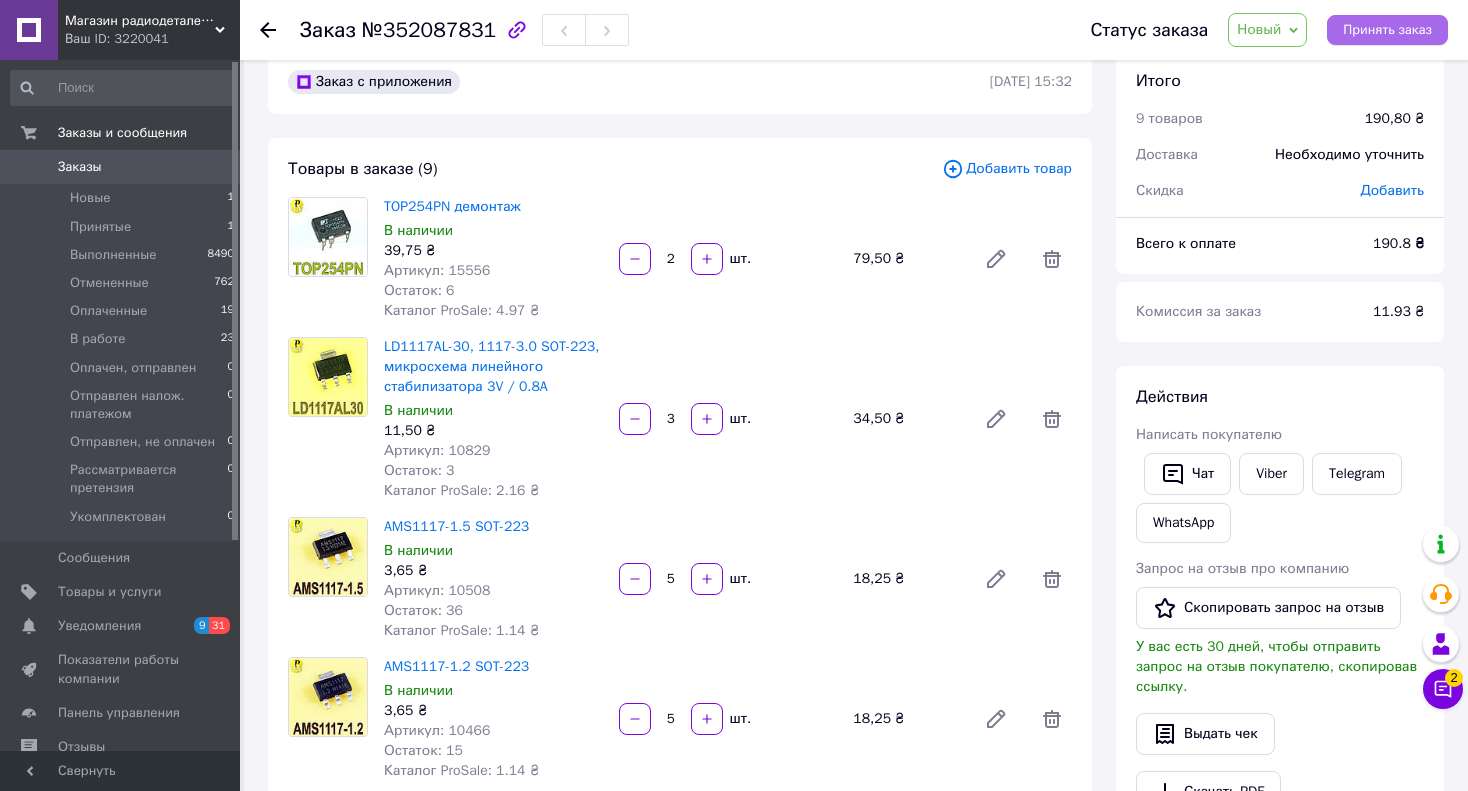 scroll, scrollTop: 0, scrollLeft: 0, axis: both 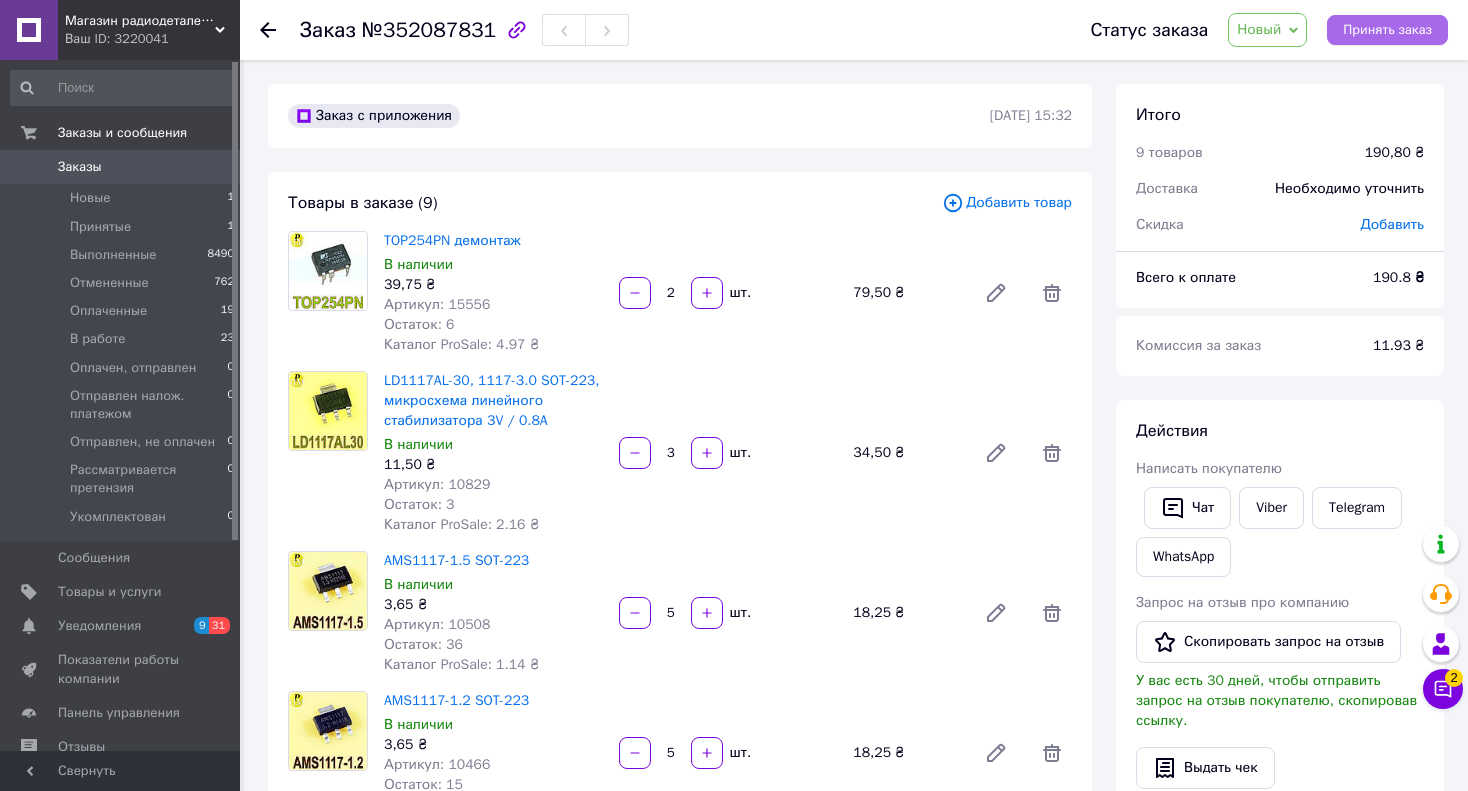 click on "Принять заказ" at bounding box center (1387, 30) 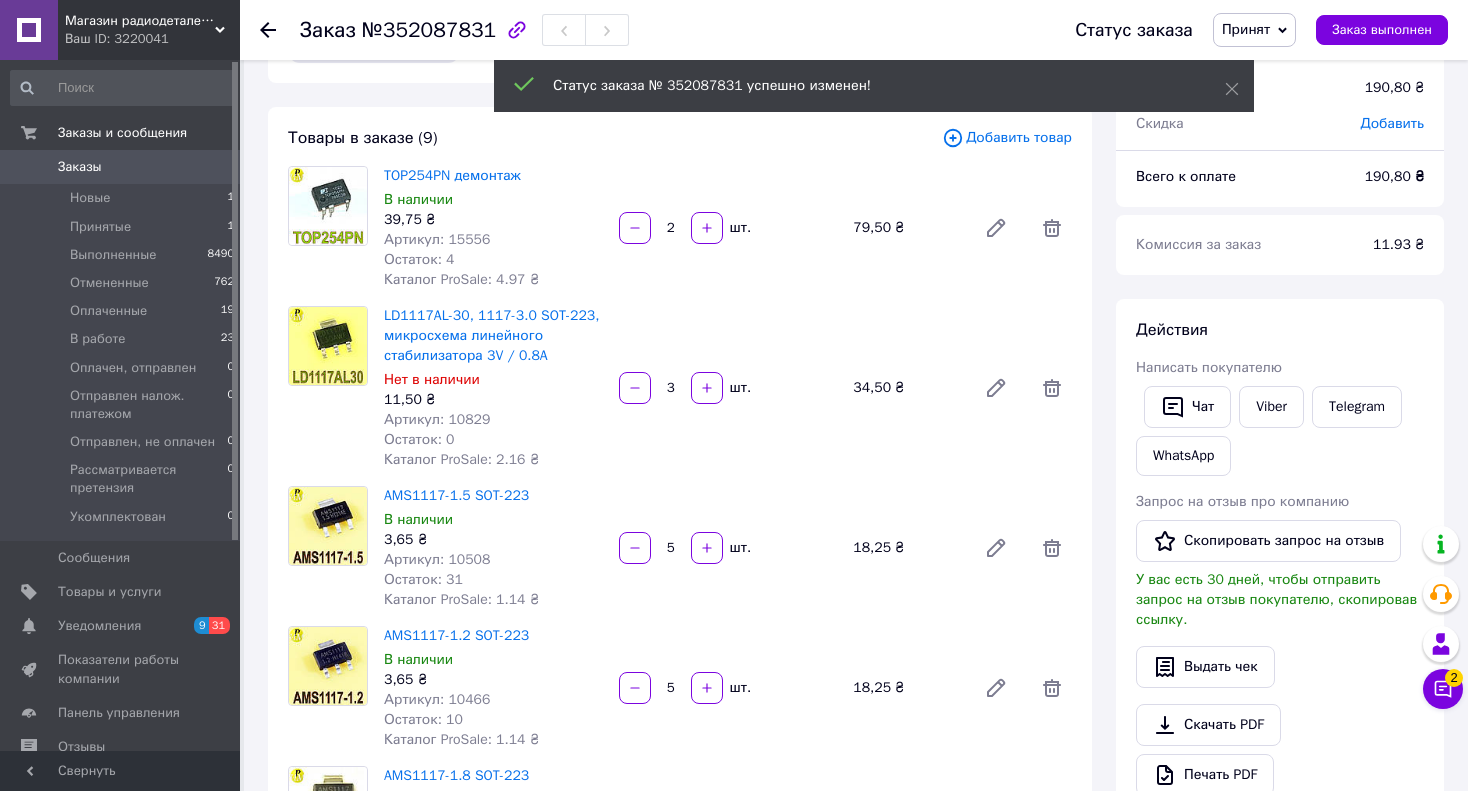 scroll, scrollTop: 100, scrollLeft: 0, axis: vertical 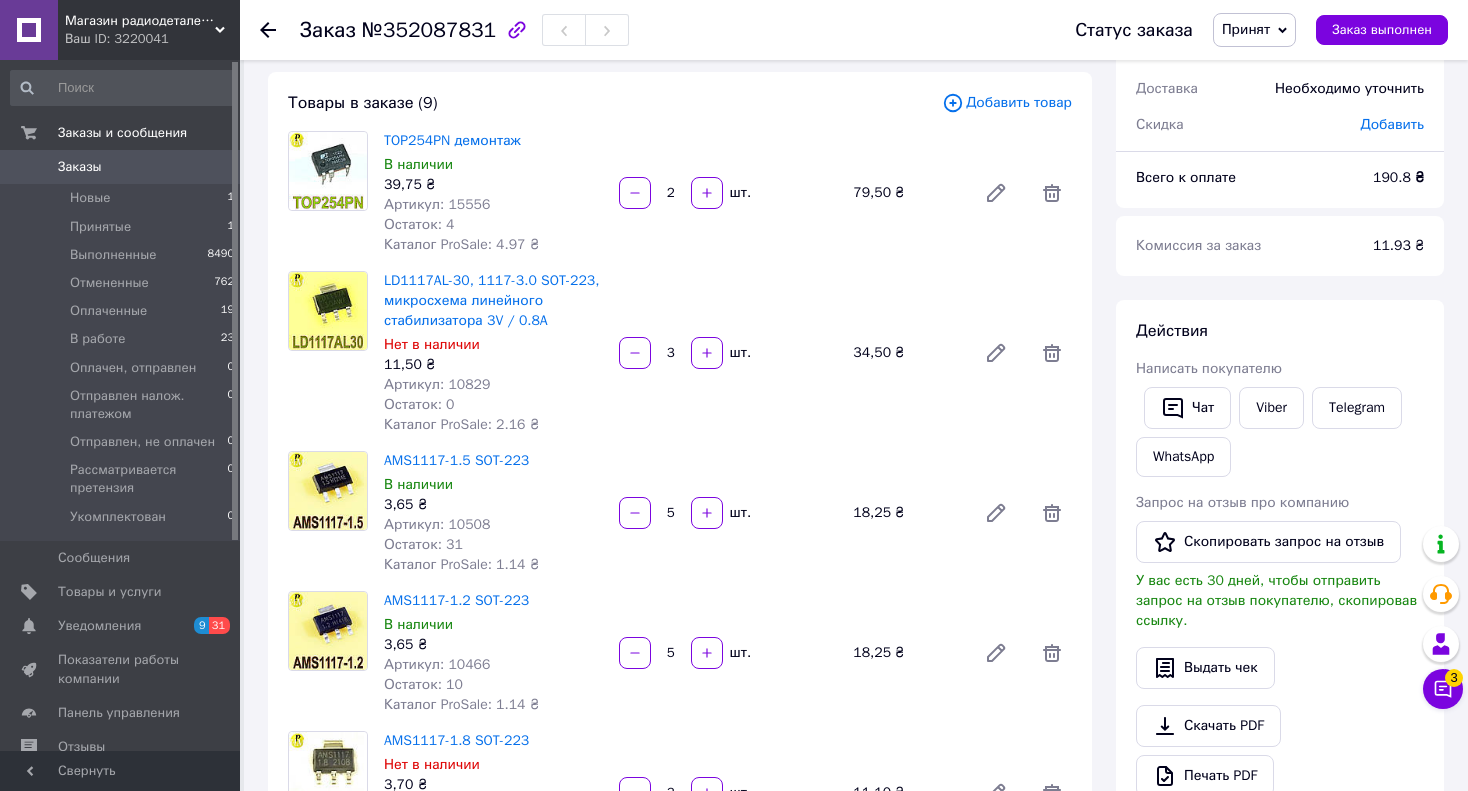click on "Артикул: 15556" at bounding box center [437, 204] 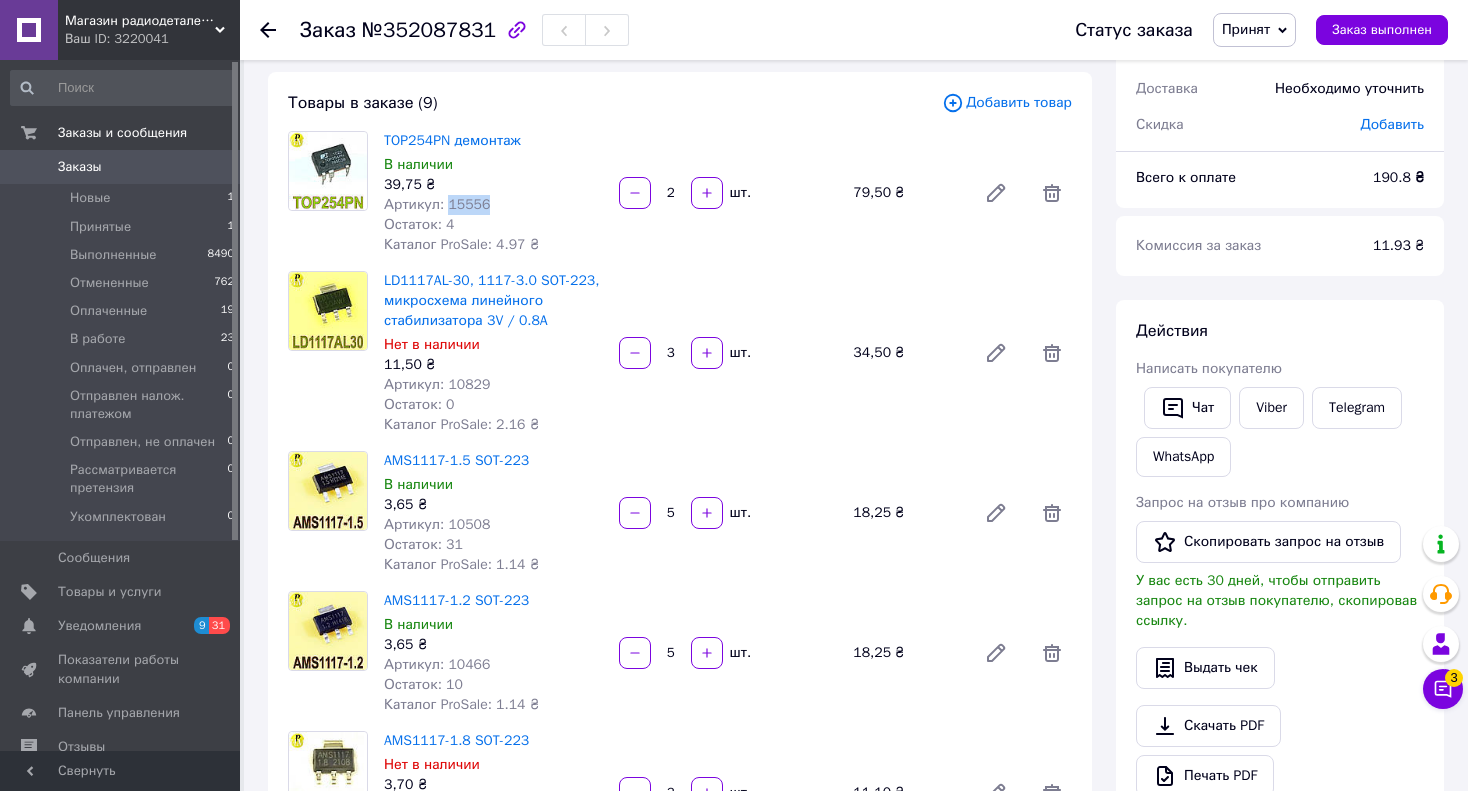 click on "Артикул: 15556" at bounding box center (437, 204) 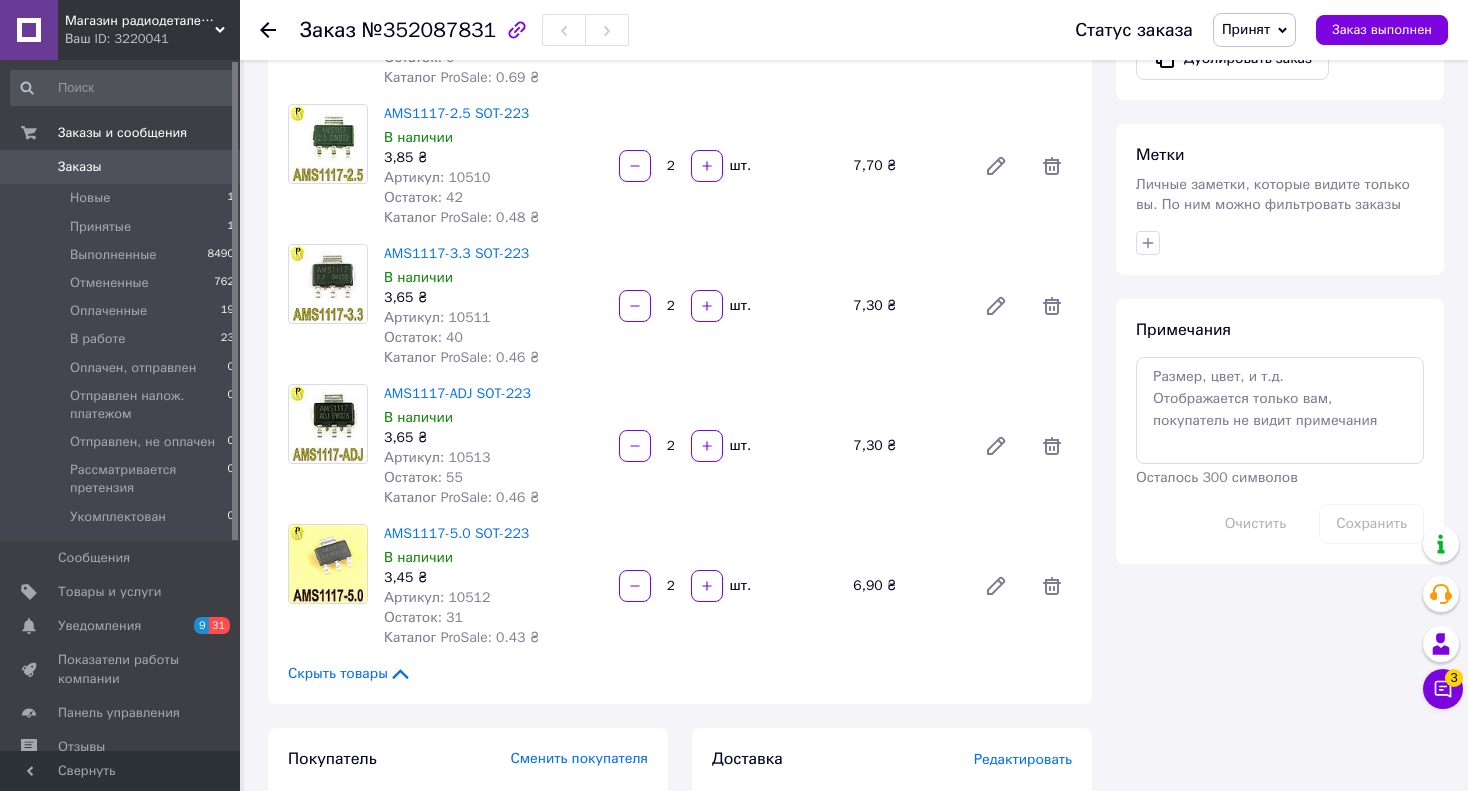 scroll, scrollTop: 900, scrollLeft: 0, axis: vertical 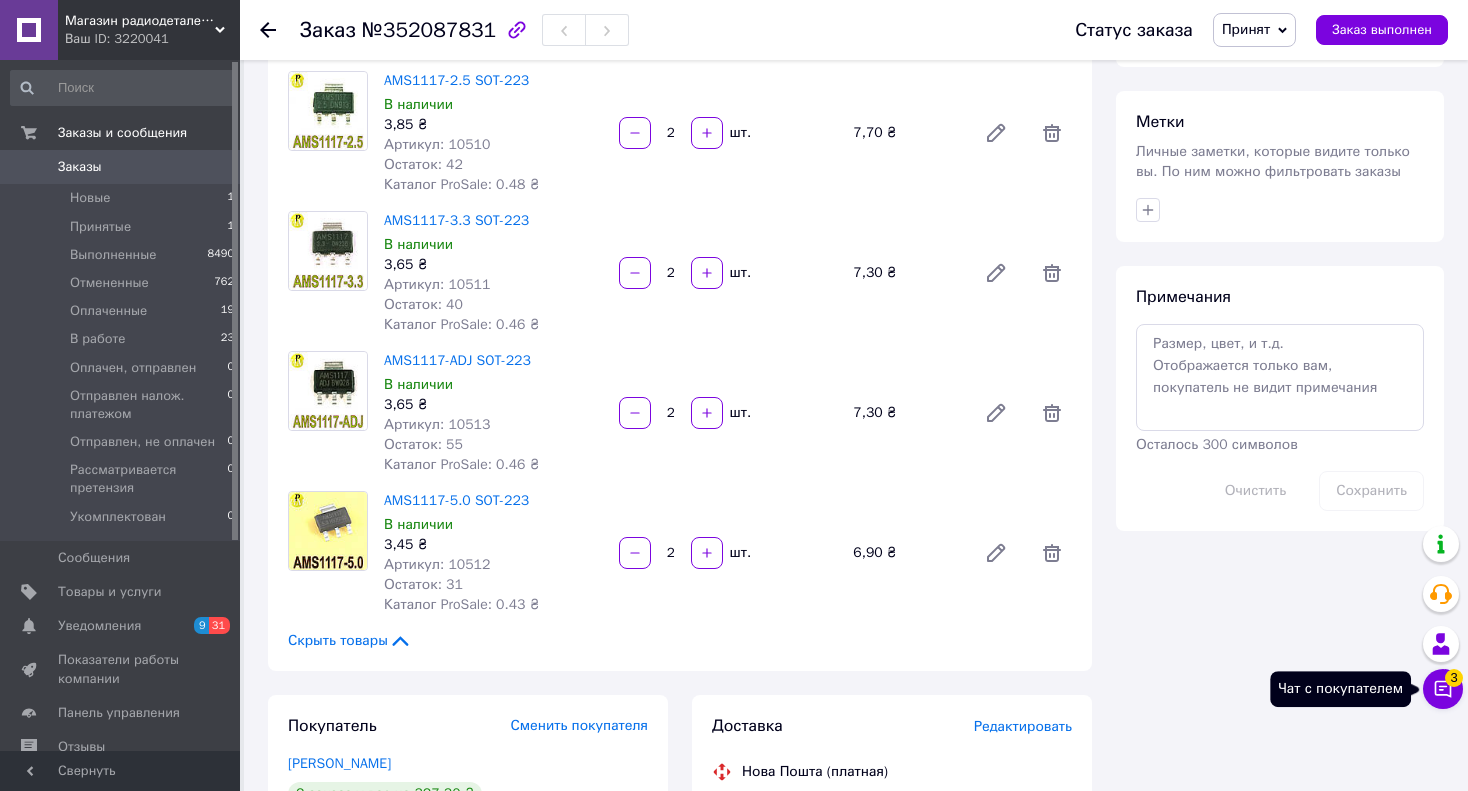 click 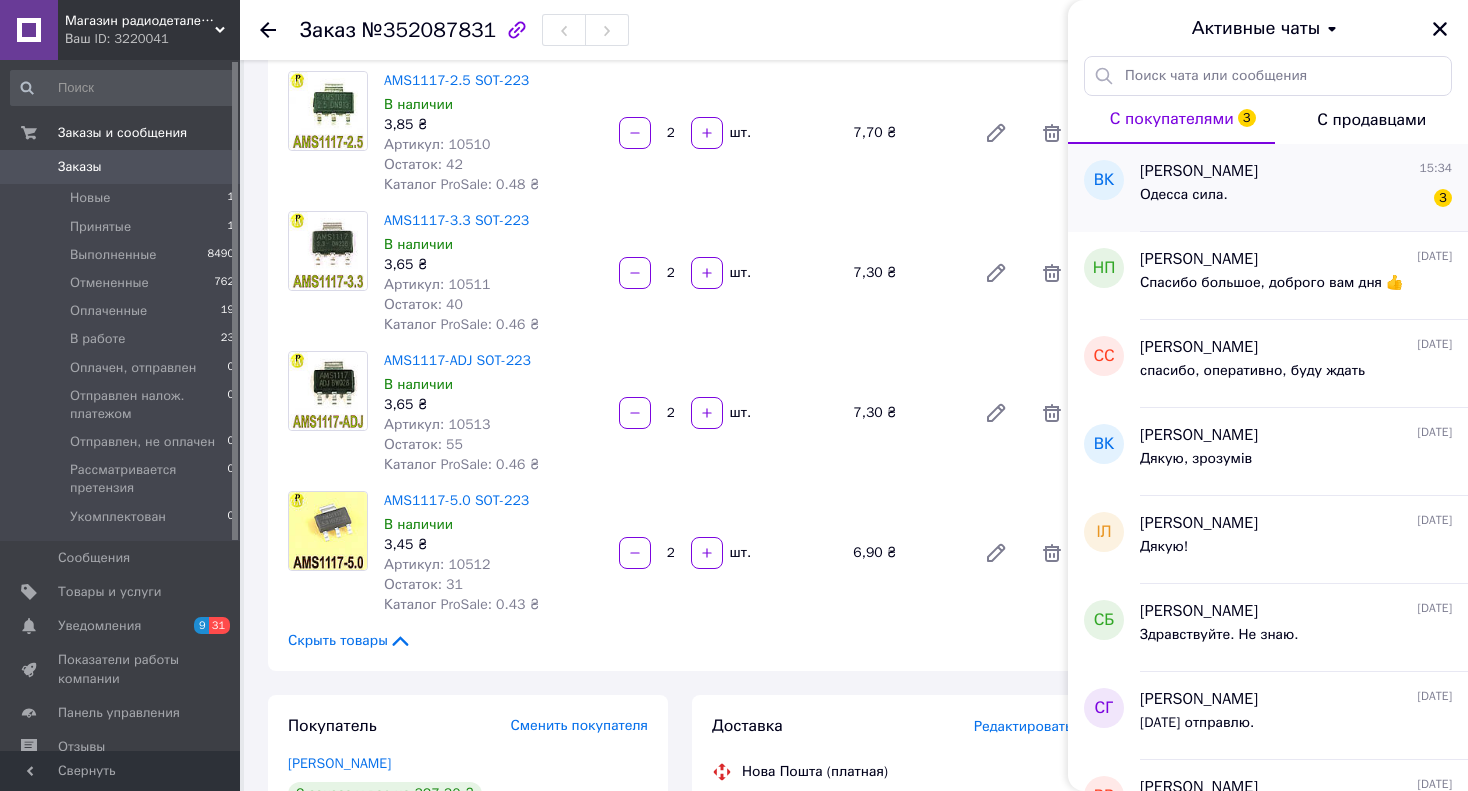 click on "Одесса сила." at bounding box center [1184, 195] 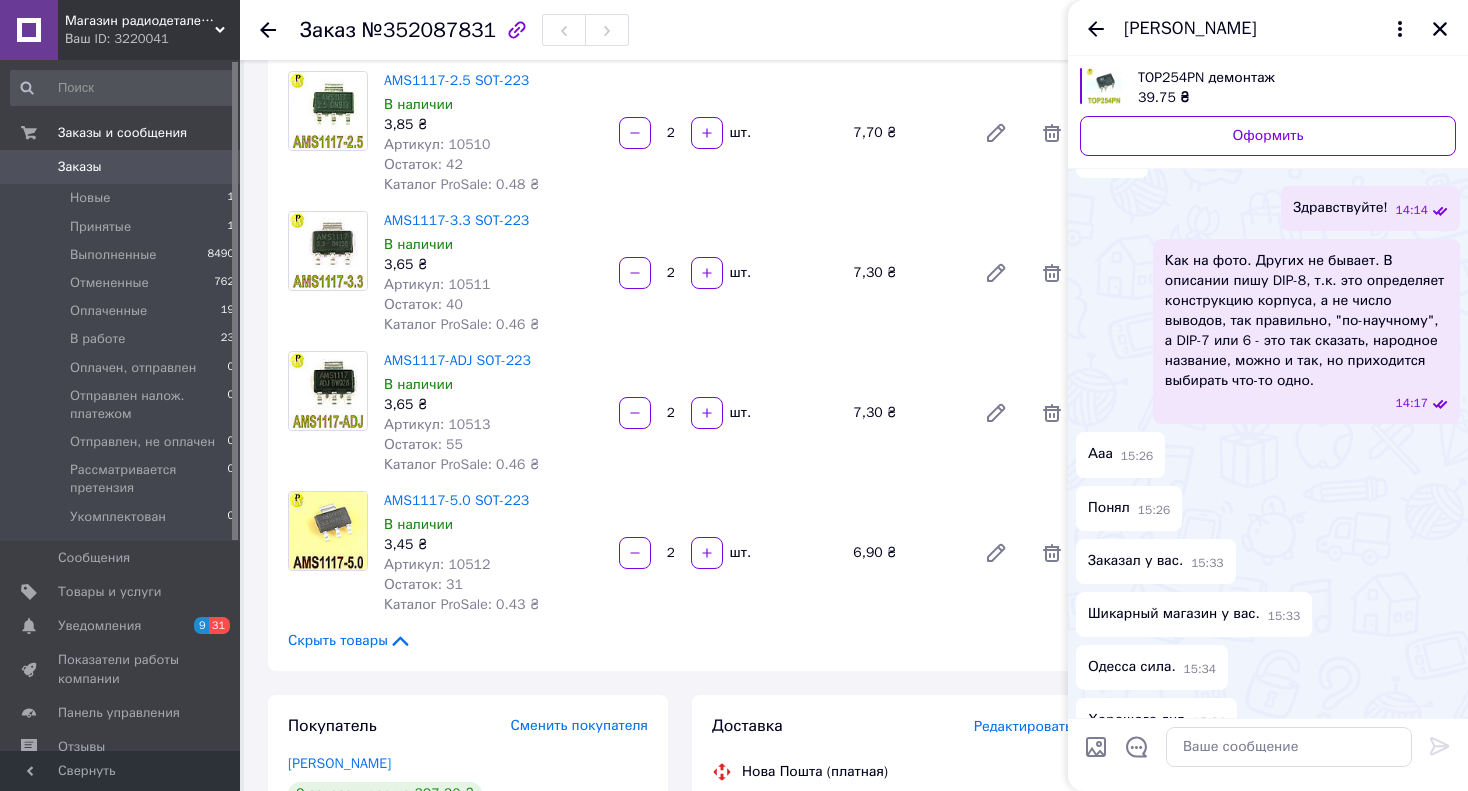 scroll, scrollTop: 341, scrollLeft: 0, axis: vertical 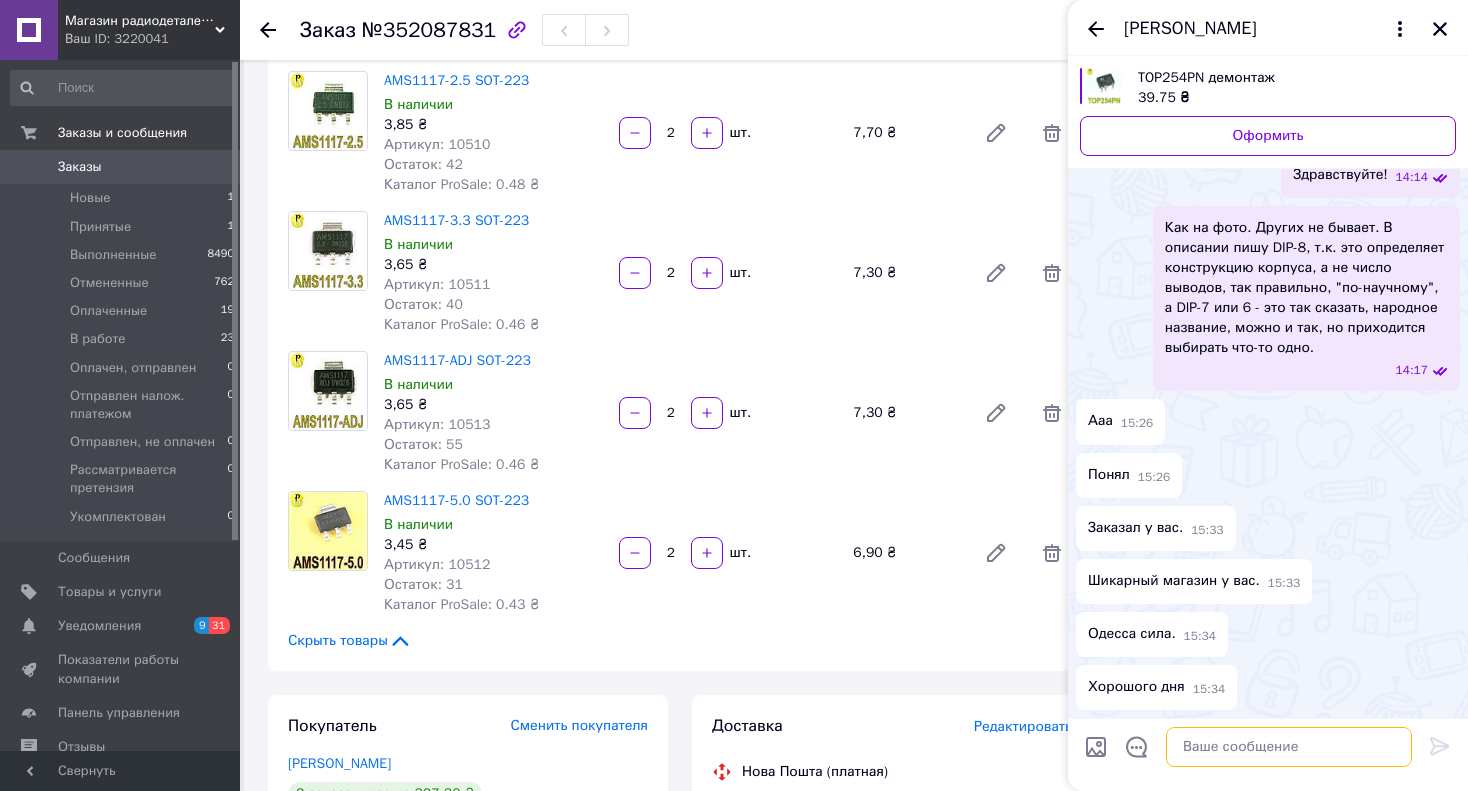 click at bounding box center (1289, 747) 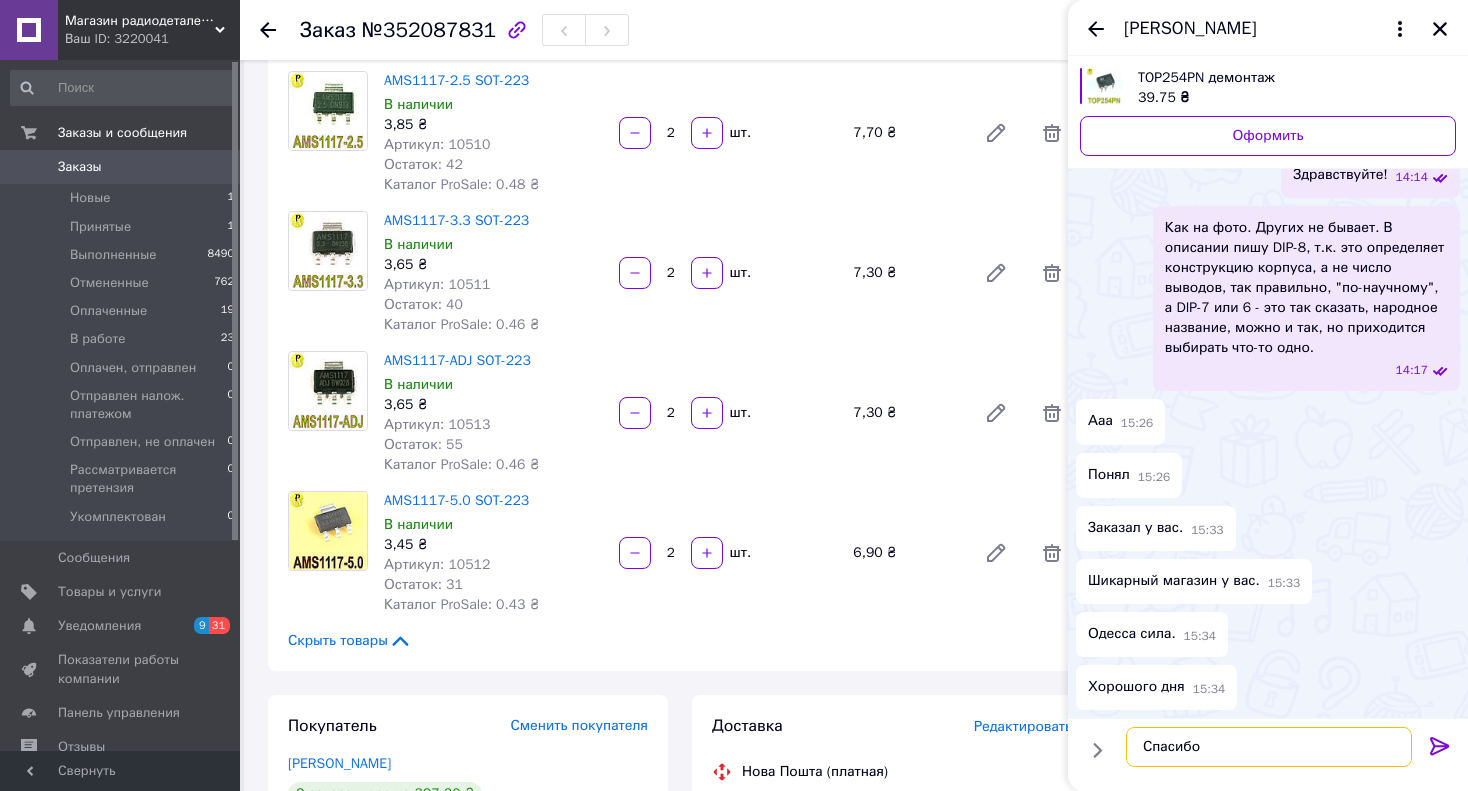 type on "Спасибо." 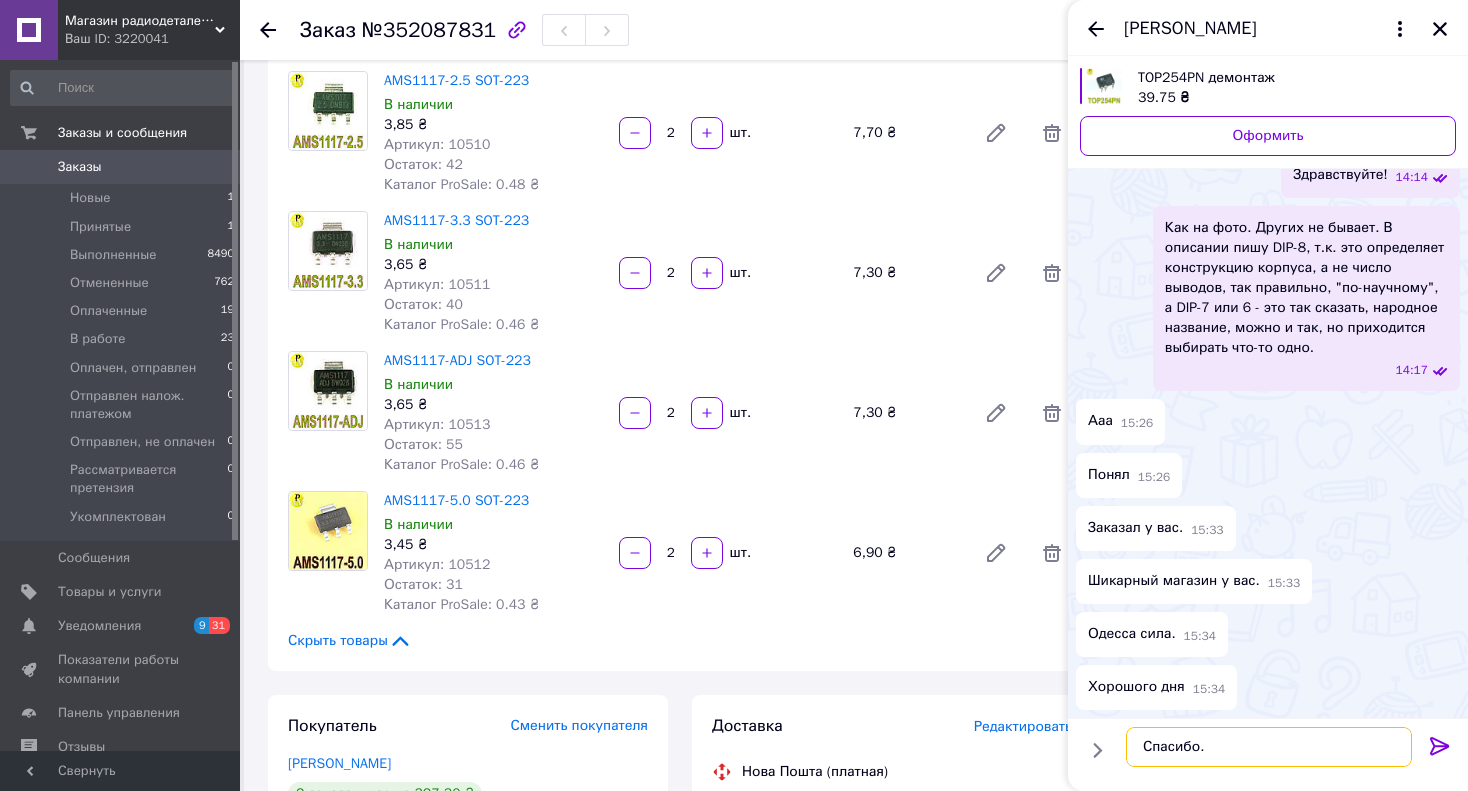 type 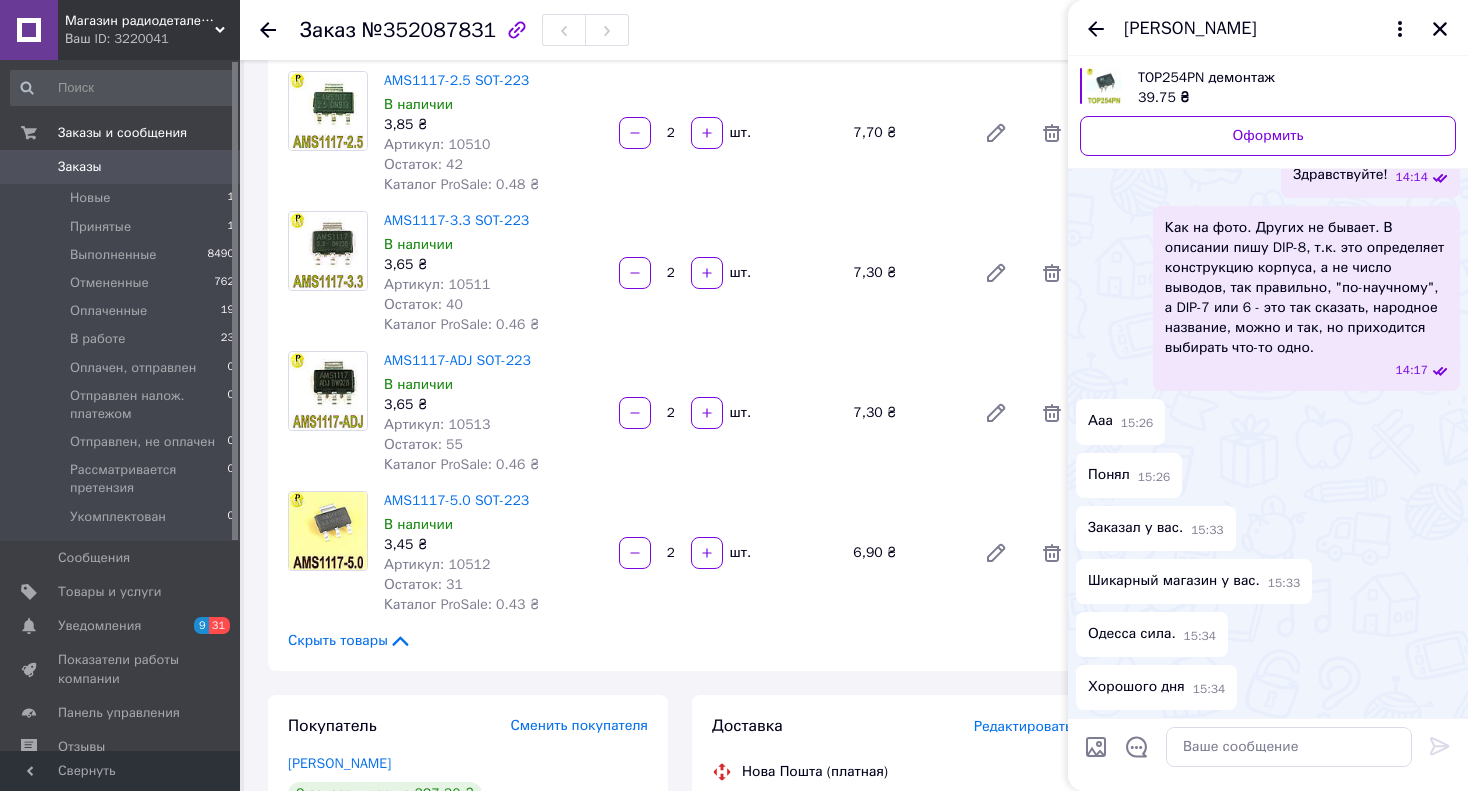 click on "Товары в заказе (9) Добавить товар TOP254PN демонтаж В наличии 39,75 ₴ Артикул: 15556 Остаток: 4 Каталог ProSale: 4.97 ₴  2   шт. 79,50 ₴ LD1117AL-30, 1117-3.0 SOT-223, микросхема линейного стабилизатора 3V / 0.8A Нет в наличии 11,50 ₴ Артикул: 10829 Остаток: 0 Каталог ProSale: 2.16 ₴  3   шт. 34,50 ₴ AMS1117-1.5 SOT-223 В наличии 3,65 ₴ Артикул: 10508 Остаток: 31 Каталог ProSale: 1.14 ₴  5   шт. 18,25 ₴ AMS1117-1.2 SOT-223 В наличии 3,65 ₴ Артикул: 10466 Остаток: 10 Каталог ProSale: 1.14 ₴  5   шт. 18,25 ₴ AMS1117-1.8 SOT-223 Нет в наличии 3,70 ₴ Артикул: 10509 Остаток: 0 Каталог ProSale: 0.69 ₴  3   шт. 11,10 ₴ AMS1117-2.5 SOT-223 В наличии 3,85 ₴ Артикул: 10510 Остаток: 42 Каталог ProSale: 0.48 ₴  2   2" at bounding box center (680, -29) 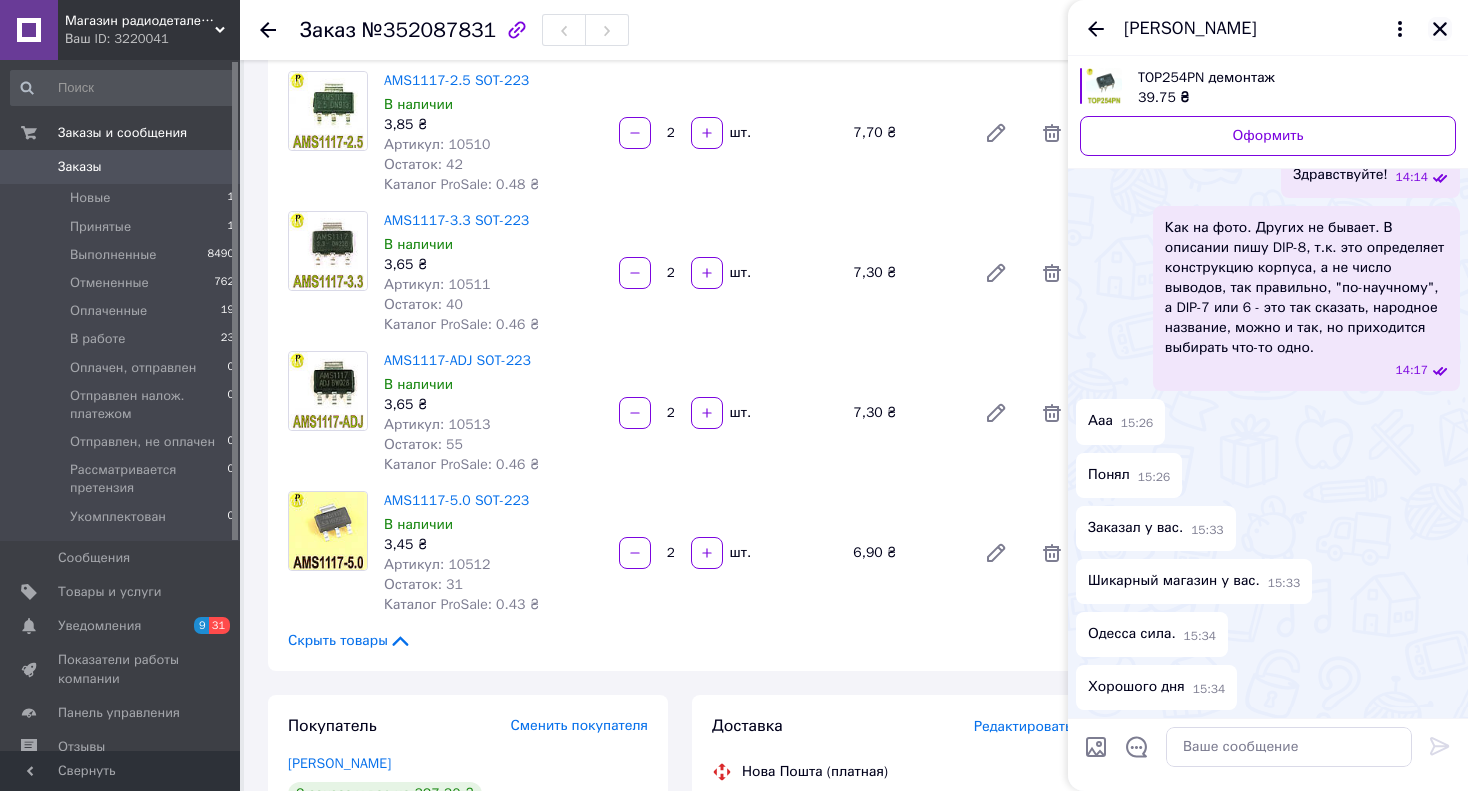 click 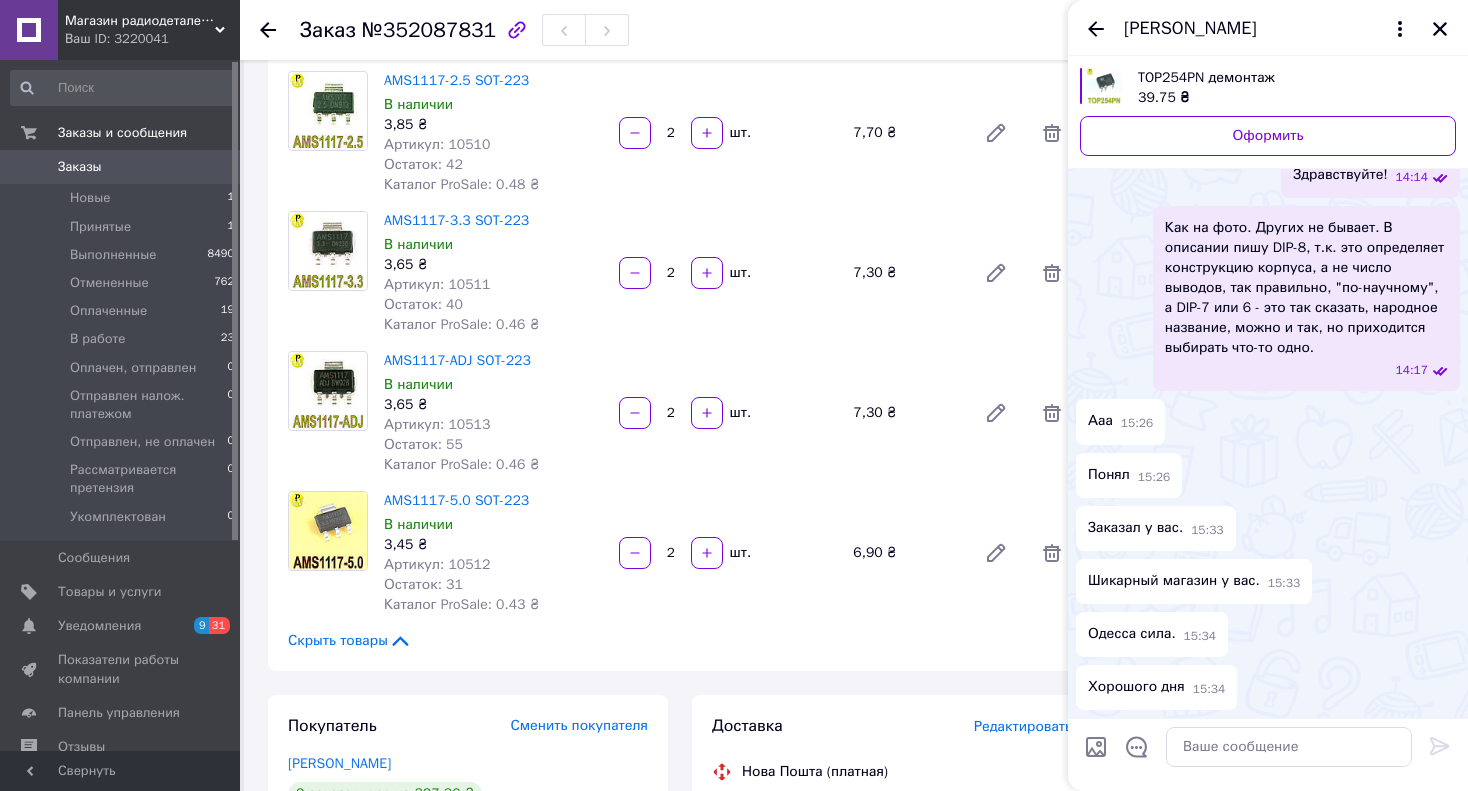 scroll, scrollTop: 394, scrollLeft: 0, axis: vertical 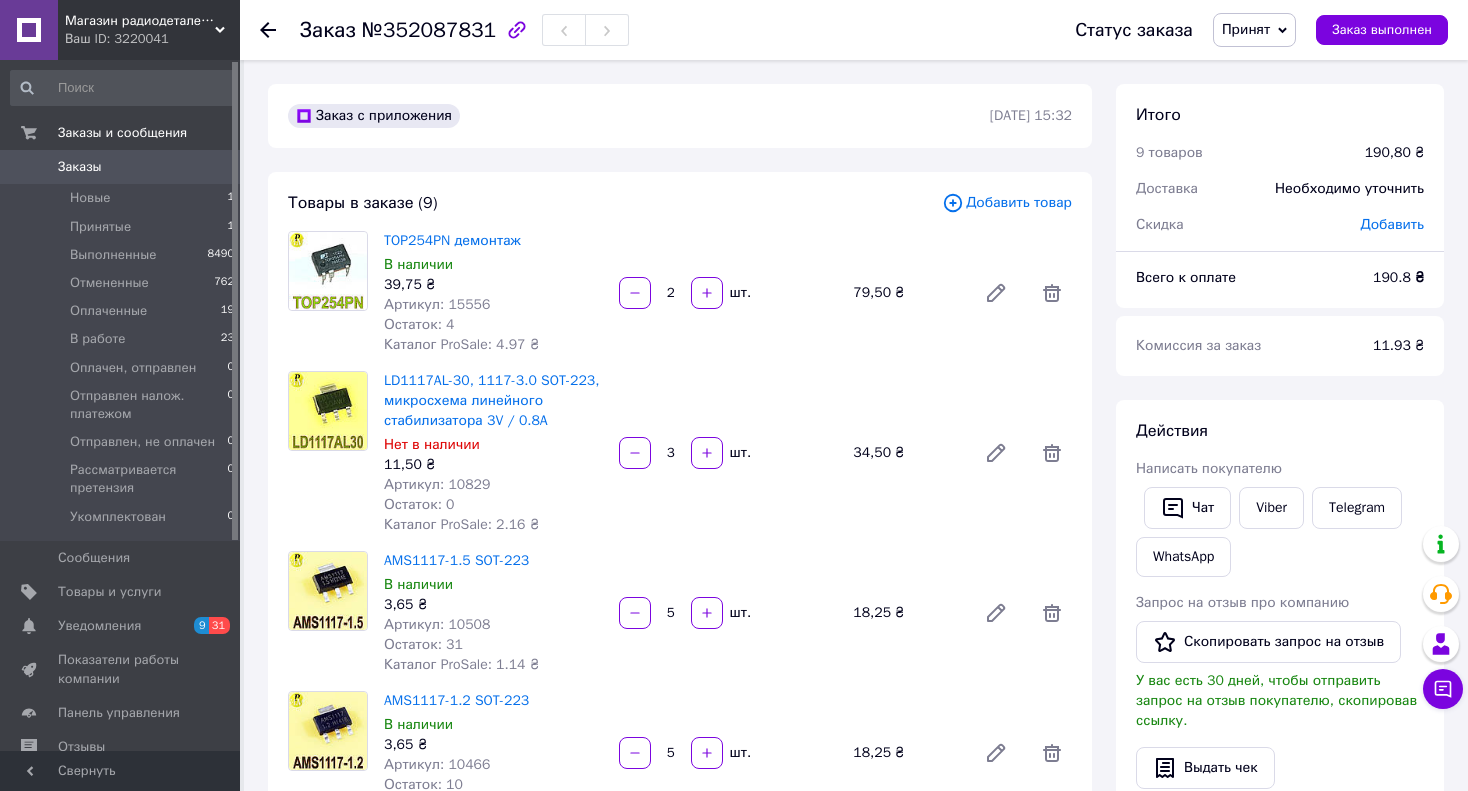 click on "Артикул: 15556" at bounding box center (437, 304) 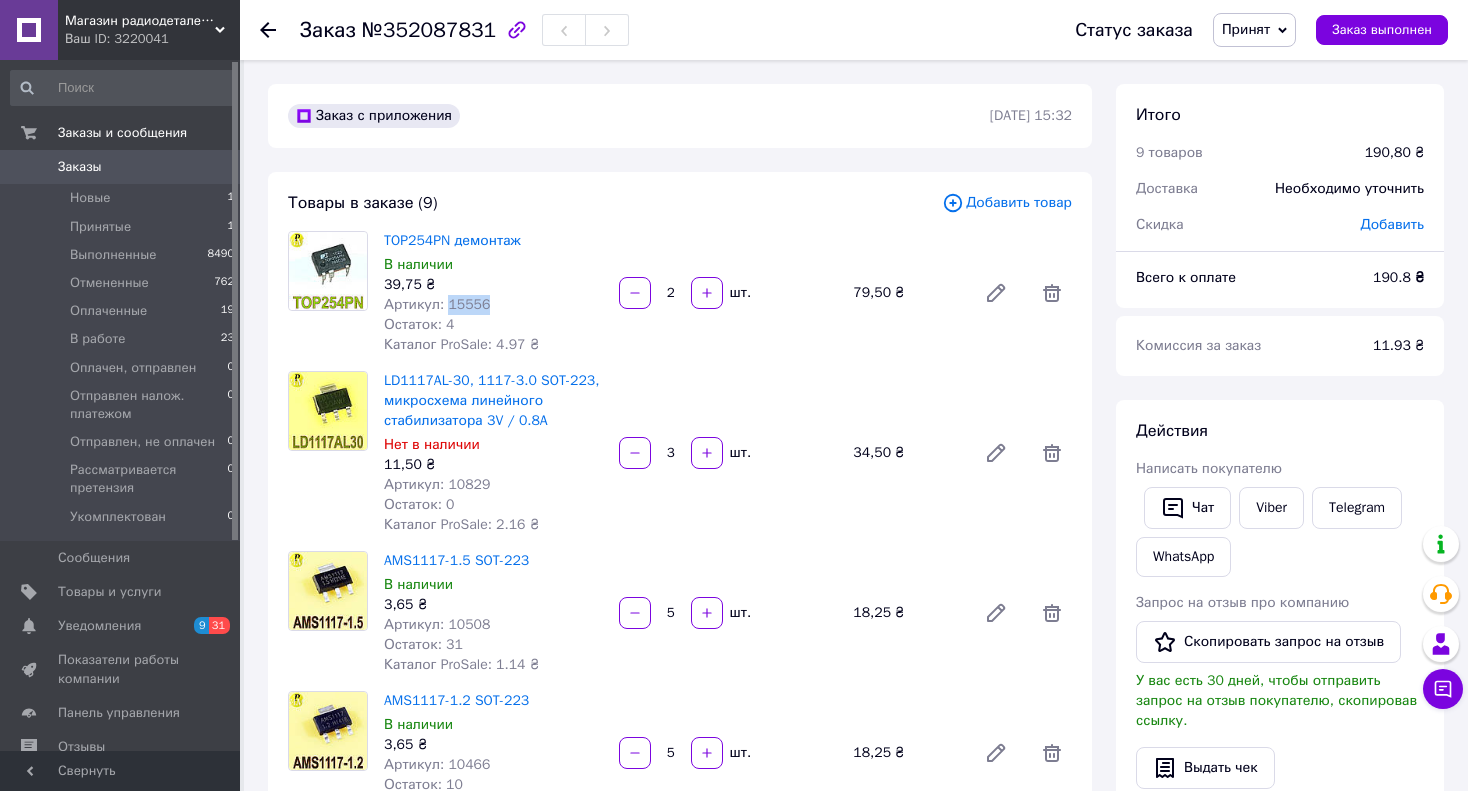 click on "Артикул: 15556" at bounding box center (437, 304) 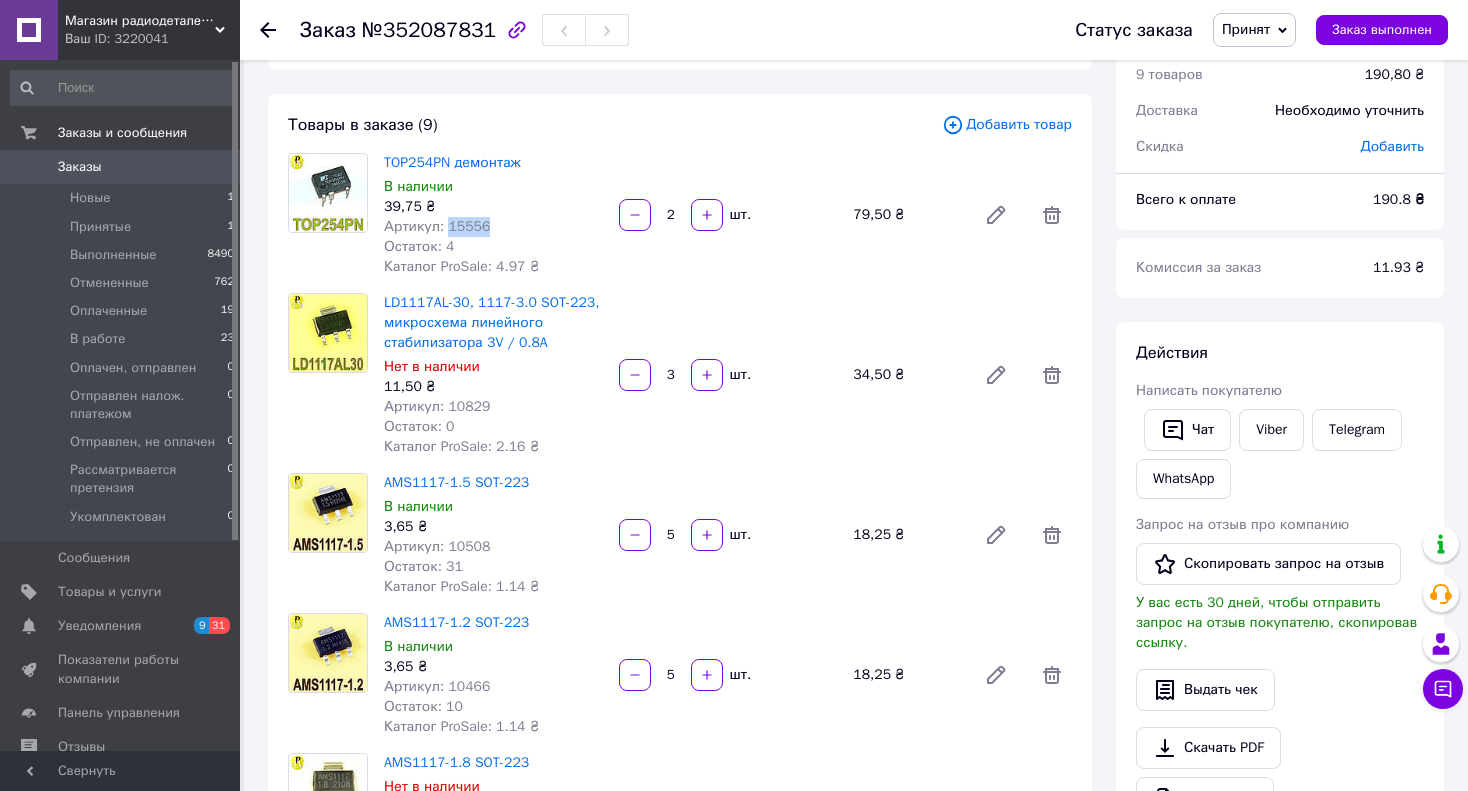 scroll, scrollTop: 100, scrollLeft: 0, axis: vertical 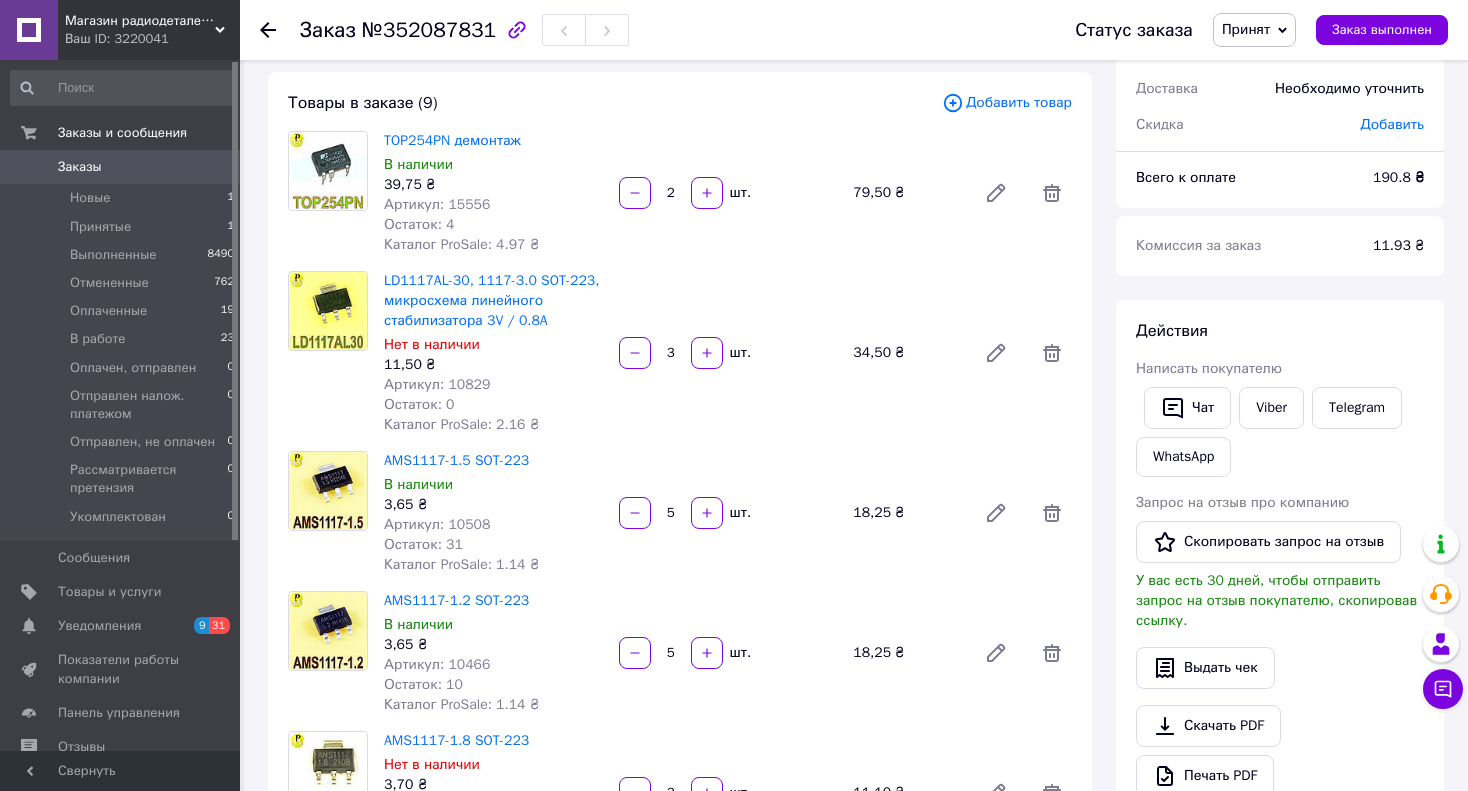 click on "Артикул: 10829" at bounding box center (437, 384) 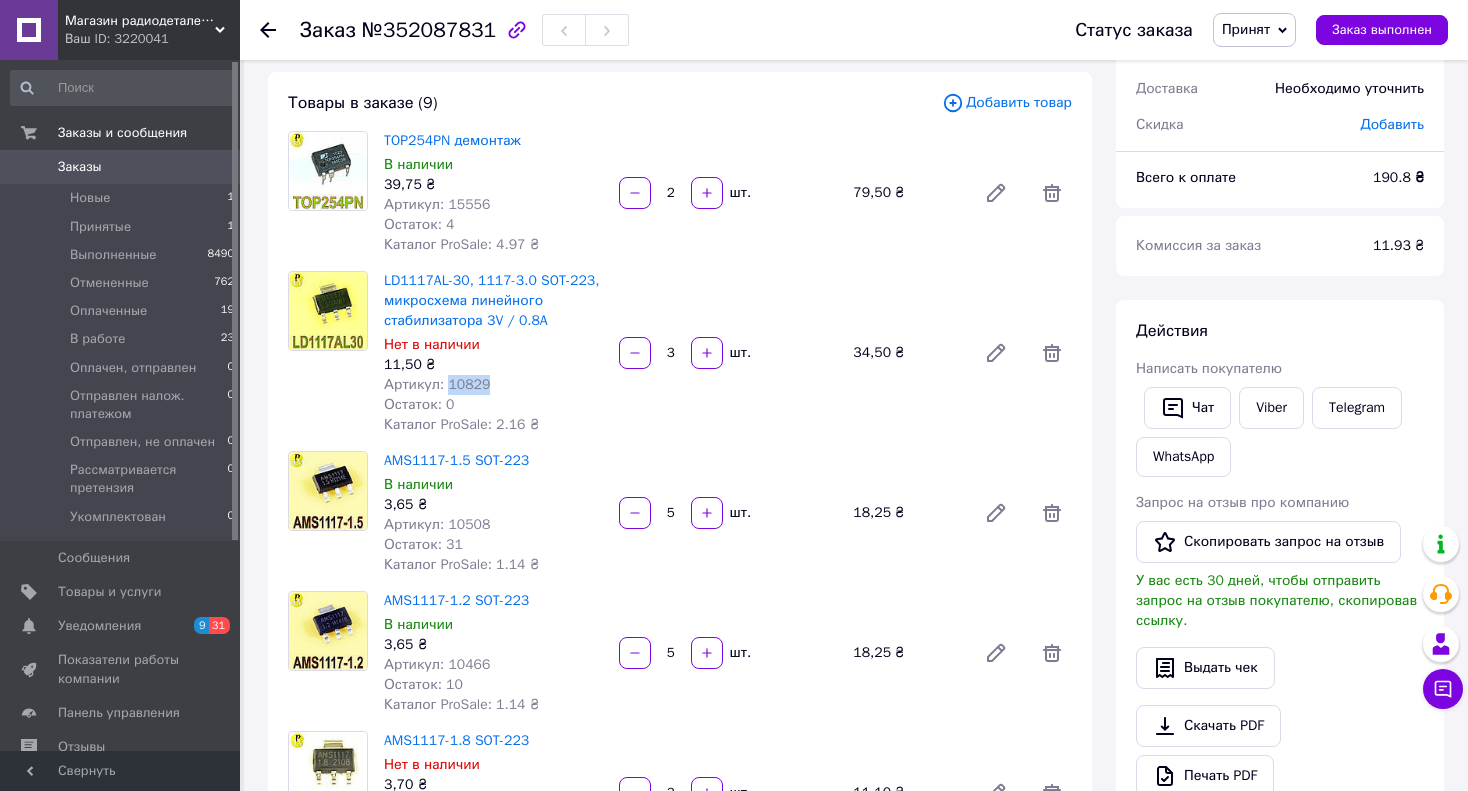 click on "Артикул: 10829" at bounding box center [437, 384] 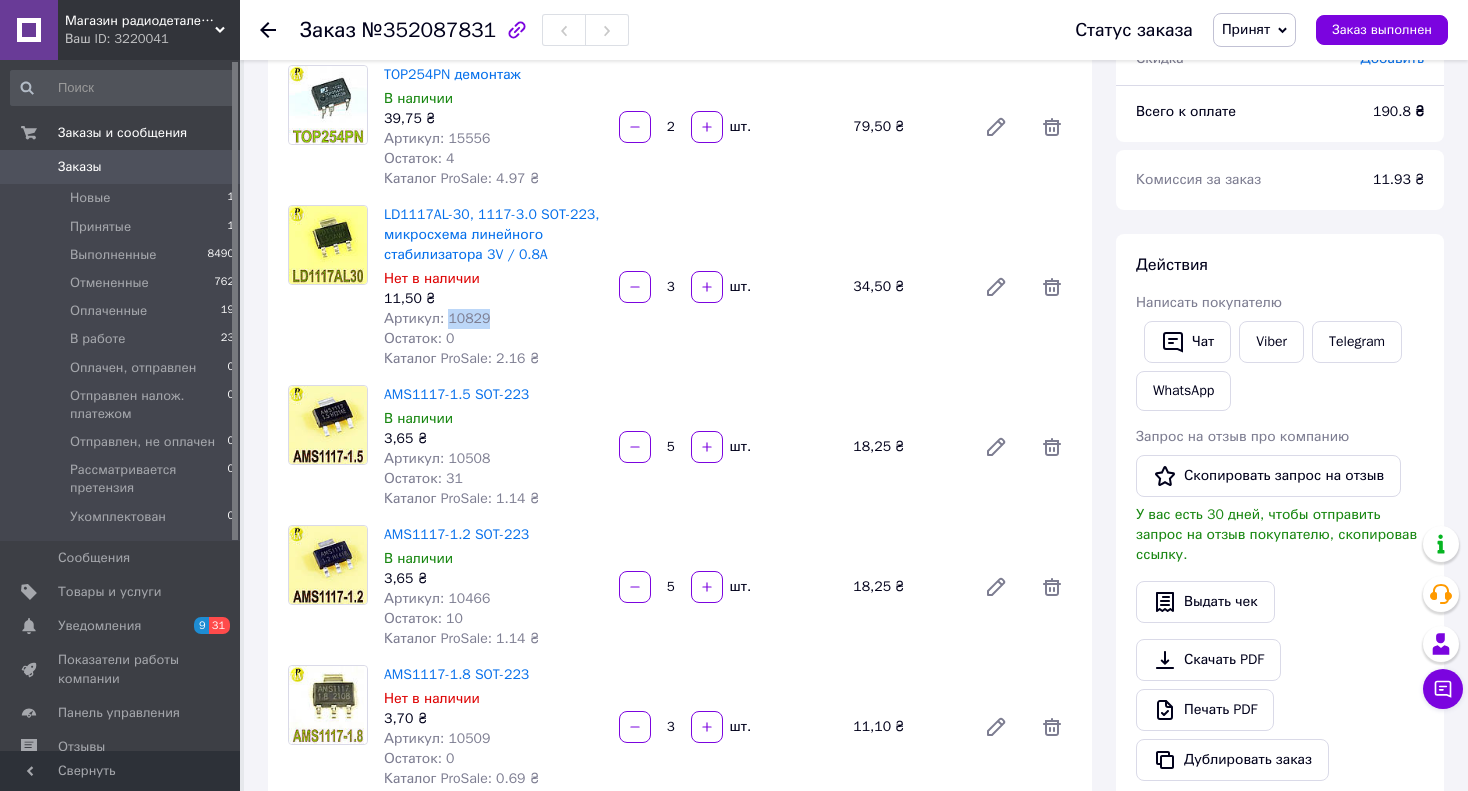 scroll, scrollTop: 200, scrollLeft: 0, axis: vertical 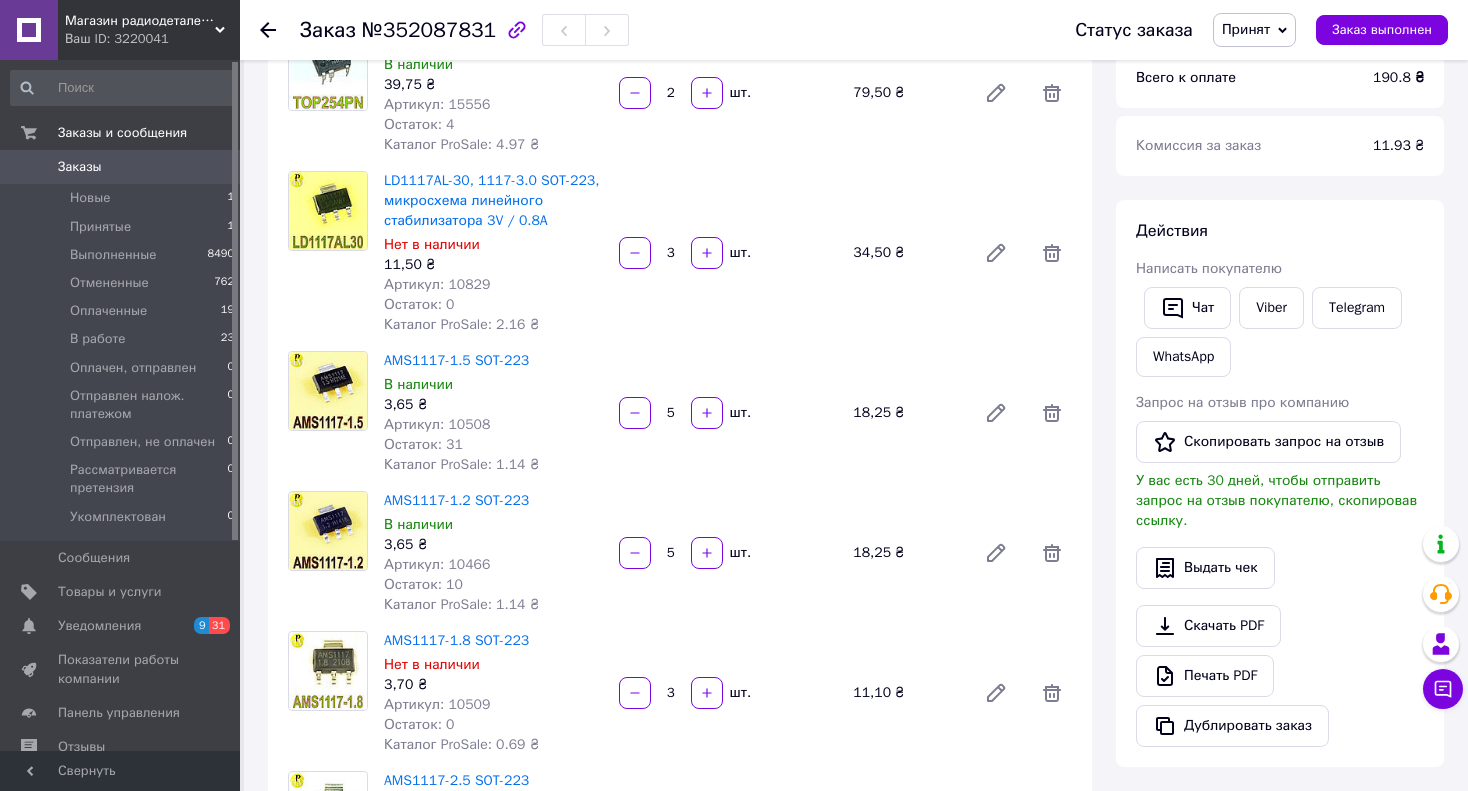 click on "Артикул: 10508" at bounding box center (437, 424) 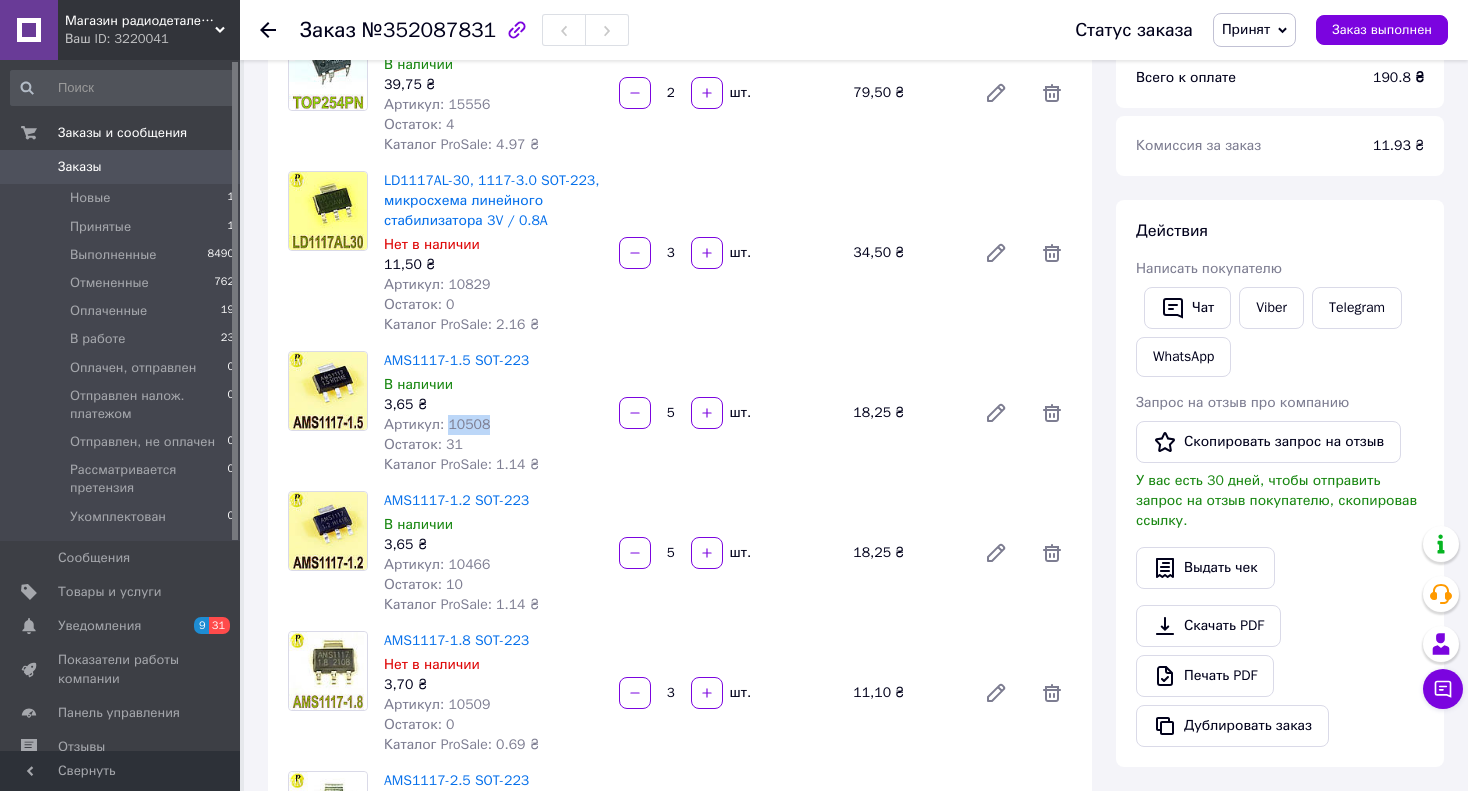 click on "Артикул: 10508" at bounding box center [437, 424] 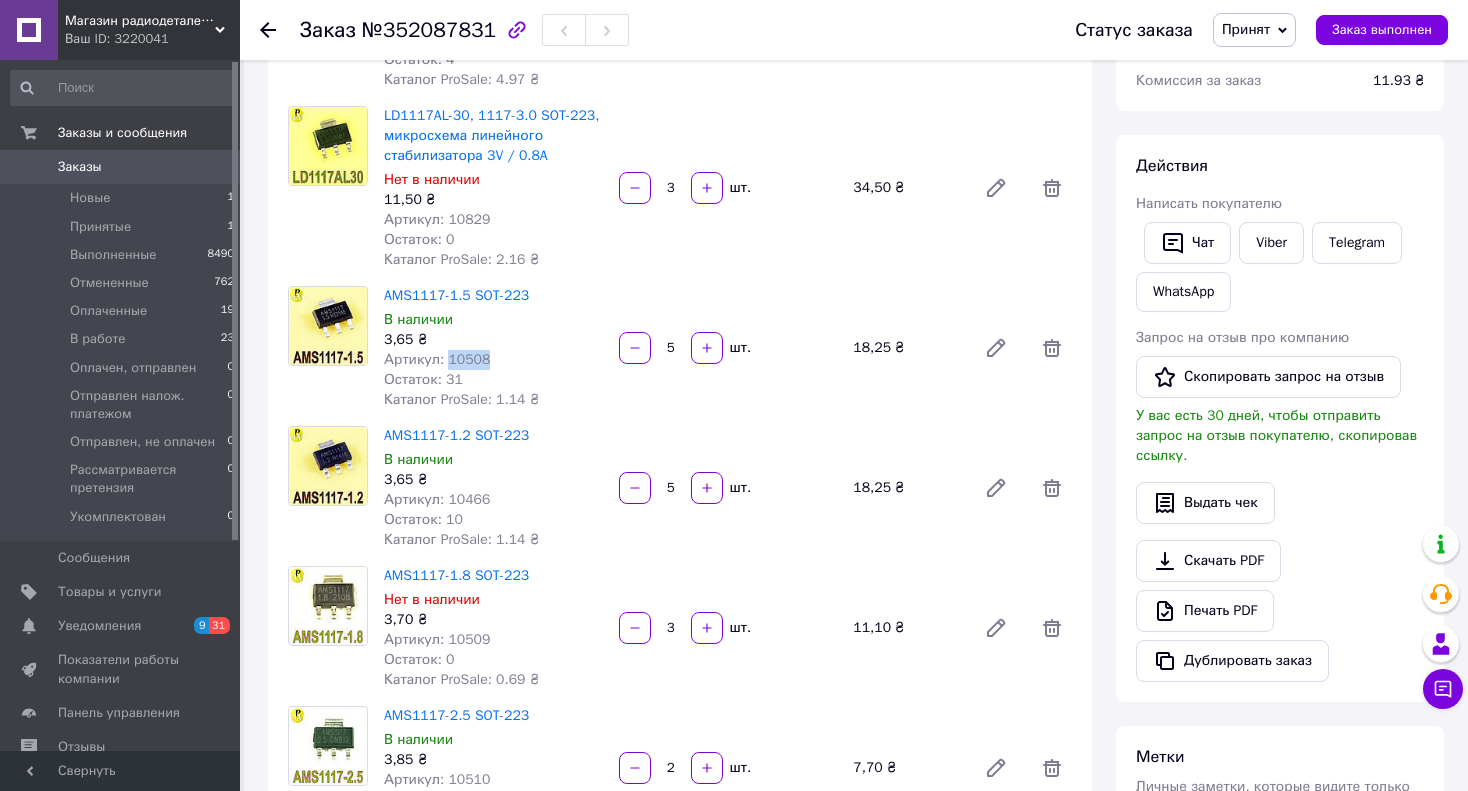 scroll, scrollTop: 300, scrollLeft: 0, axis: vertical 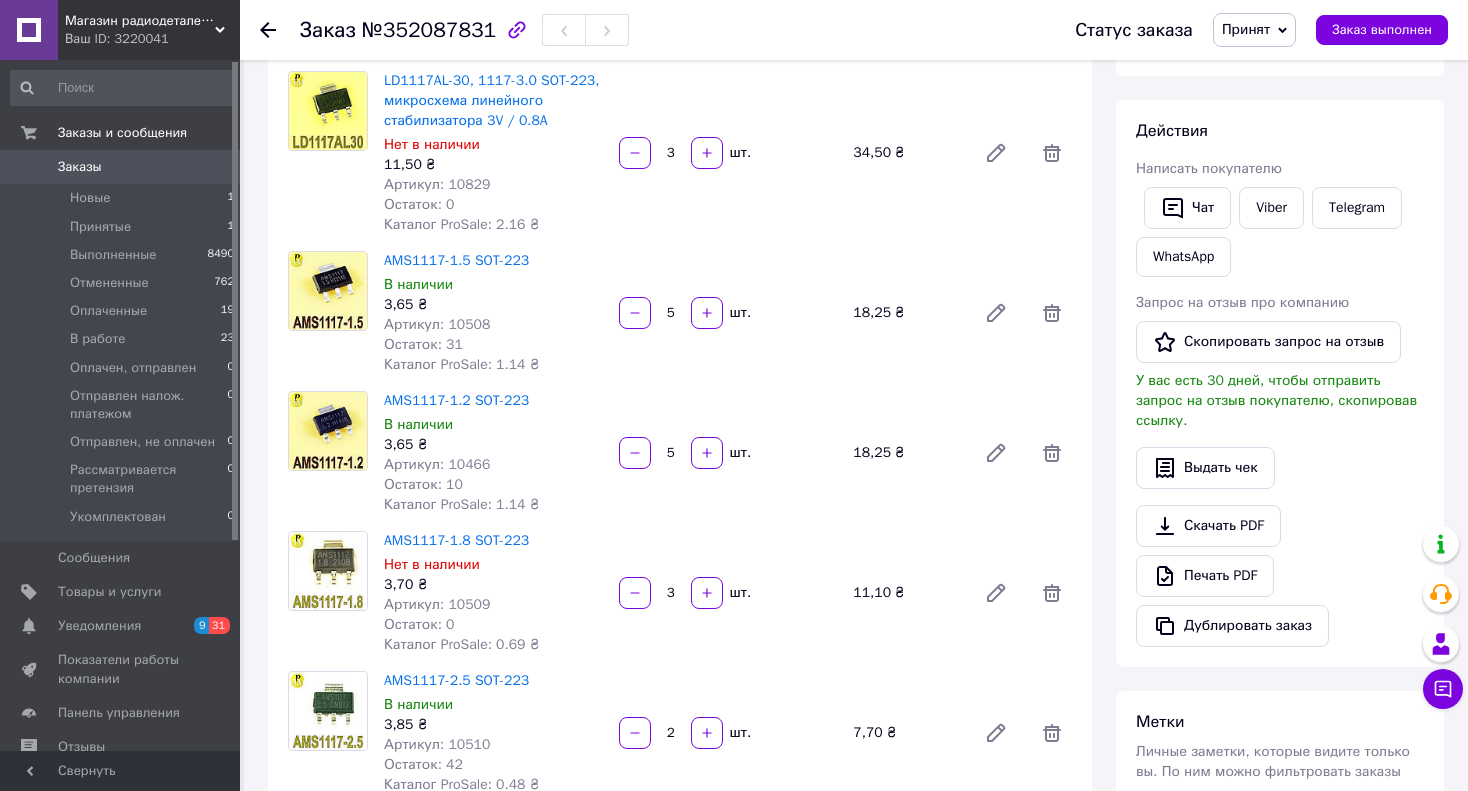 click on "Артикул: 10466" at bounding box center [437, 464] 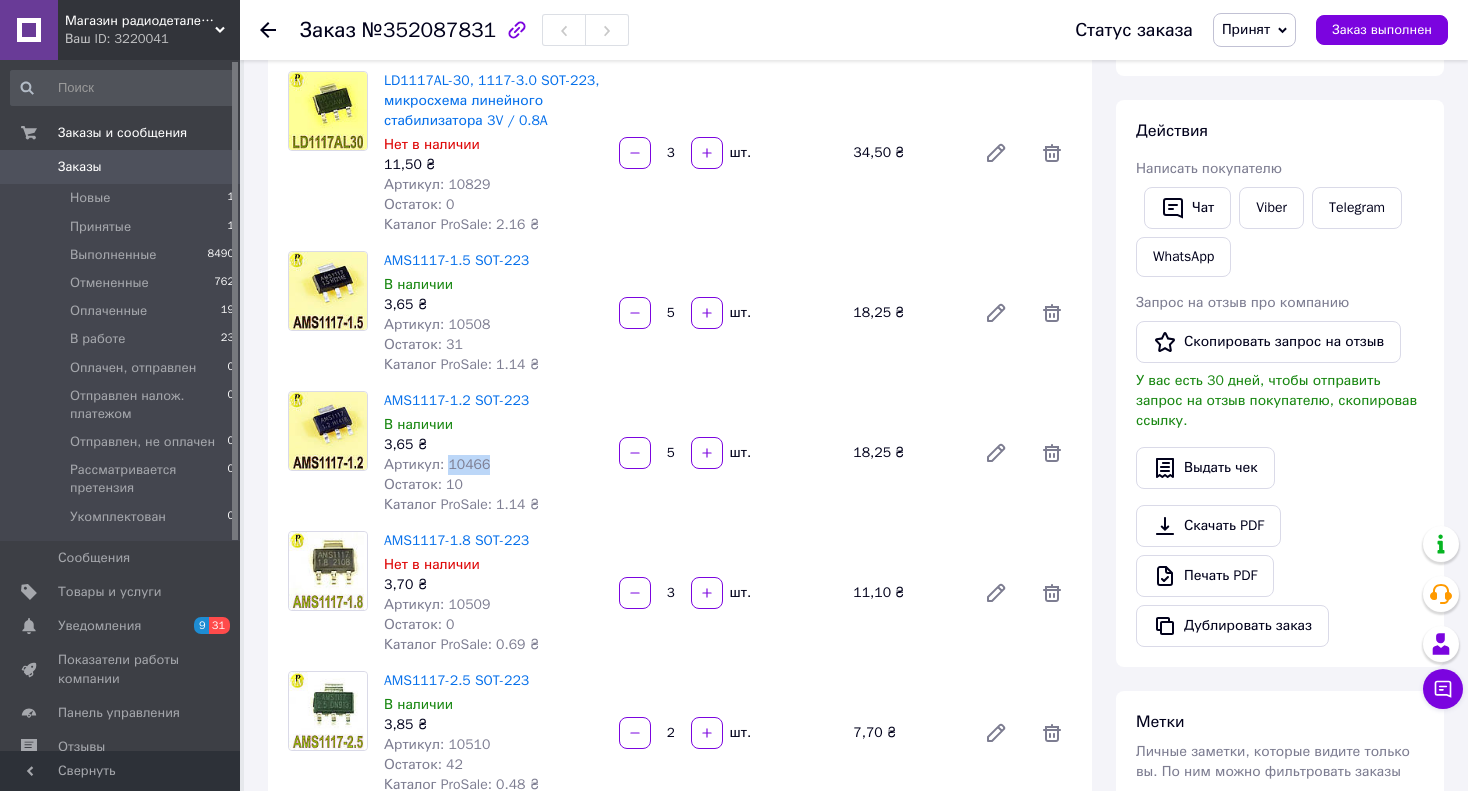 click on "Артикул: 10466" at bounding box center [437, 464] 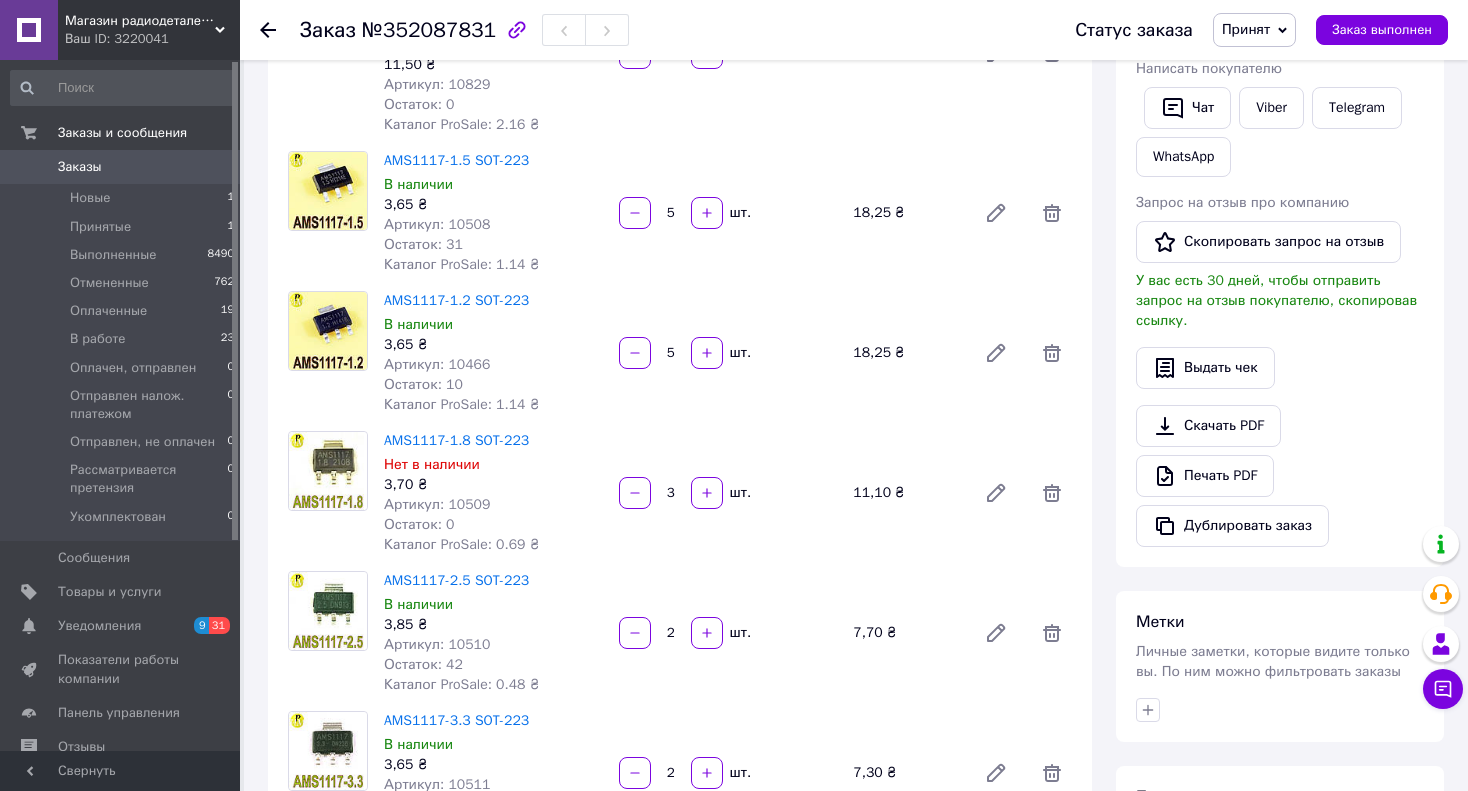 click on "Артикул: 10509" at bounding box center (437, 504) 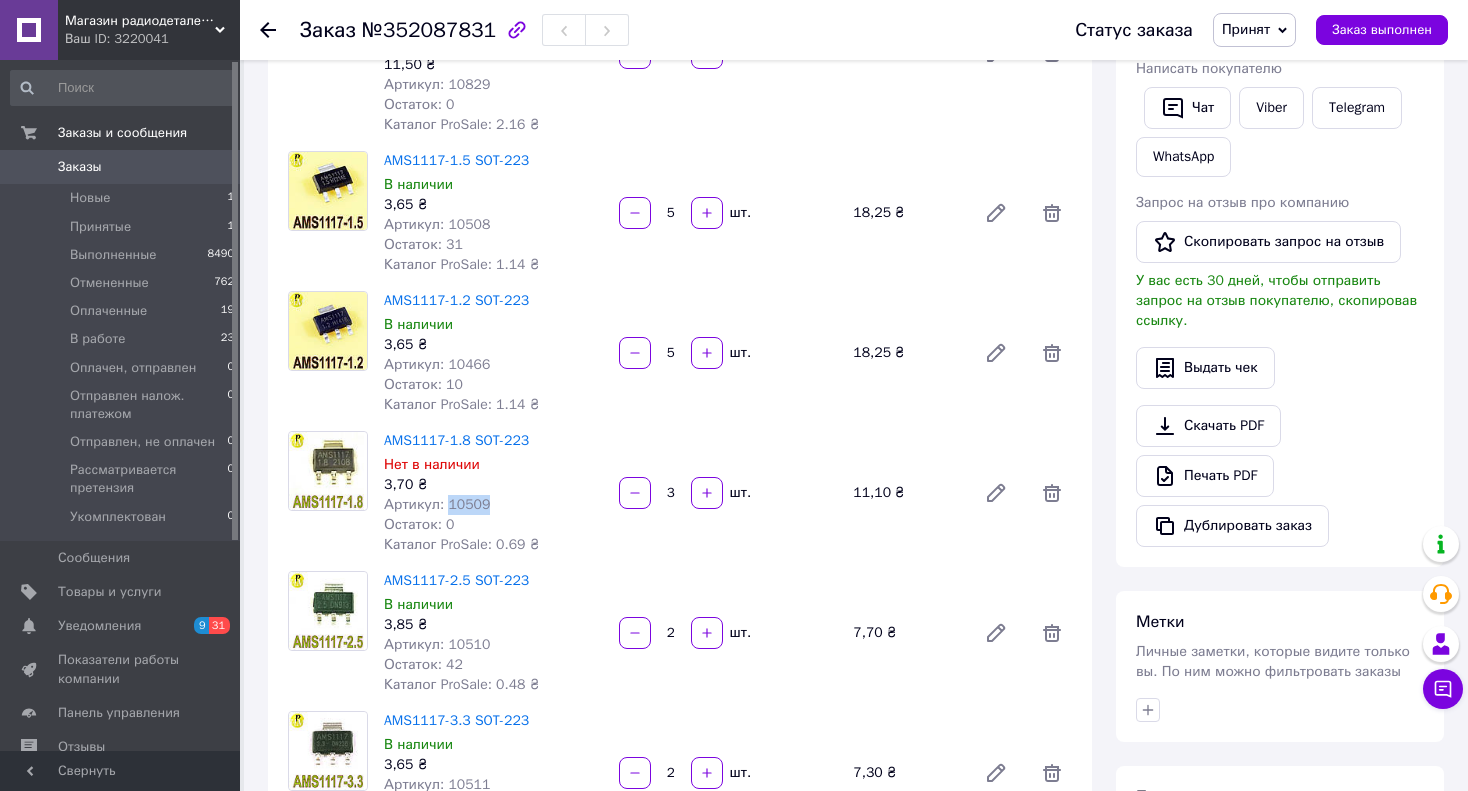 click on "Артикул: 10509" at bounding box center [437, 504] 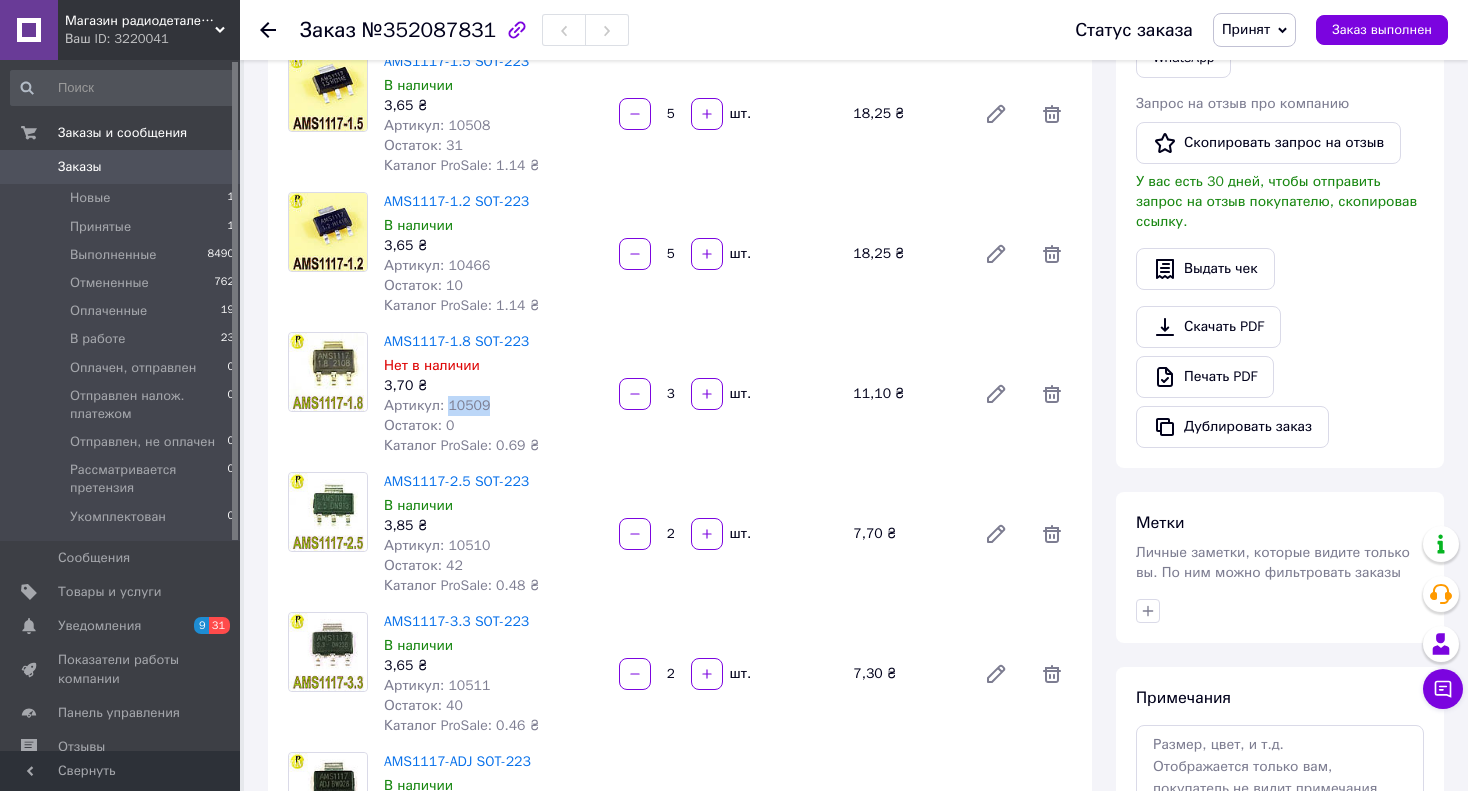 scroll, scrollTop: 500, scrollLeft: 0, axis: vertical 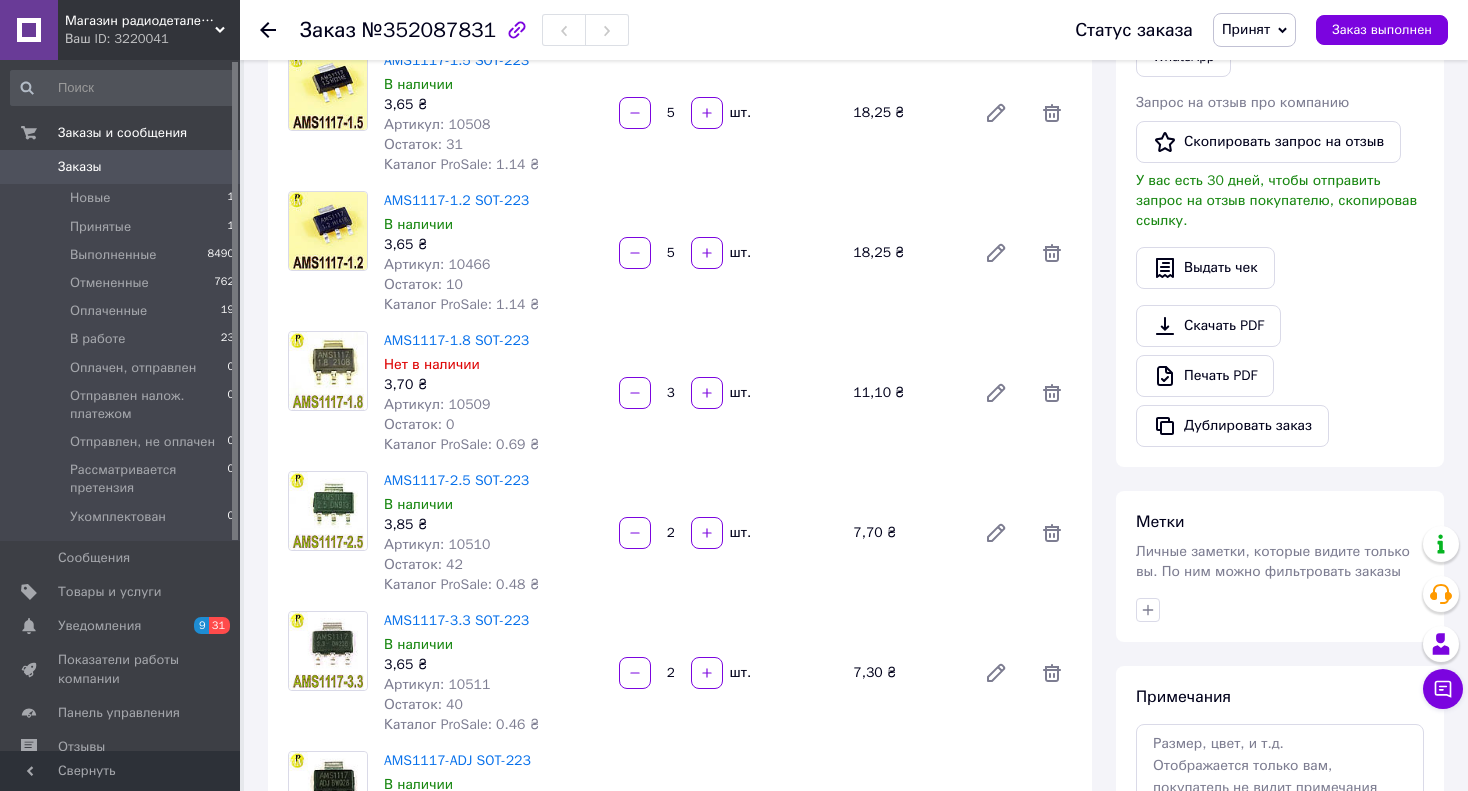 click on "Артикул: 10510" at bounding box center [437, 544] 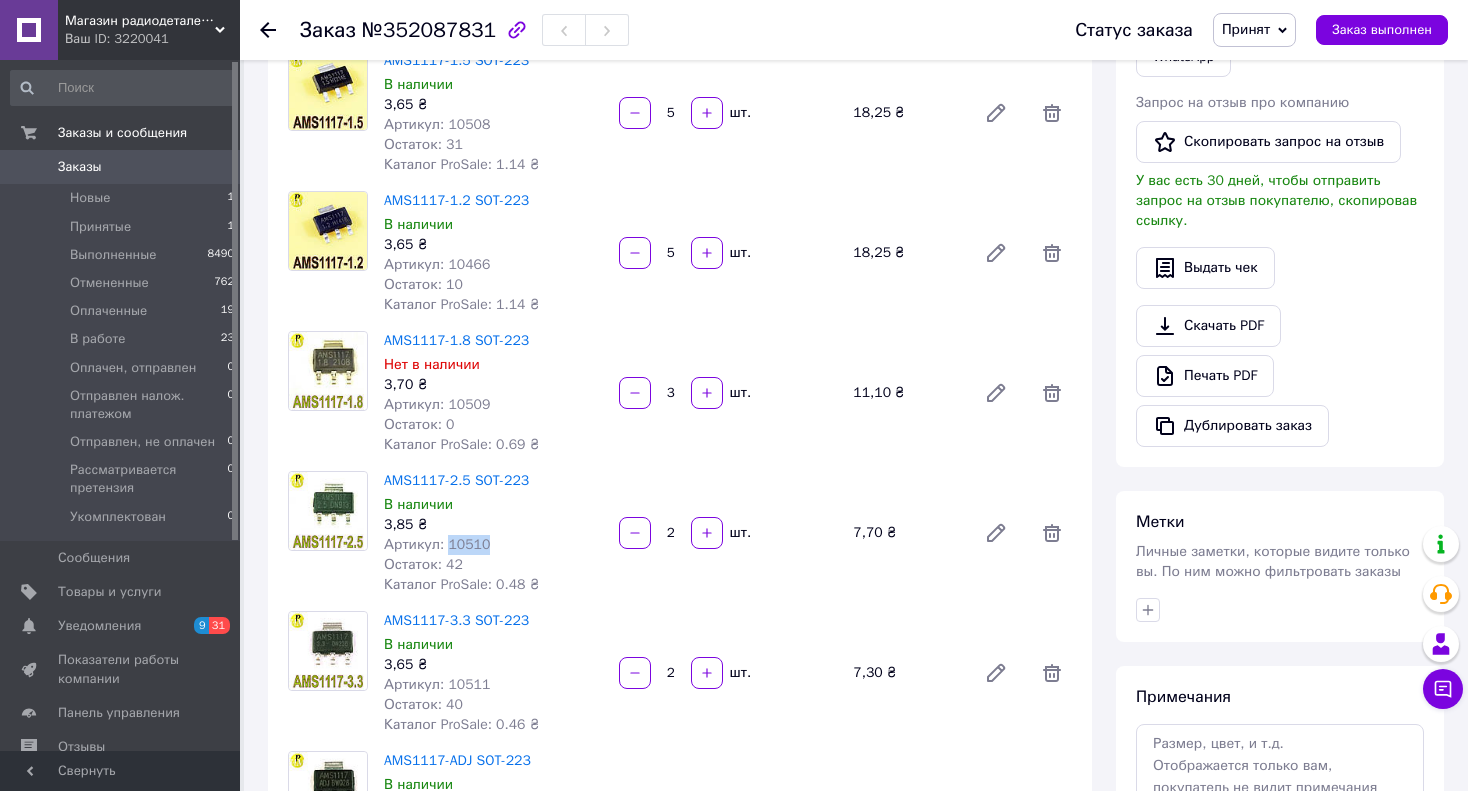 click on "Артикул: 10510" at bounding box center [437, 544] 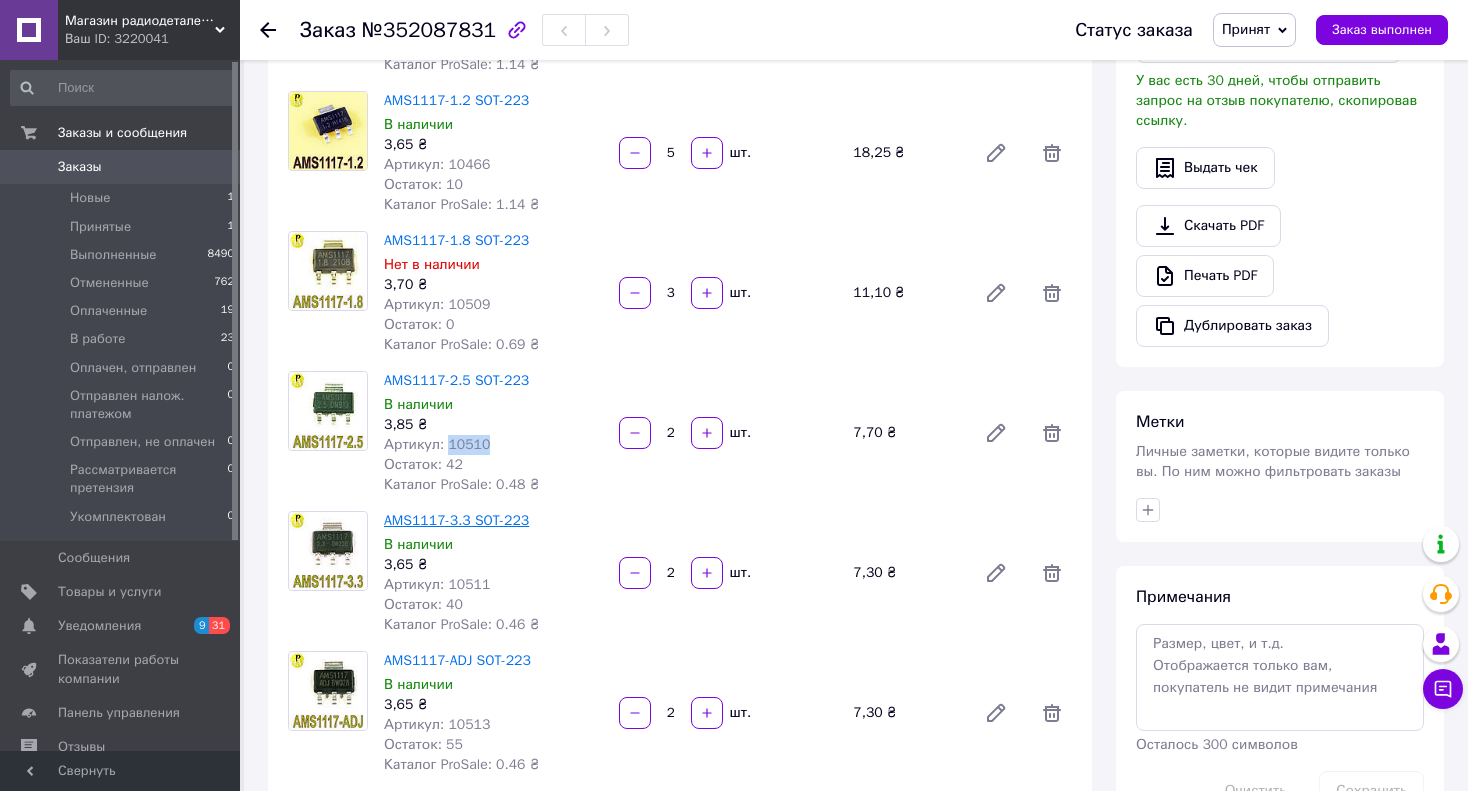 scroll, scrollTop: 700, scrollLeft: 0, axis: vertical 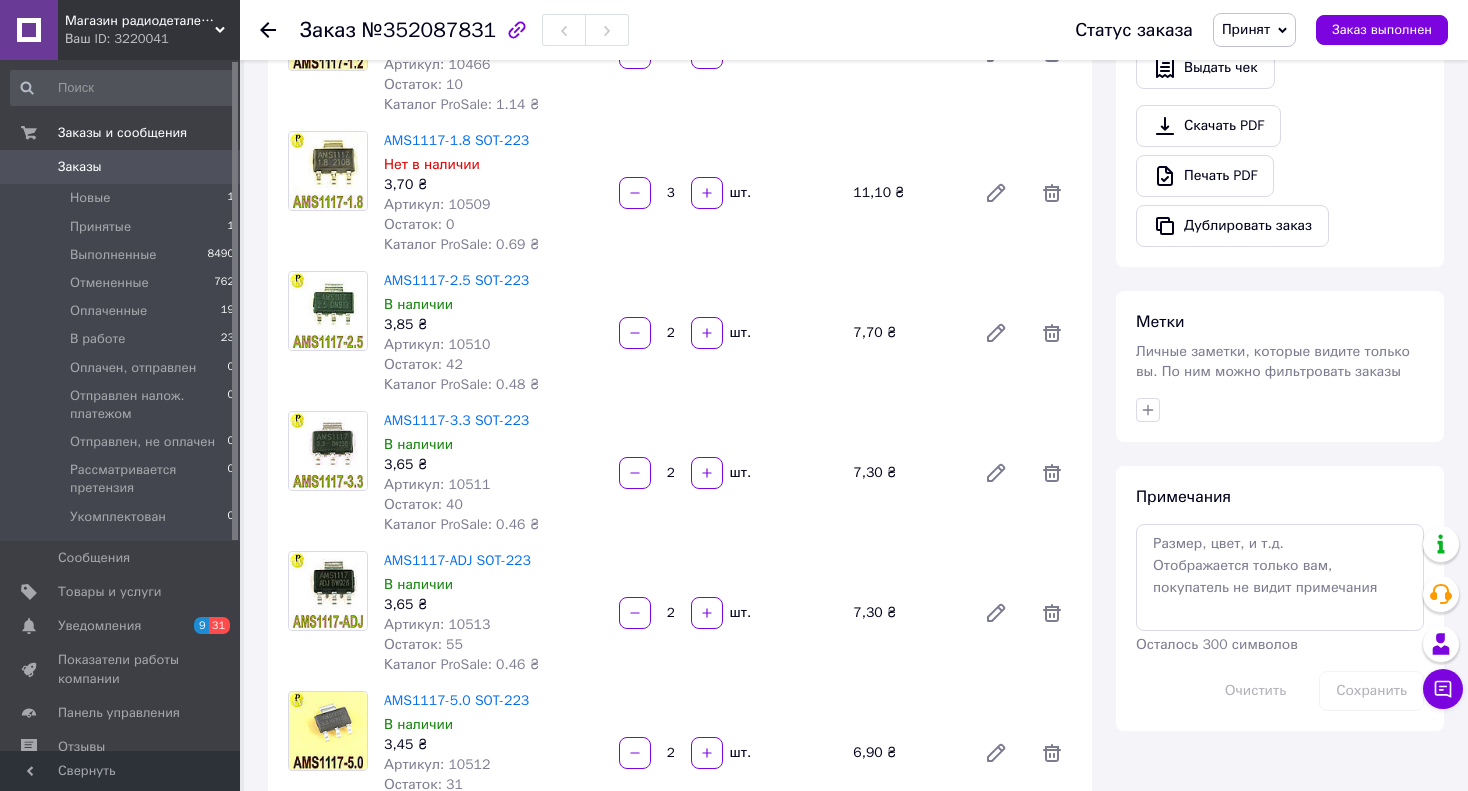 click on "Артикул: 10511" at bounding box center (437, 484) 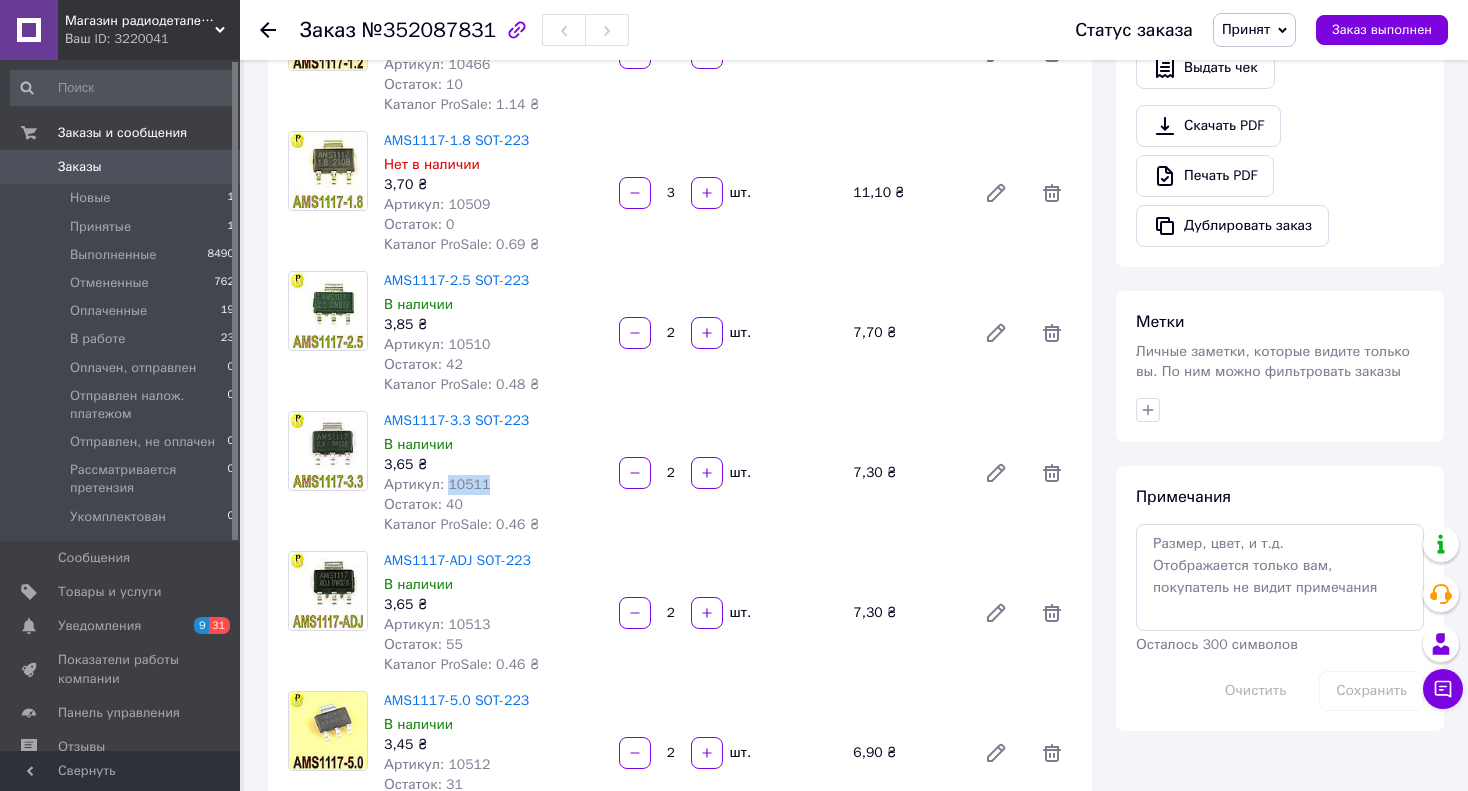 click on "Артикул: 10511" at bounding box center [437, 484] 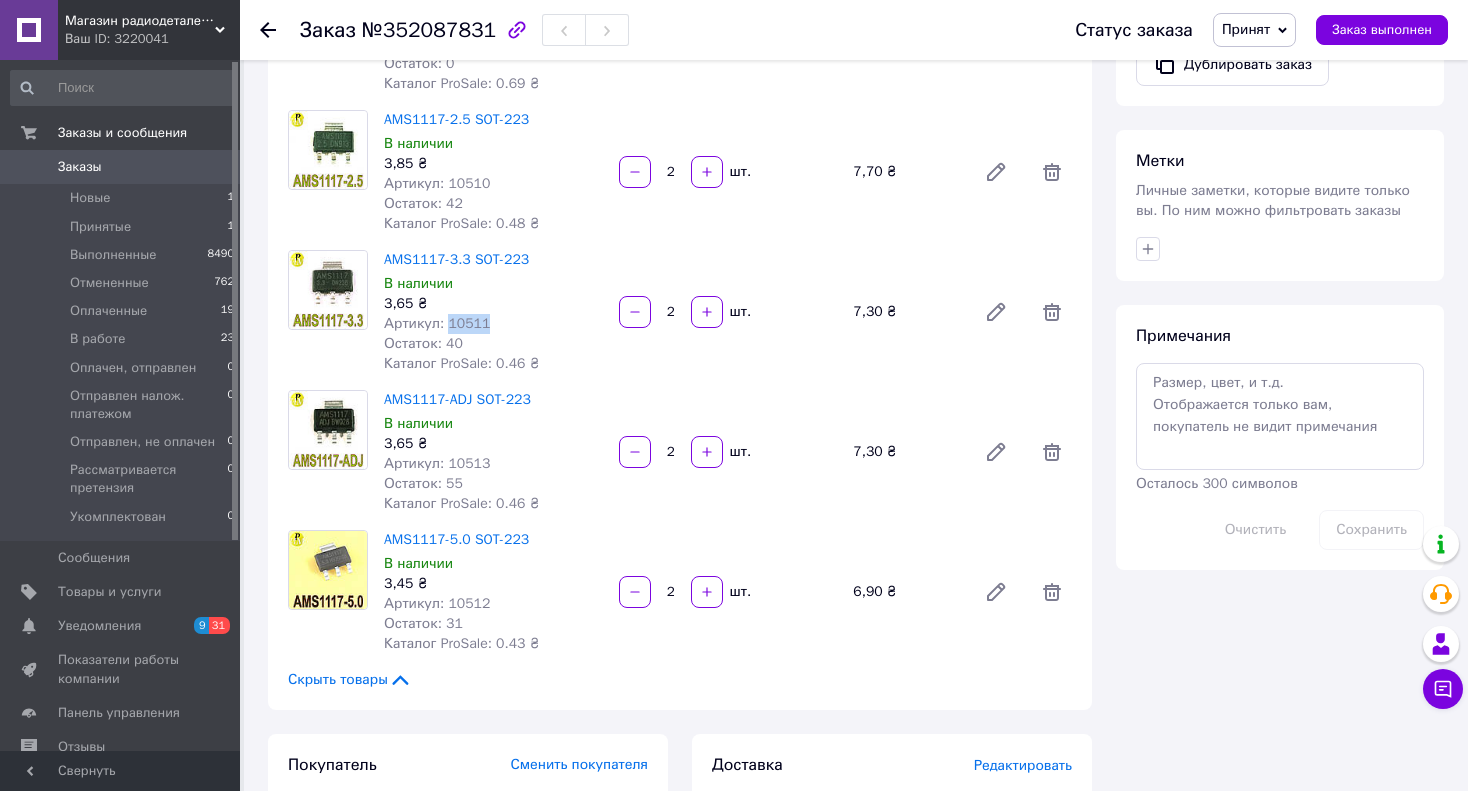 scroll, scrollTop: 900, scrollLeft: 0, axis: vertical 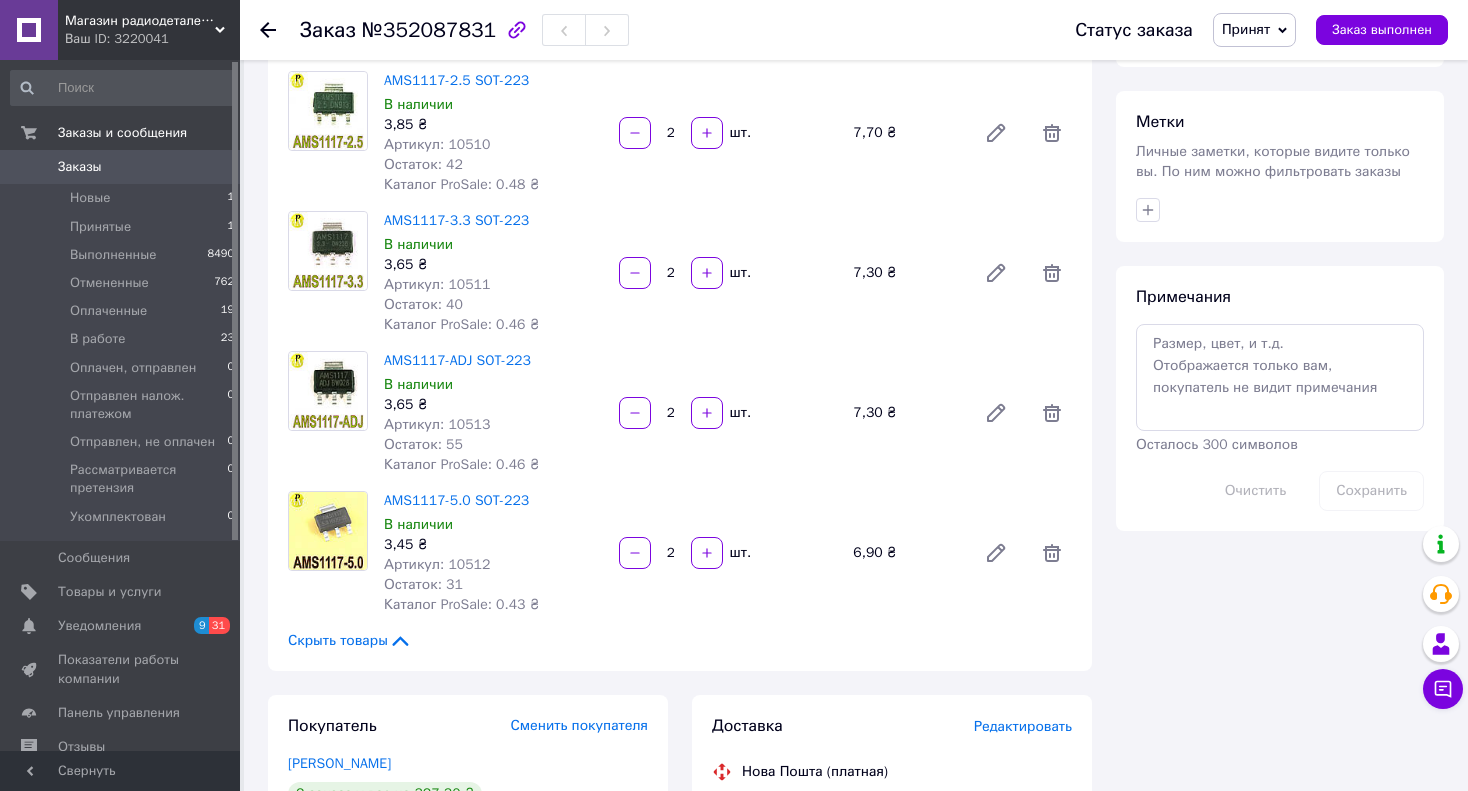 click on "Артикул: 10513" at bounding box center [437, 424] 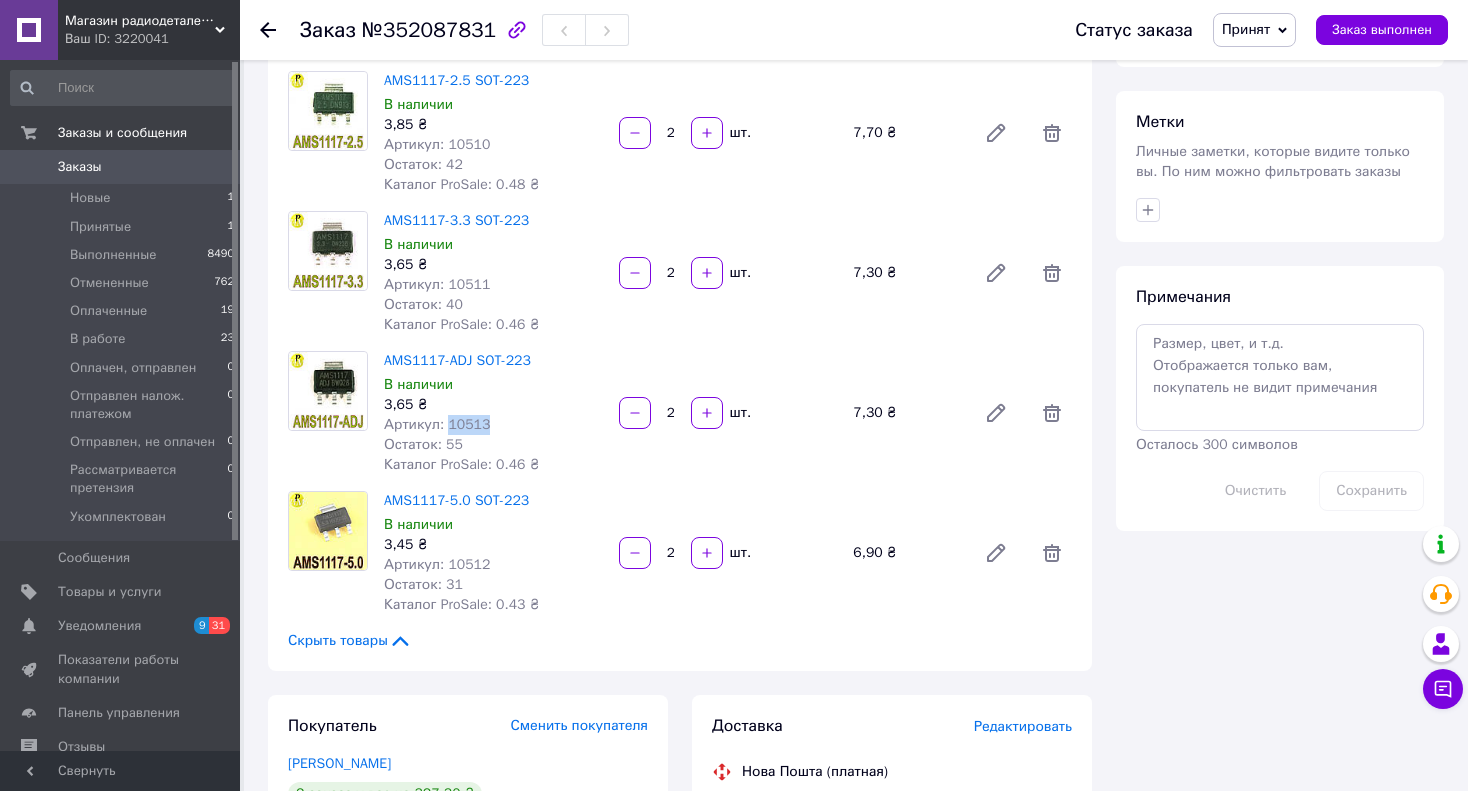 click on "Артикул: 10513" at bounding box center (437, 424) 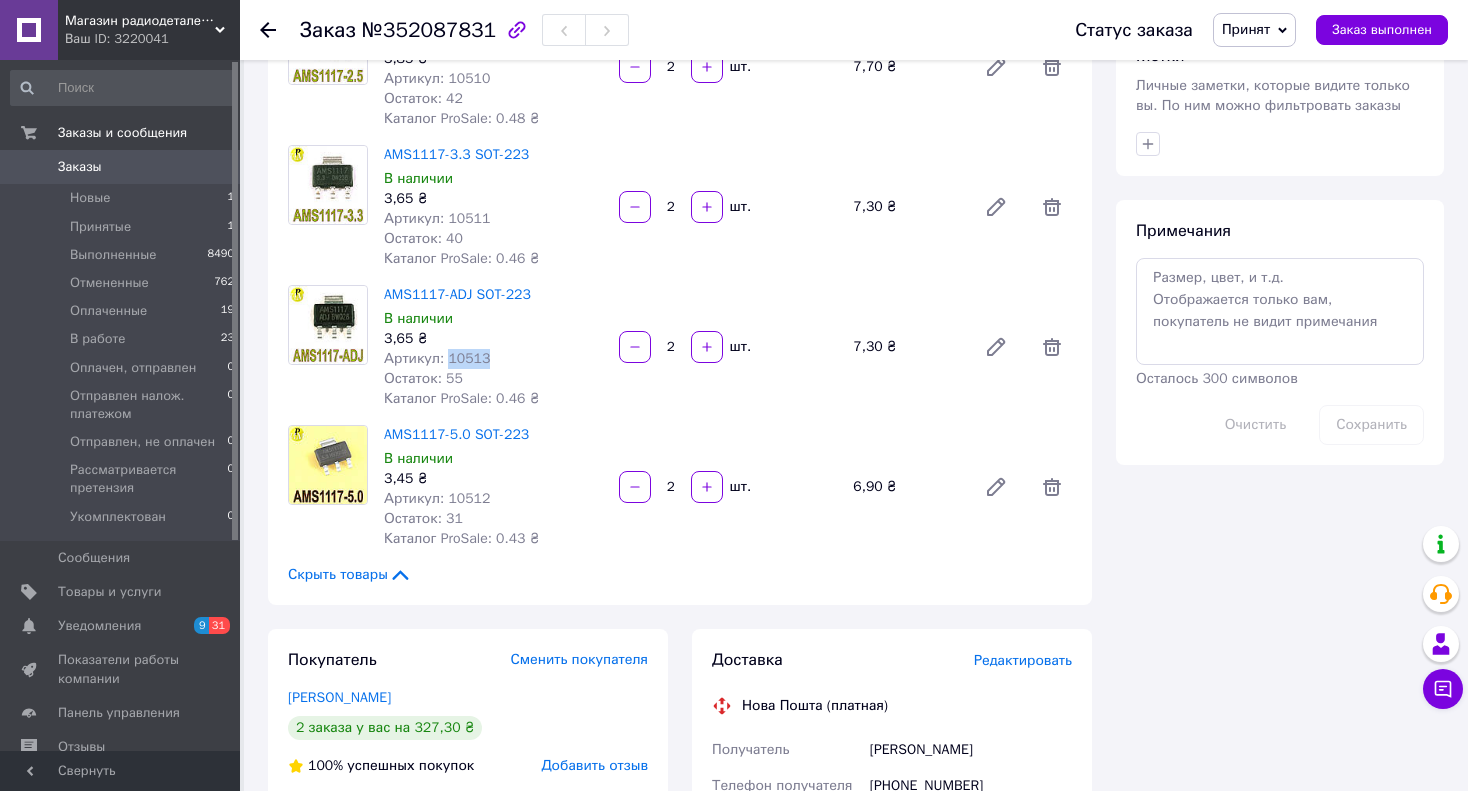 scroll, scrollTop: 1000, scrollLeft: 0, axis: vertical 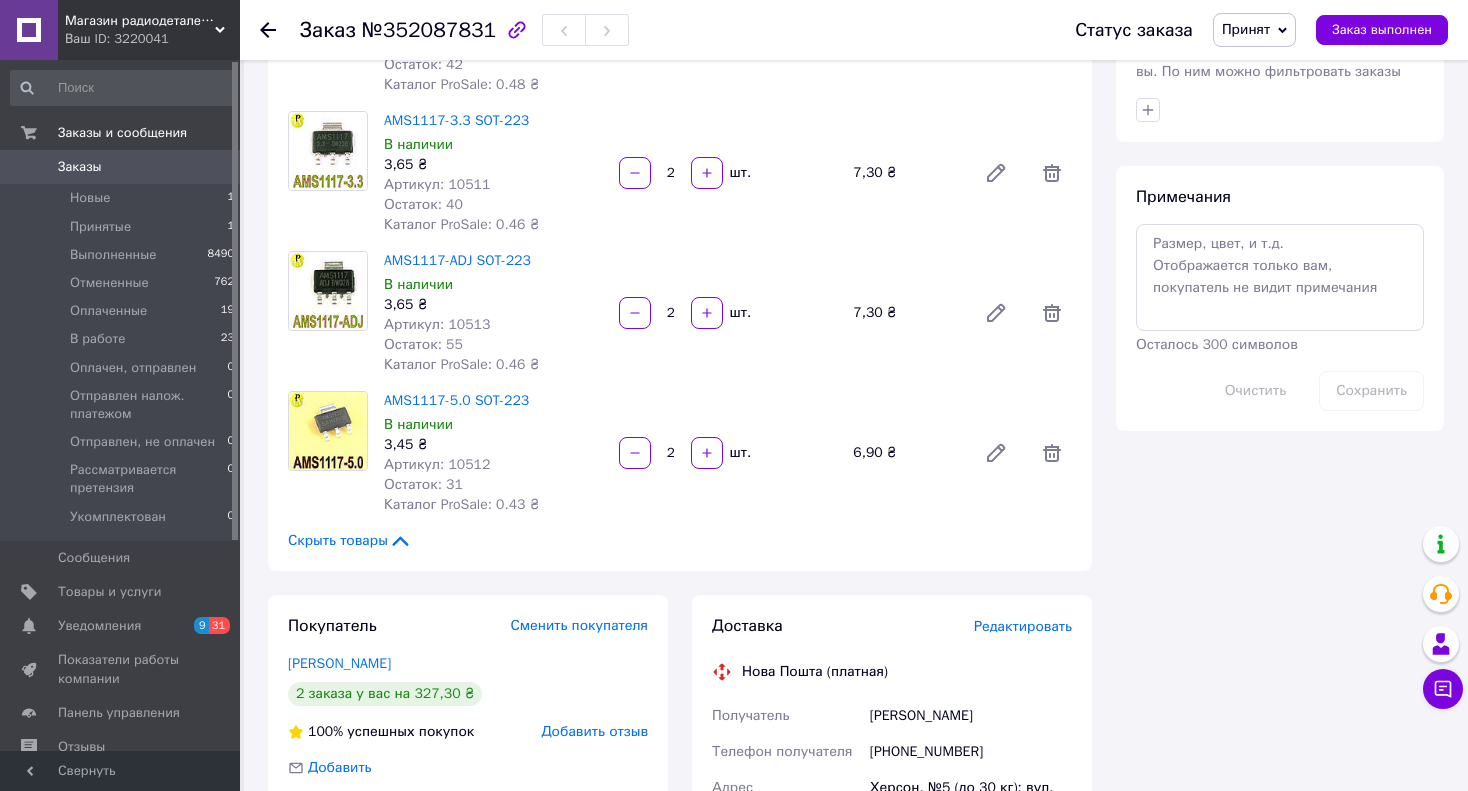 click on "Артикул: 10512" at bounding box center [437, 464] 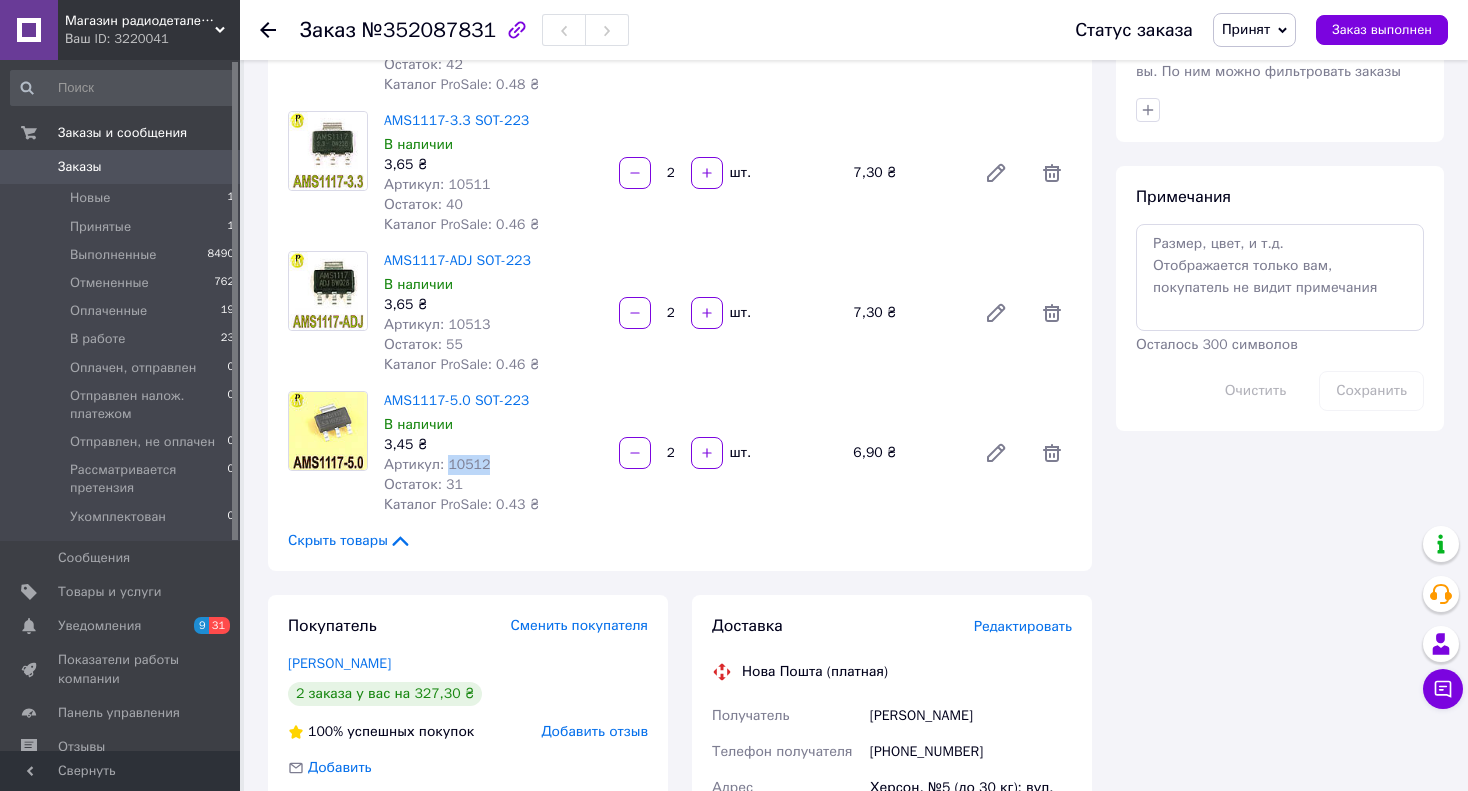 click on "Артикул: 10512" at bounding box center [437, 464] 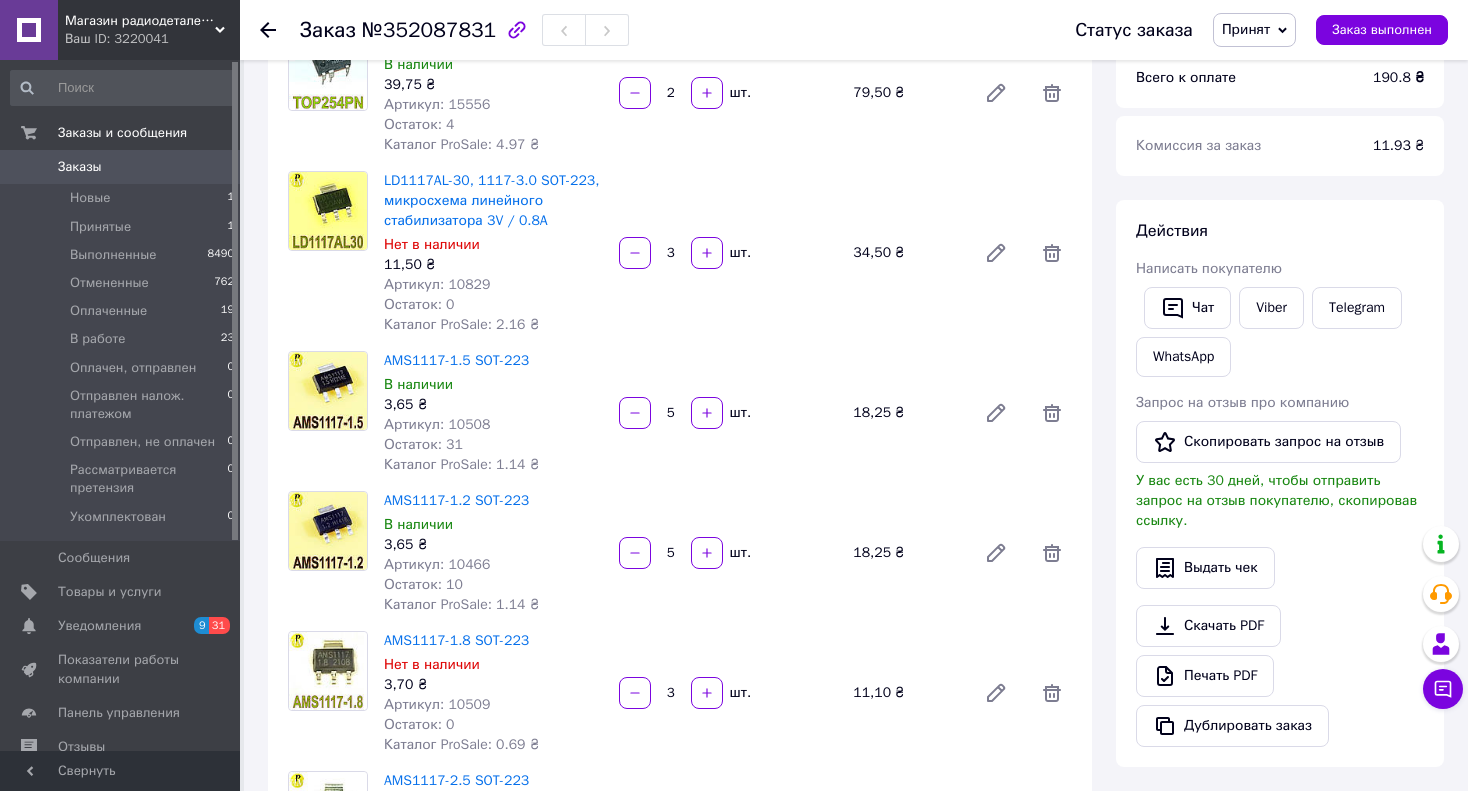 scroll, scrollTop: 0, scrollLeft: 0, axis: both 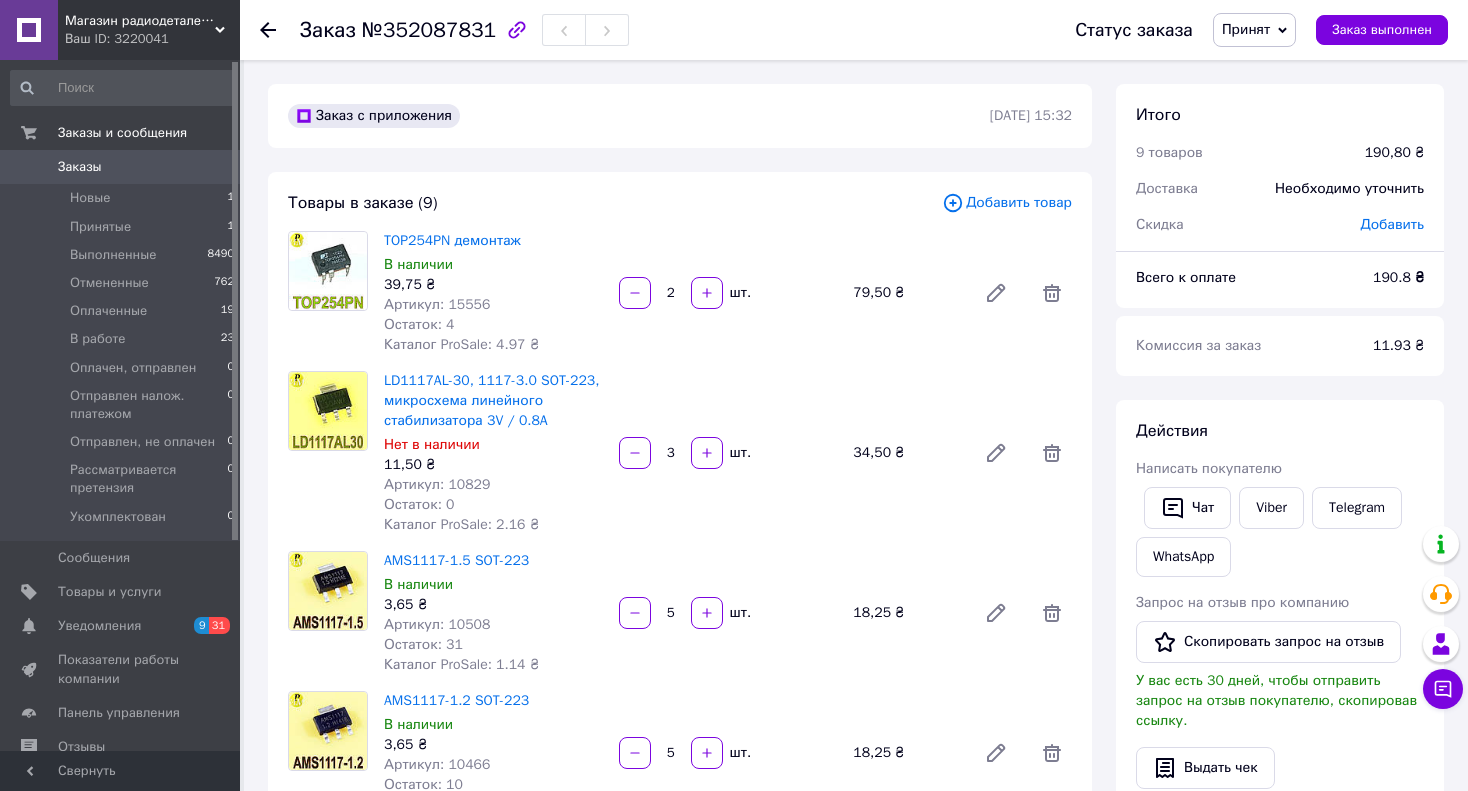 click on "№352087831" at bounding box center [429, 30] 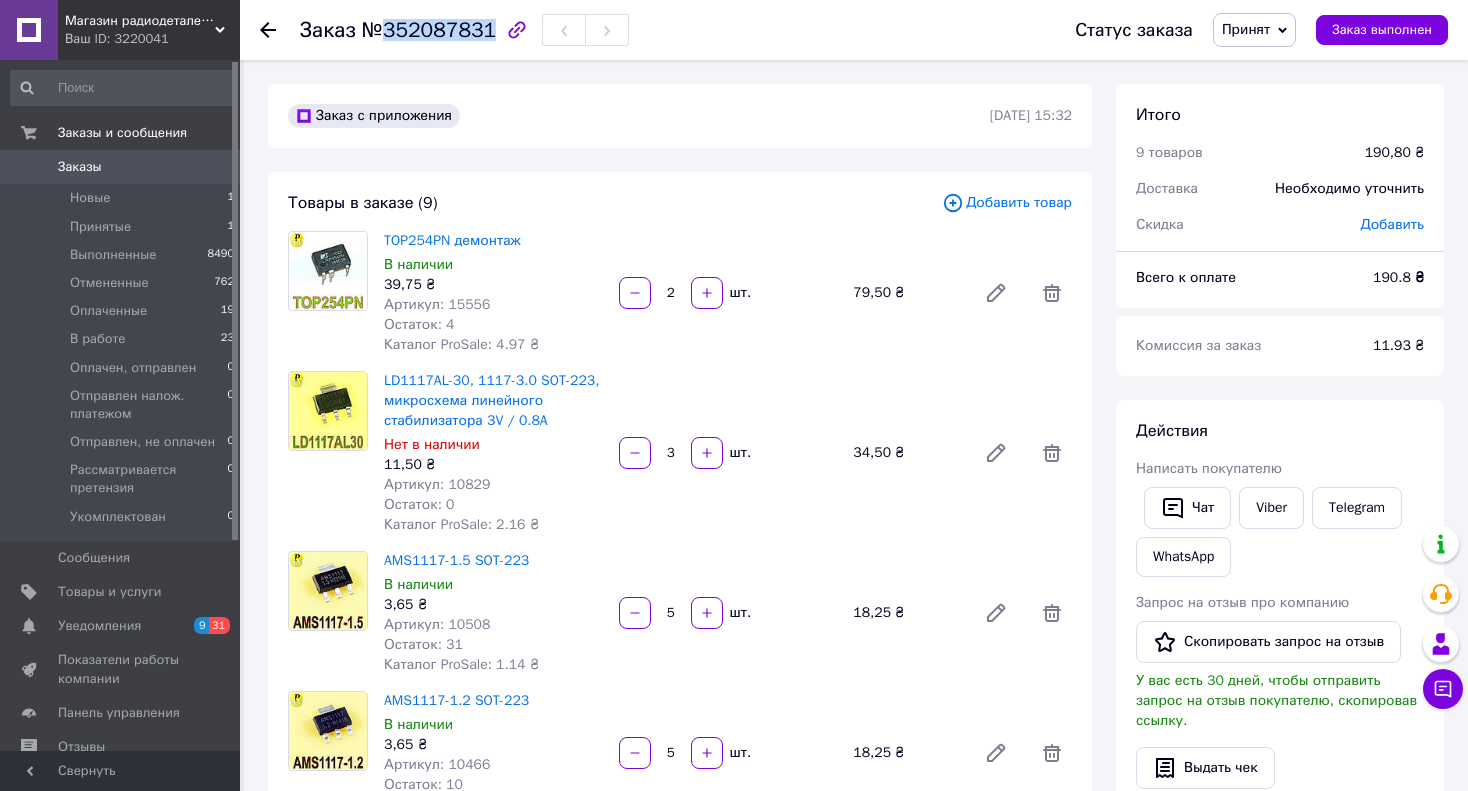 click on "№352087831" at bounding box center (429, 30) 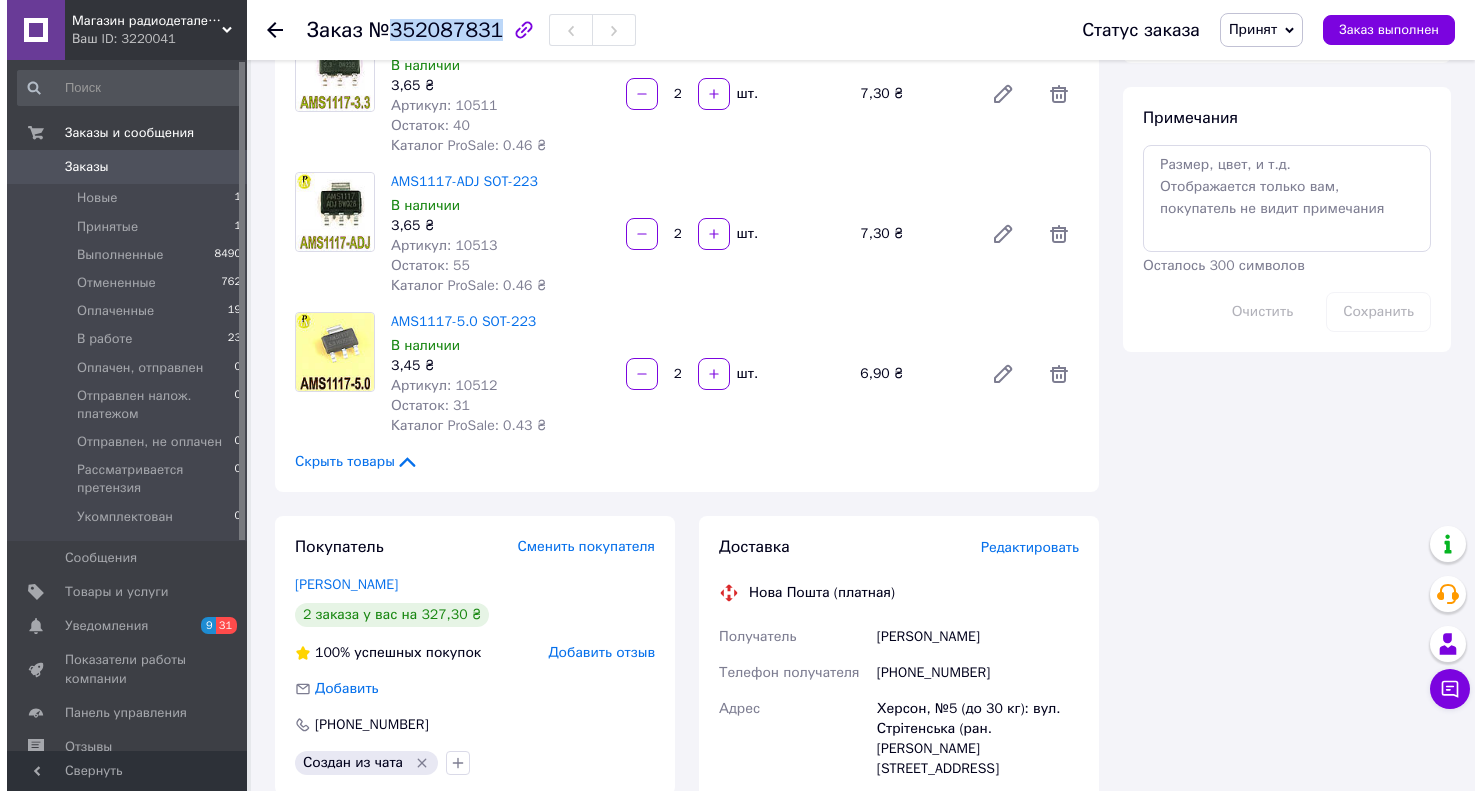 scroll, scrollTop: 1300, scrollLeft: 0, axis: vertical 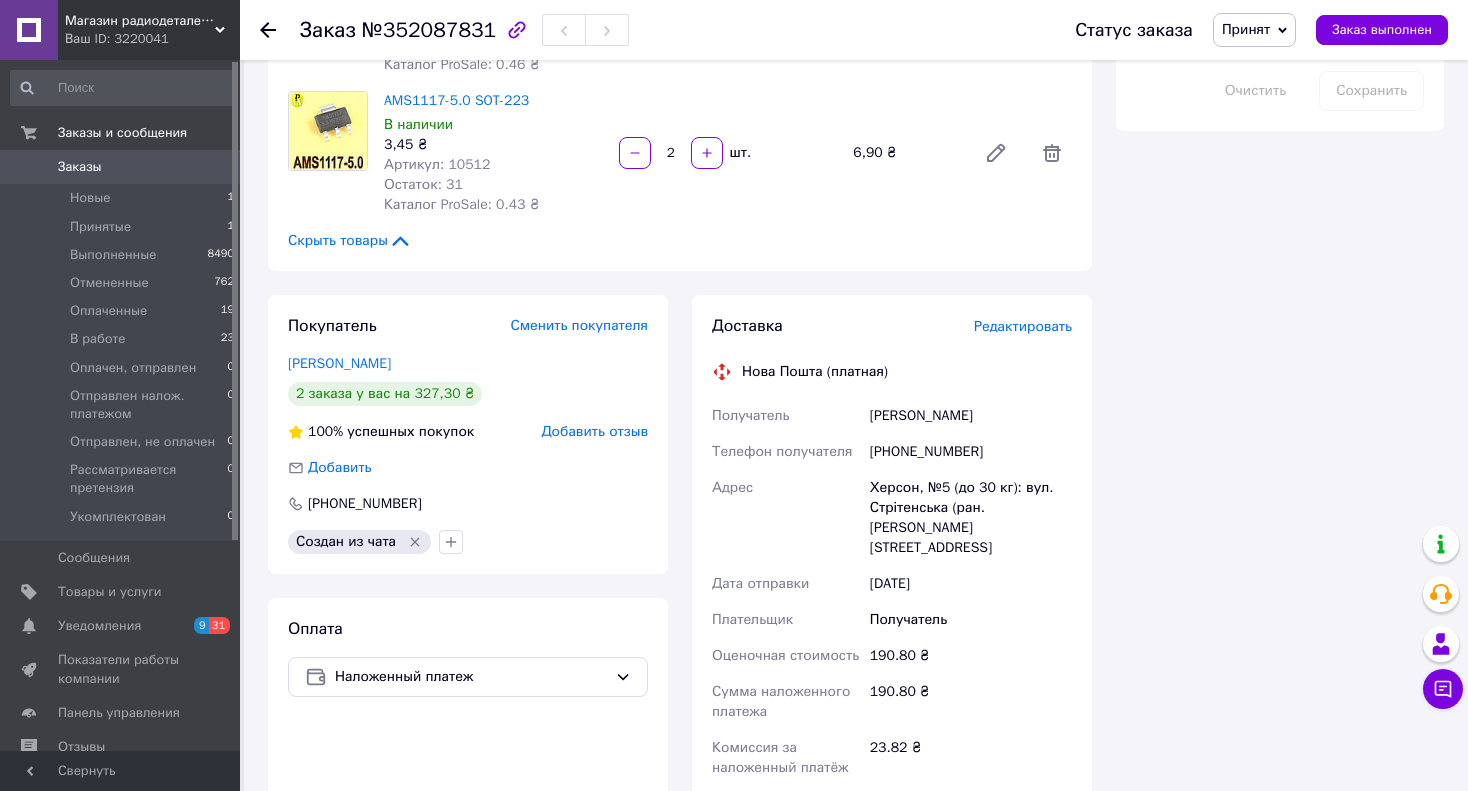 click on "Редактировать" at bounding box center (1023, 326) 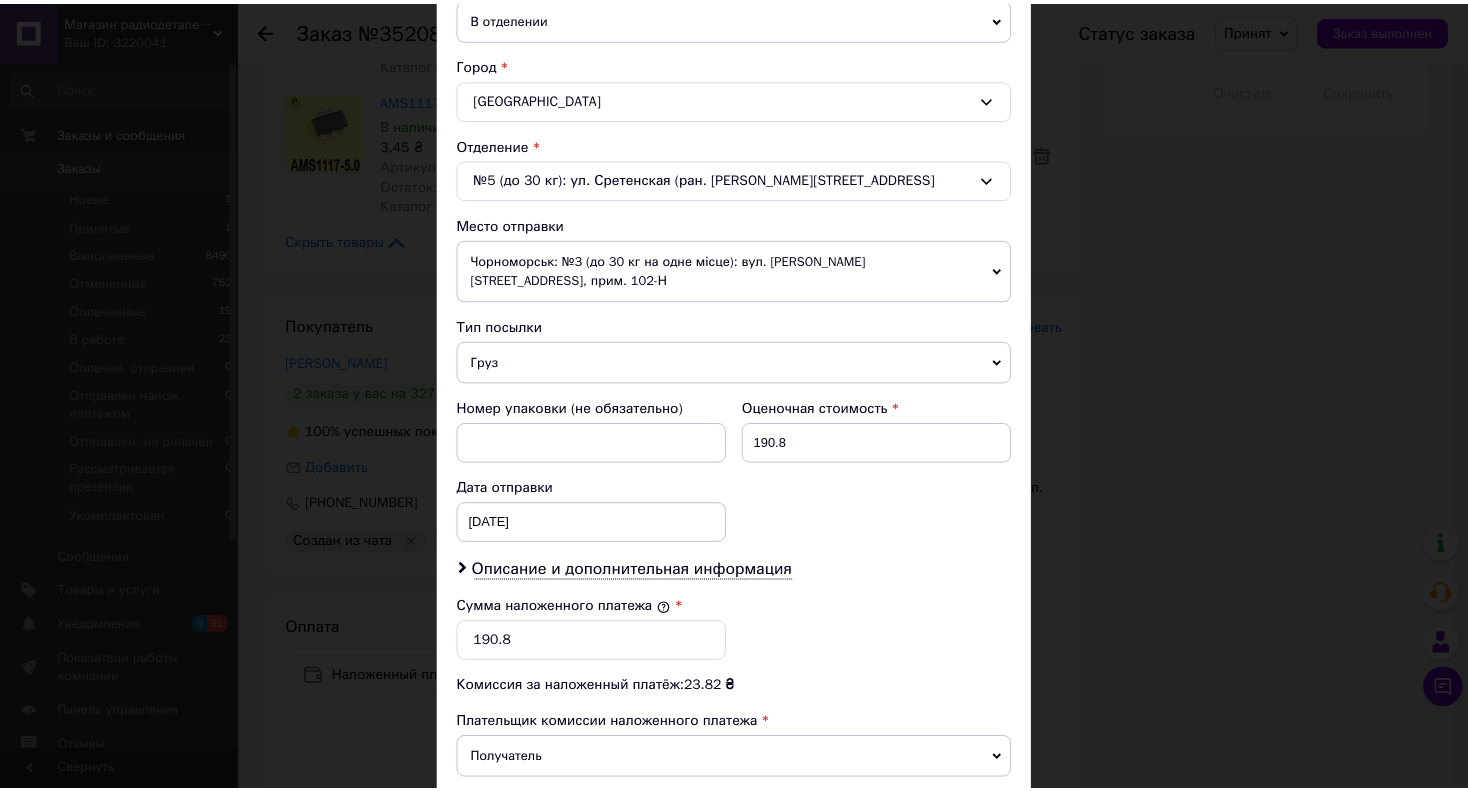 scroll, scrollTop: 728, scrollLeft: 0, axis: vertical 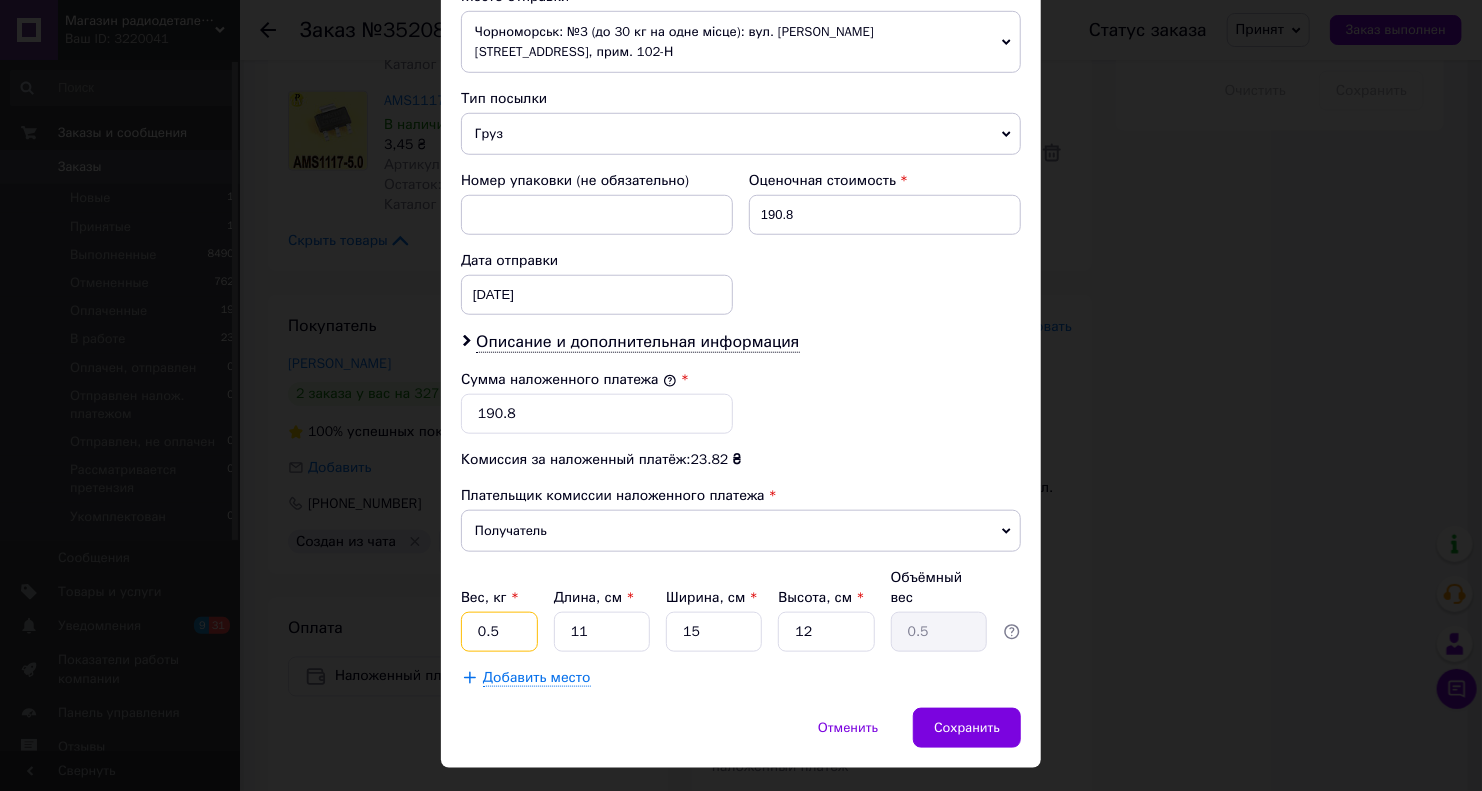 click on "0.5" at bounding box center (499, 632) 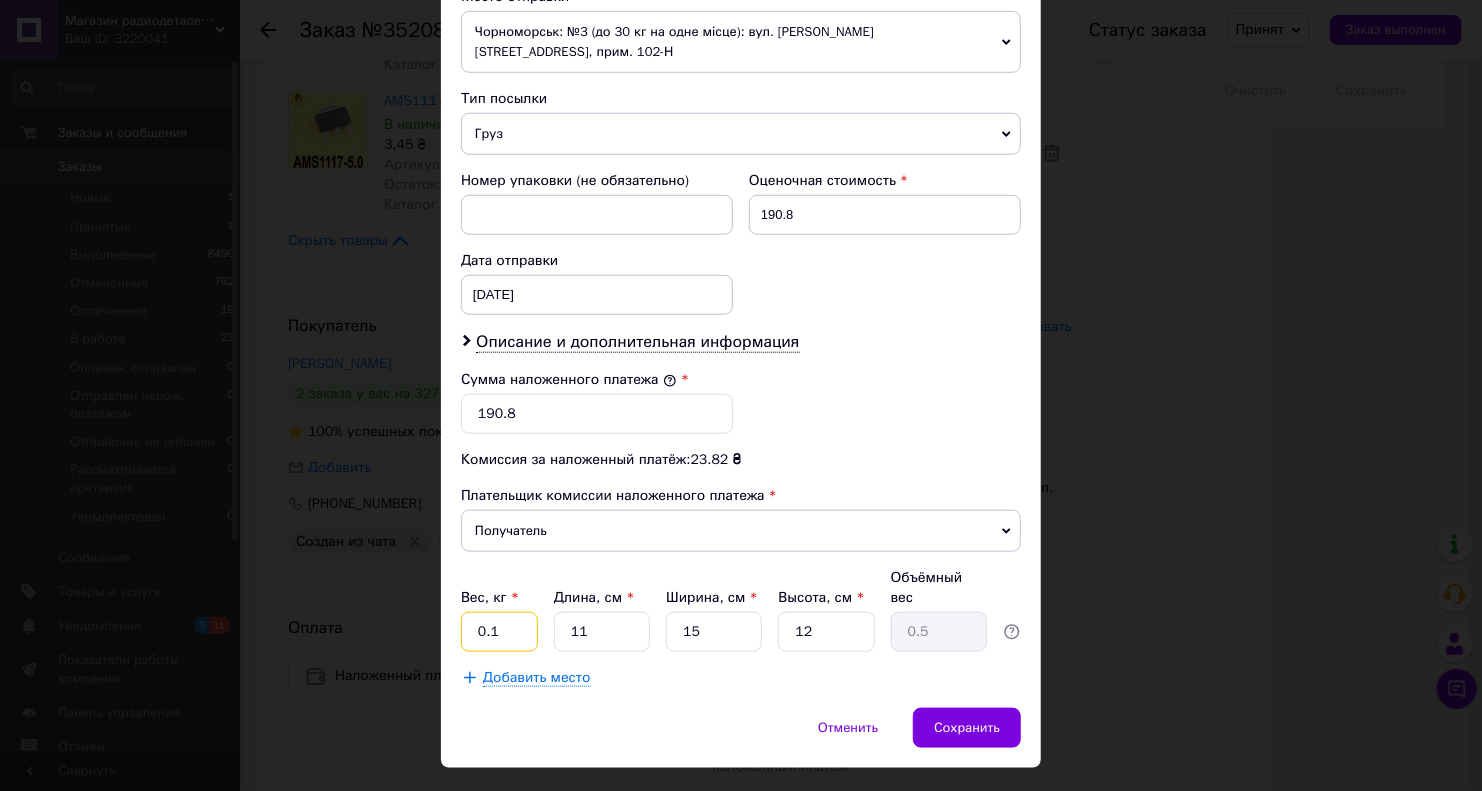 type on "0.1" 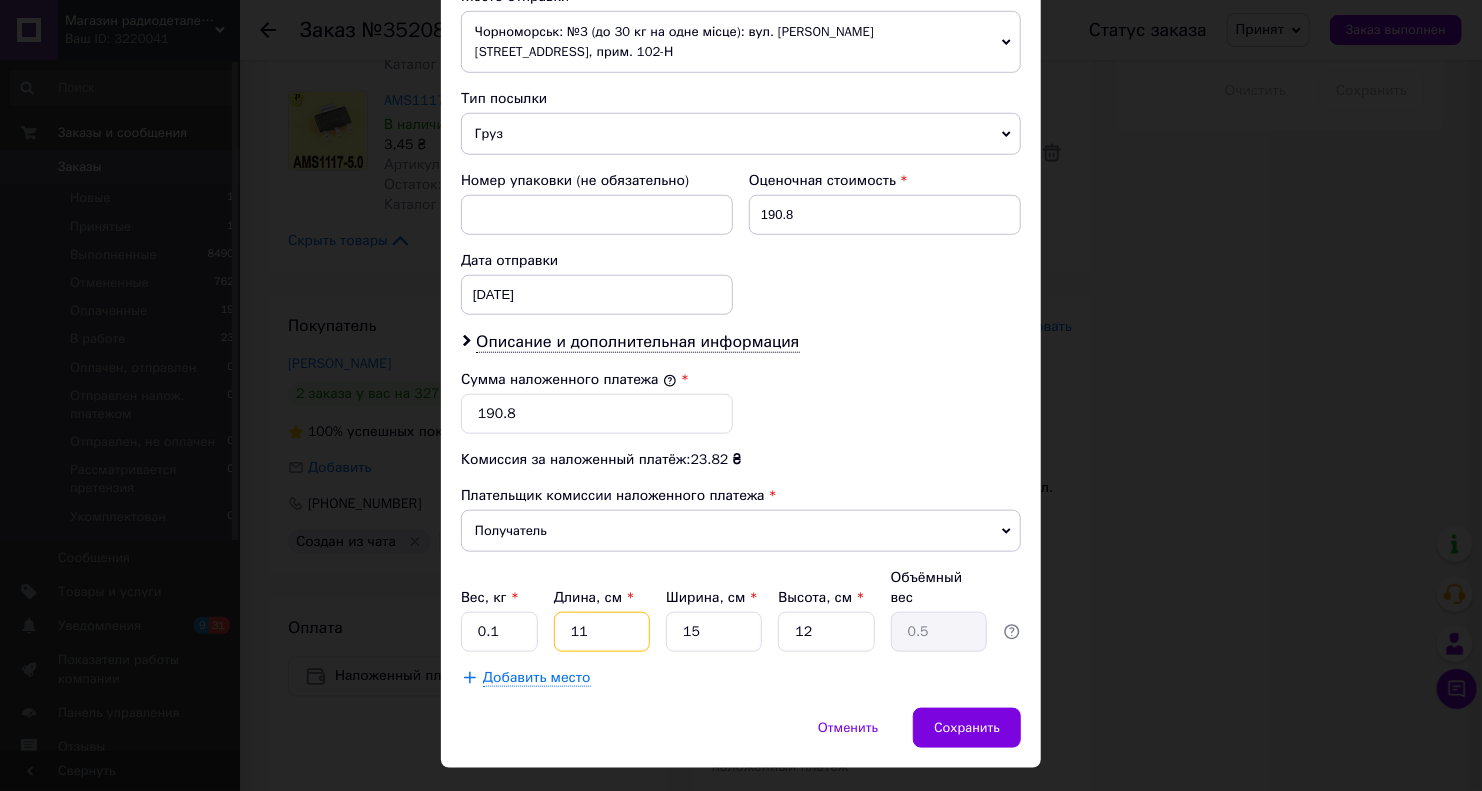 type on "1" 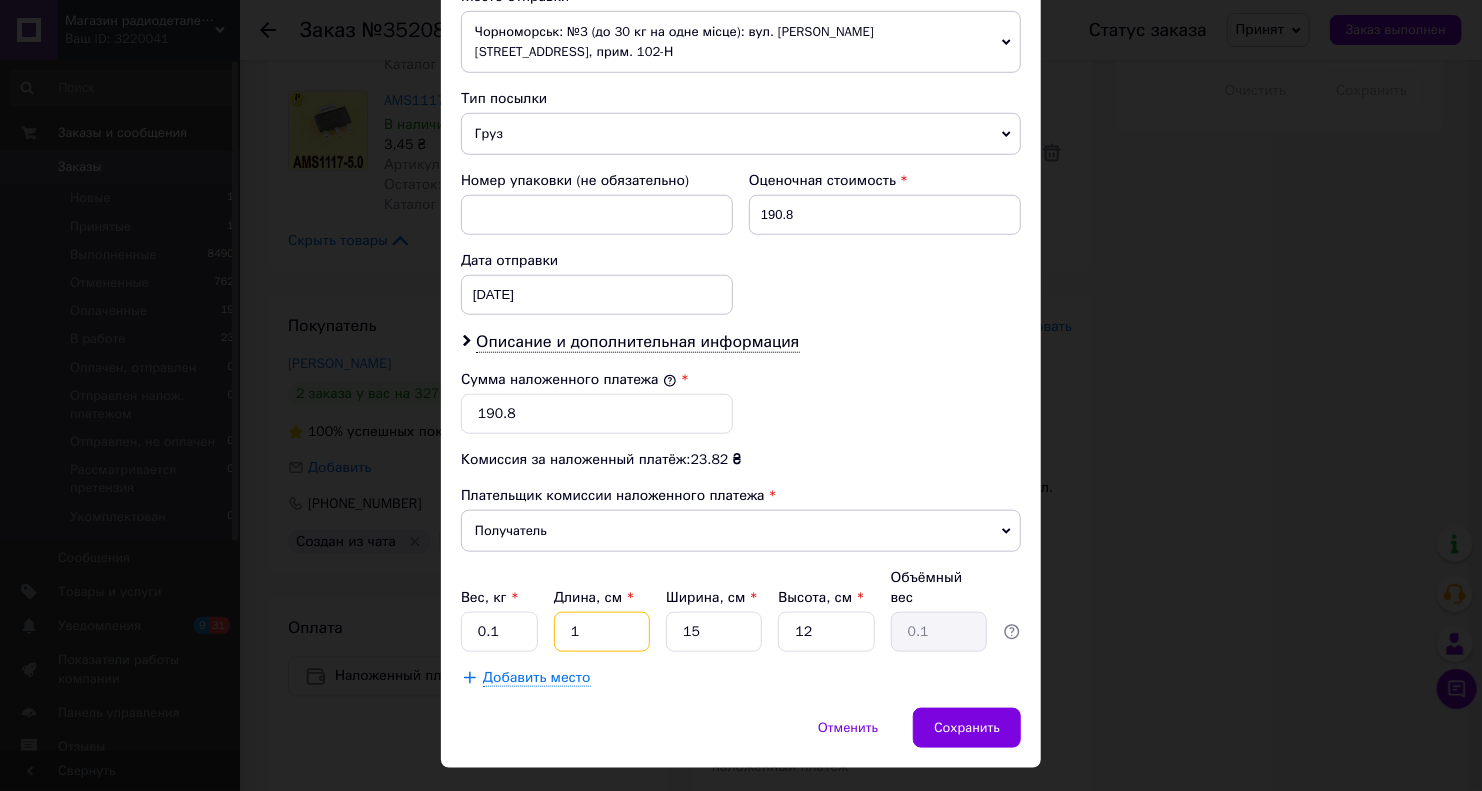 type on "10" 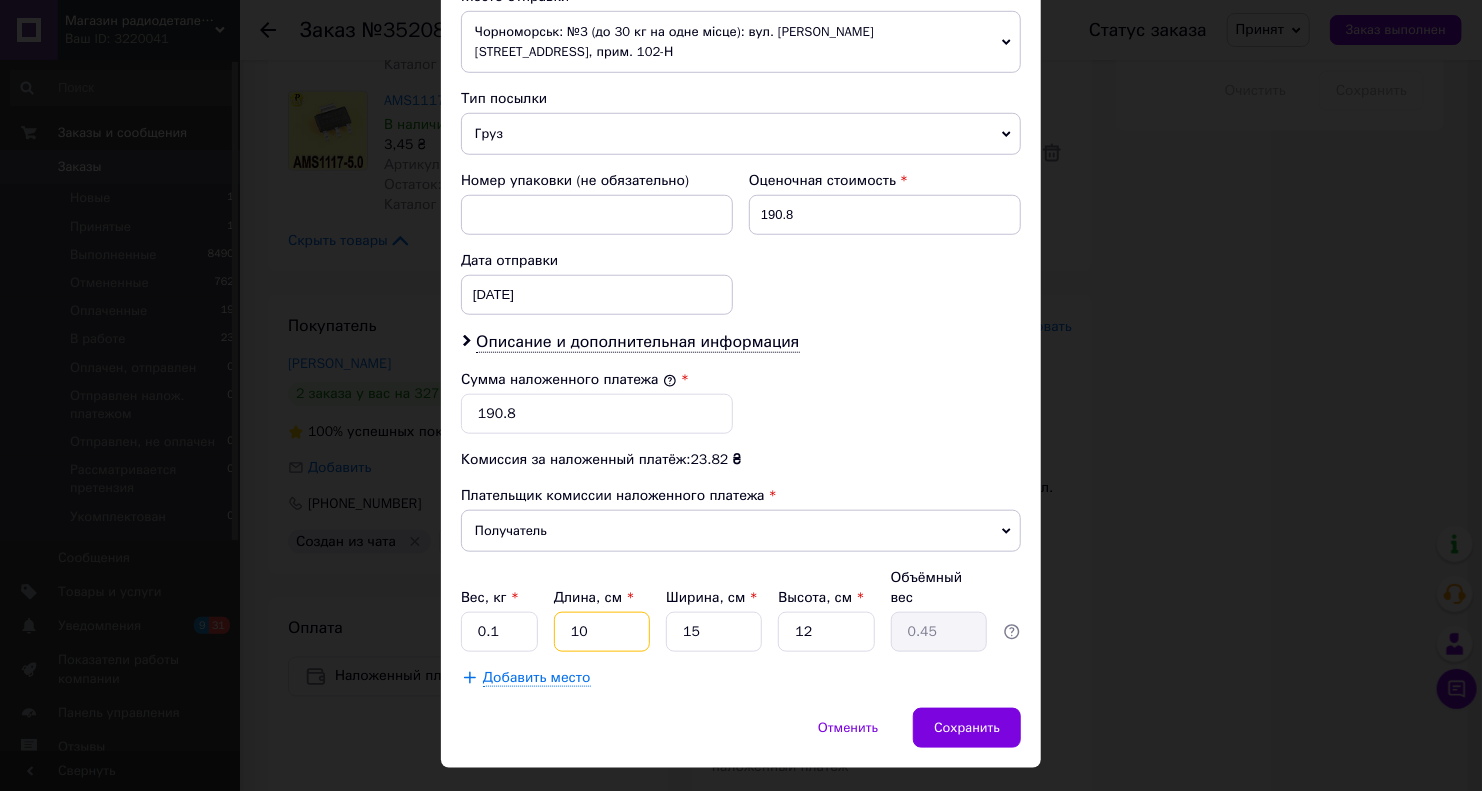 type on "10" 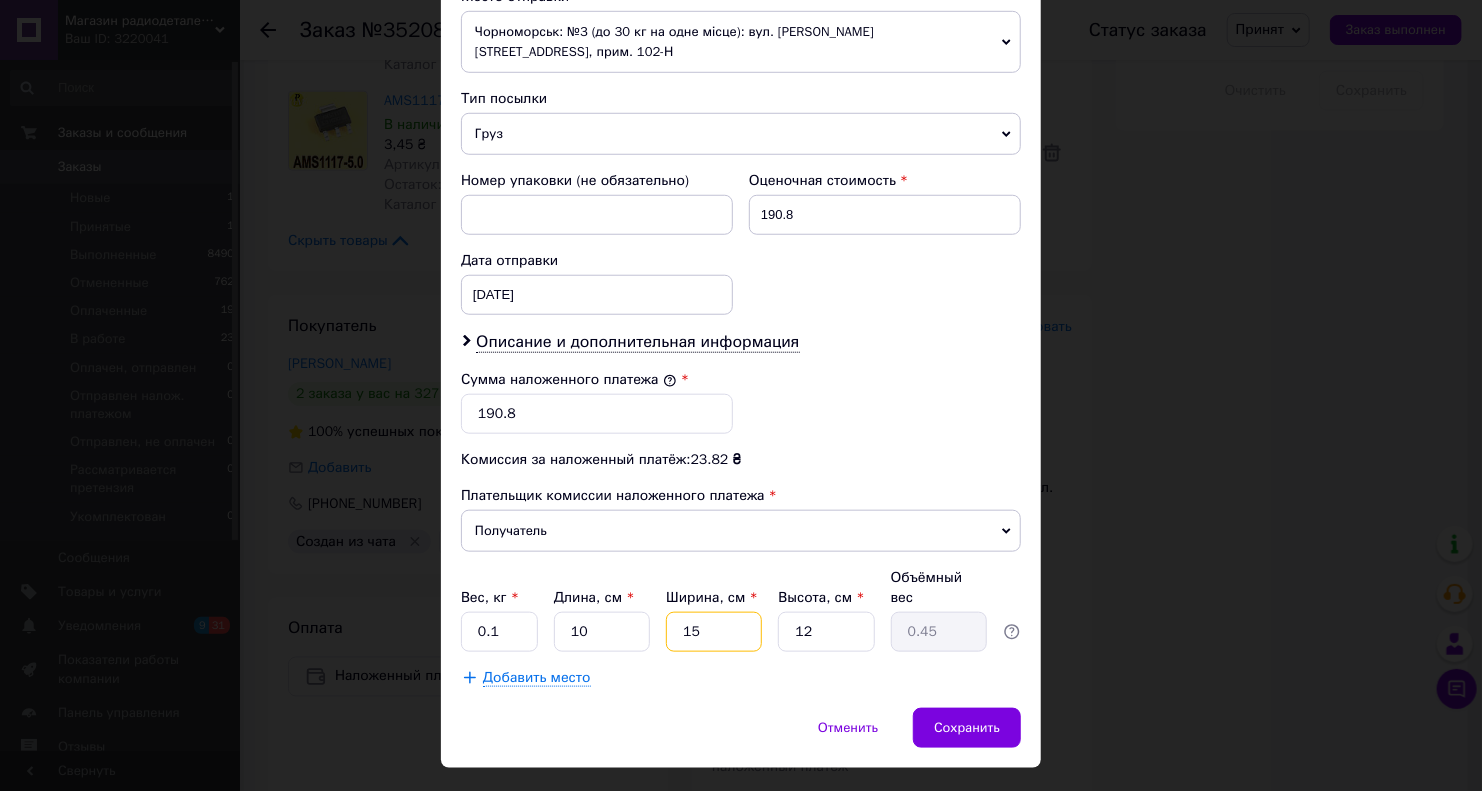 type on "1" 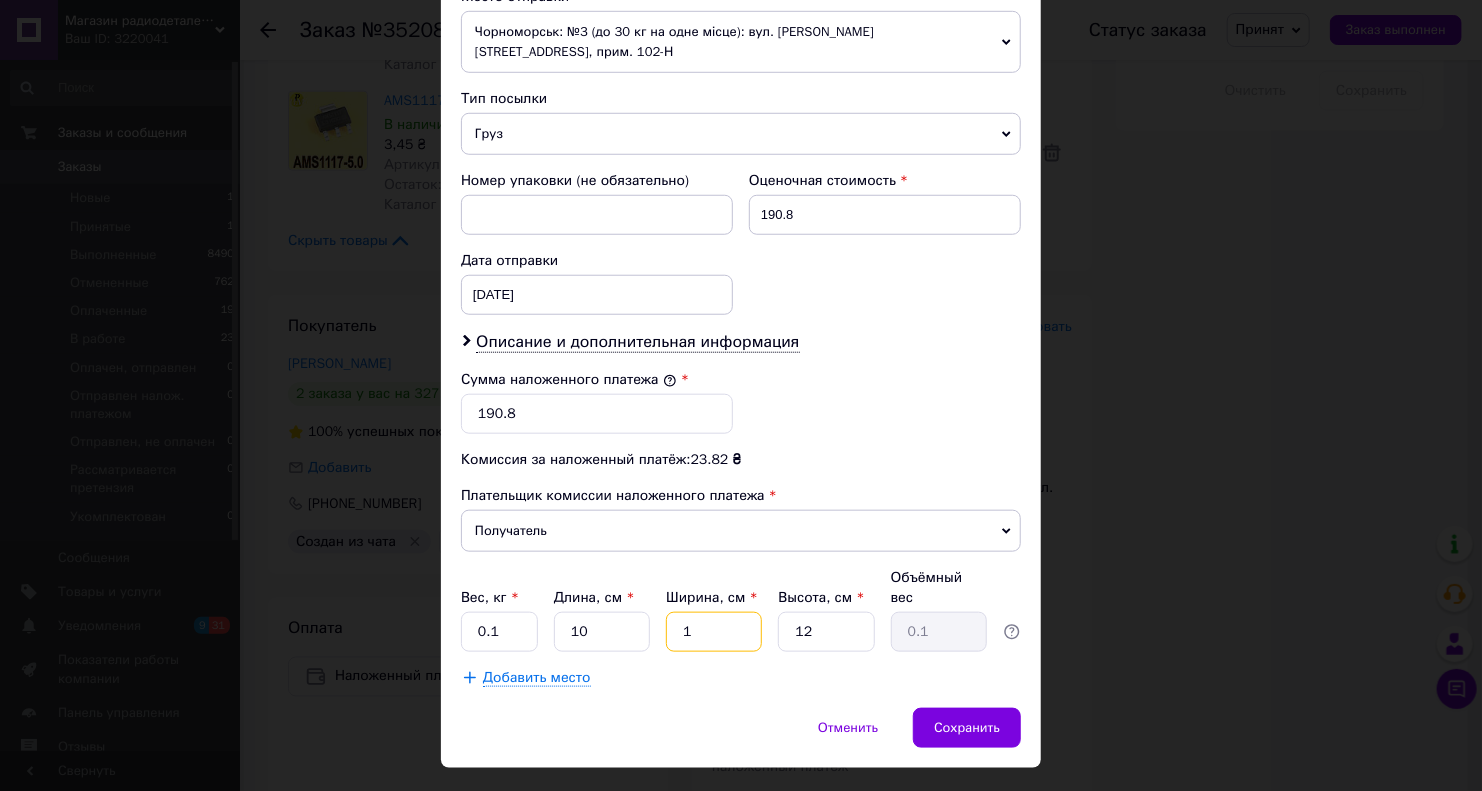type on "10" 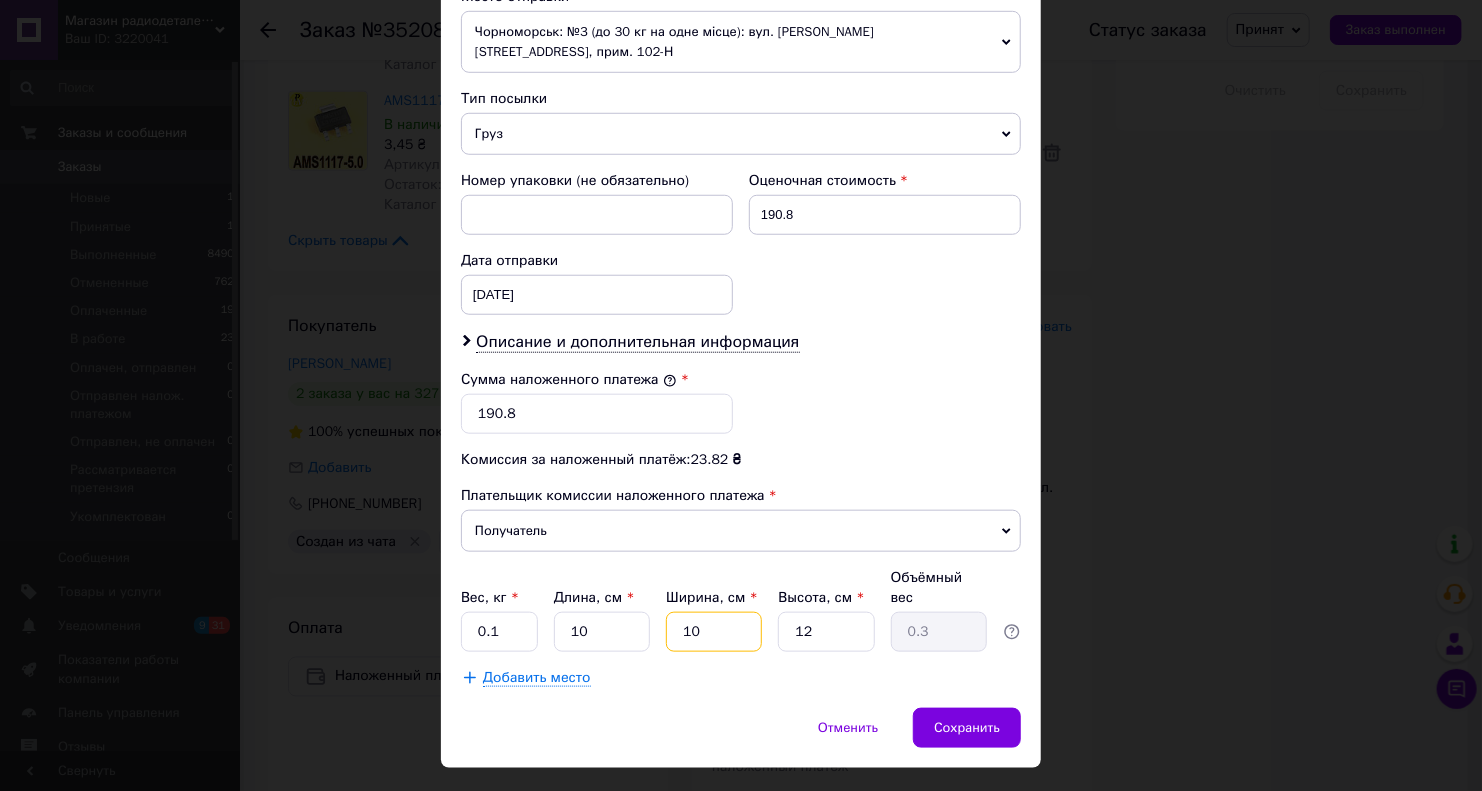 type on "10" 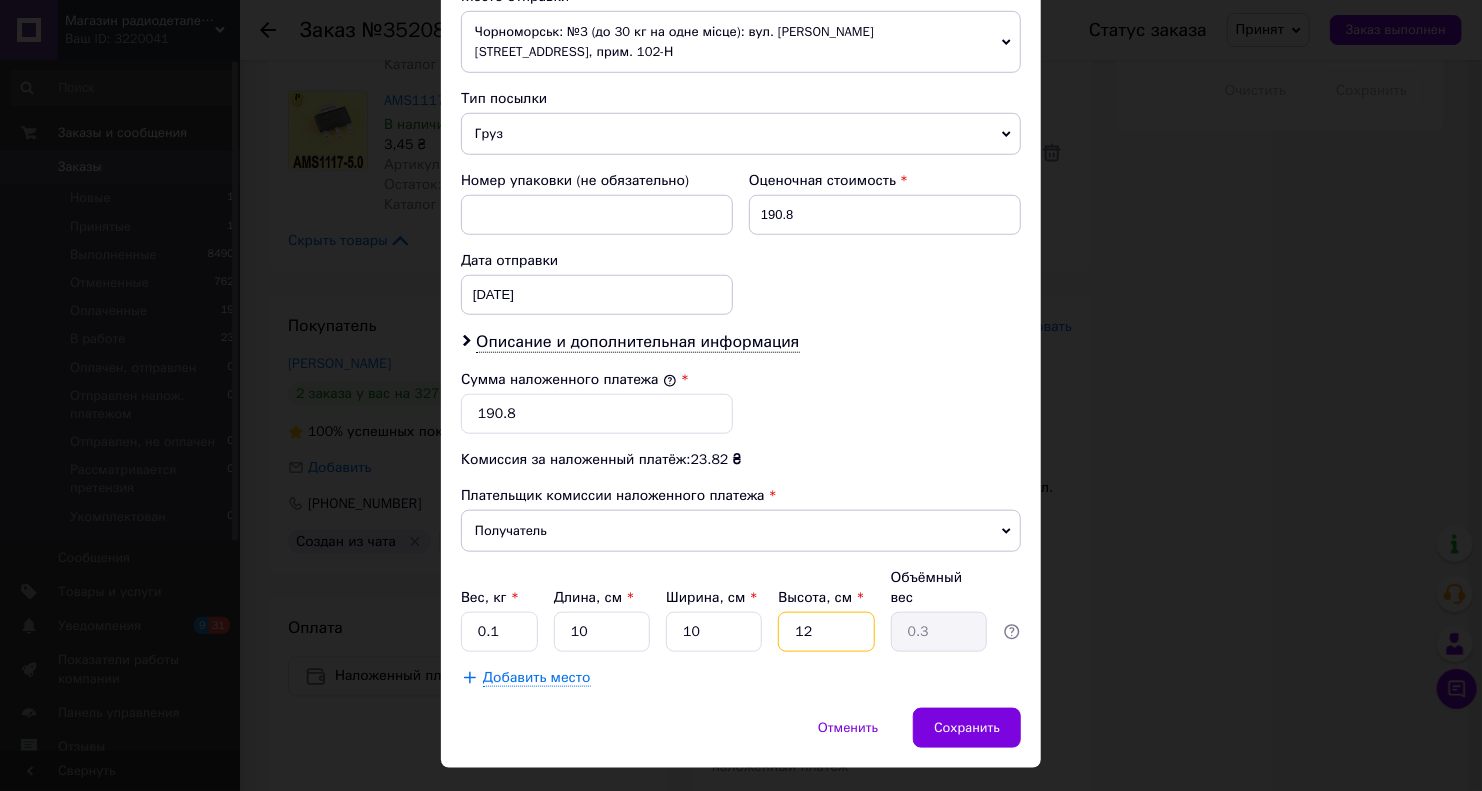 type on "4" 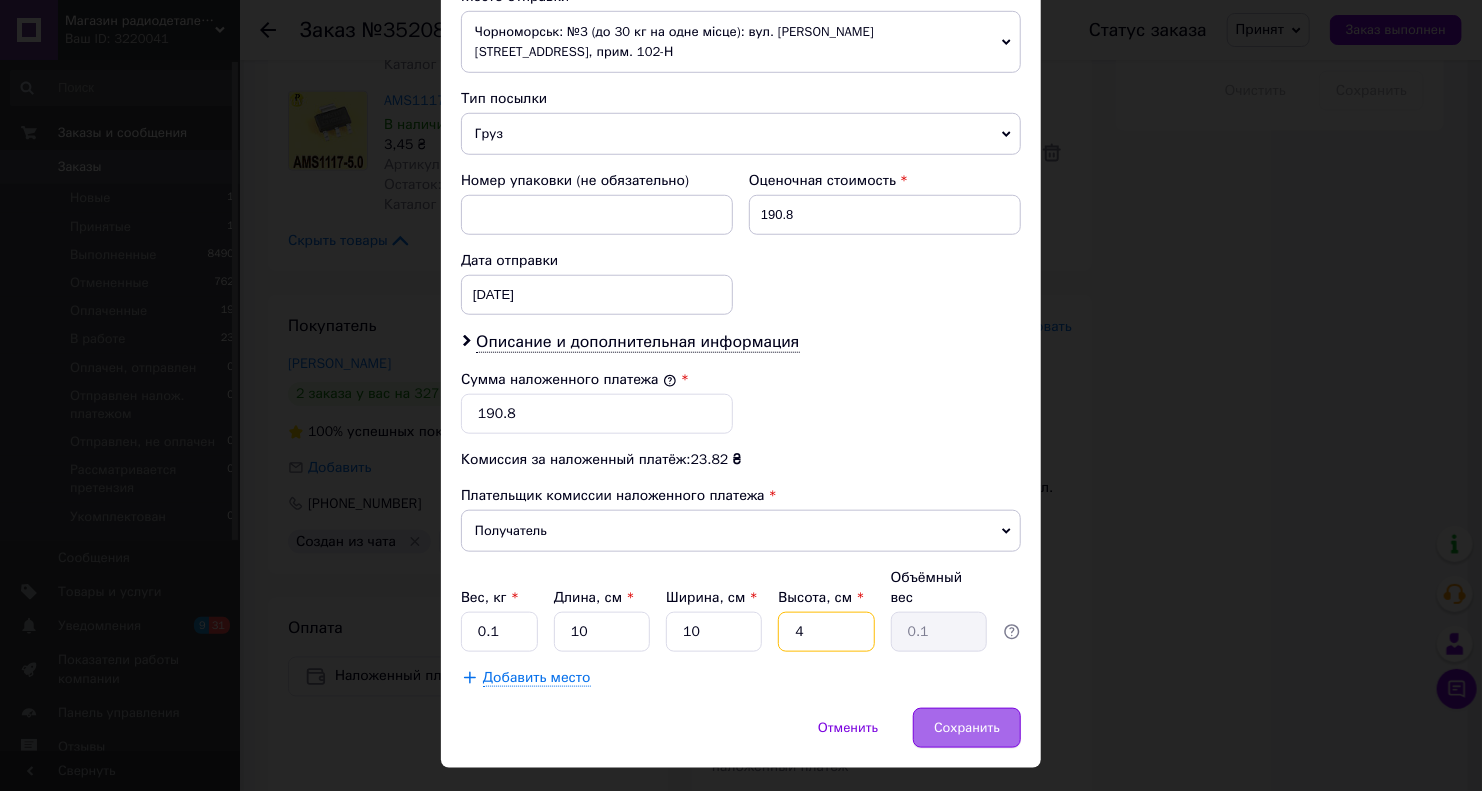 type on "4" 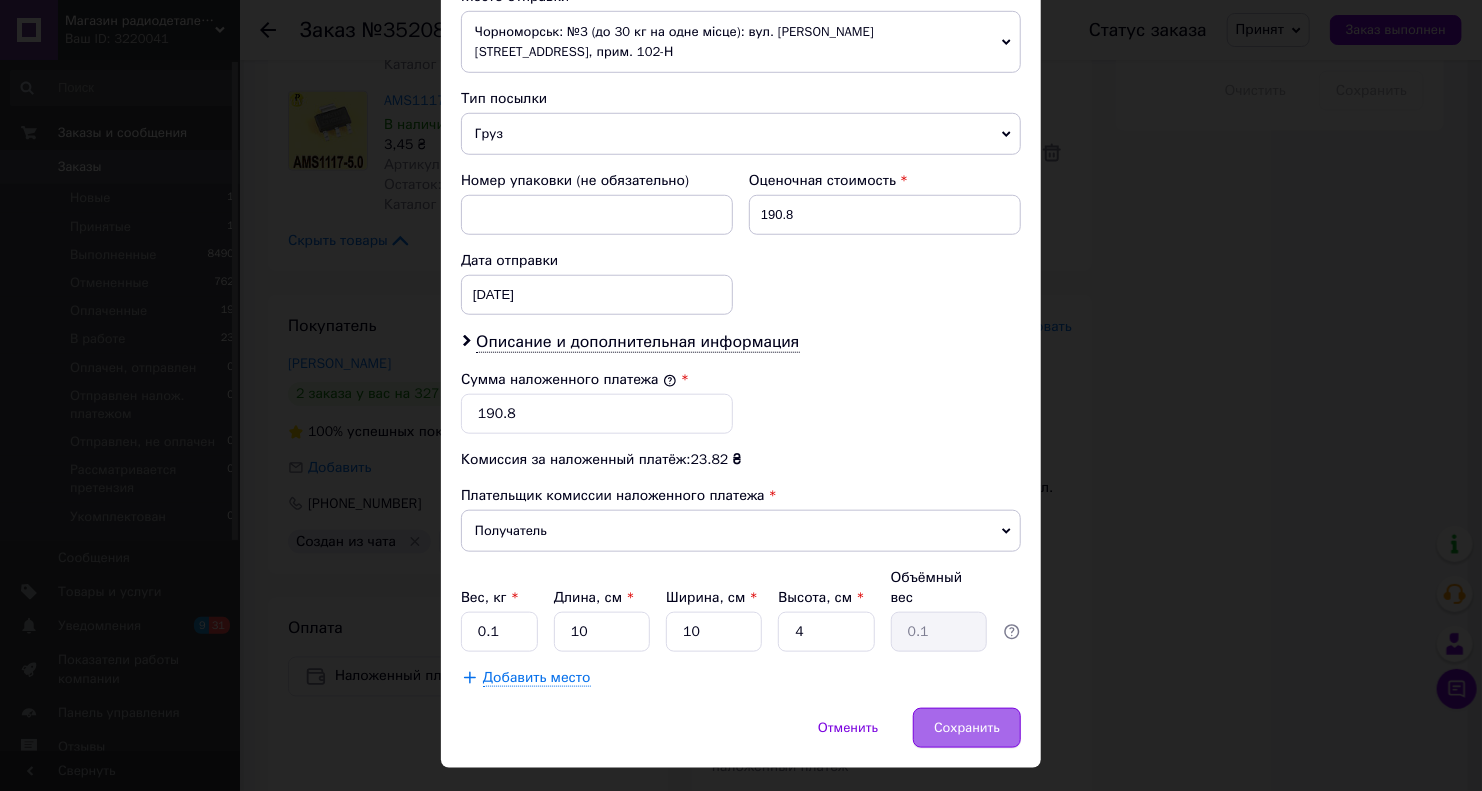click on "Сохранить" at bounding box center (967, 728) 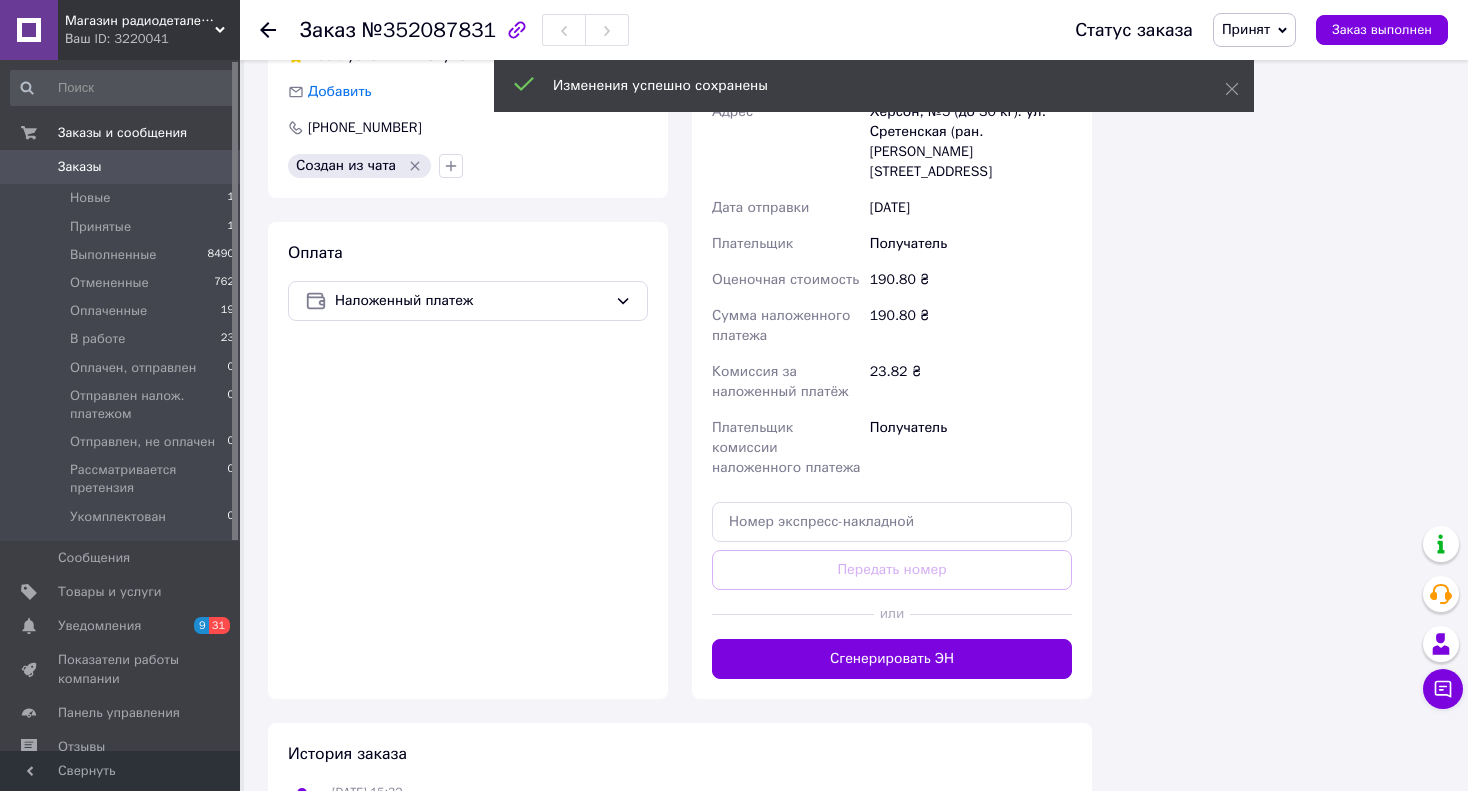 scroll, scrollTop: 1700, scrollLeft: 0, axis: vertical 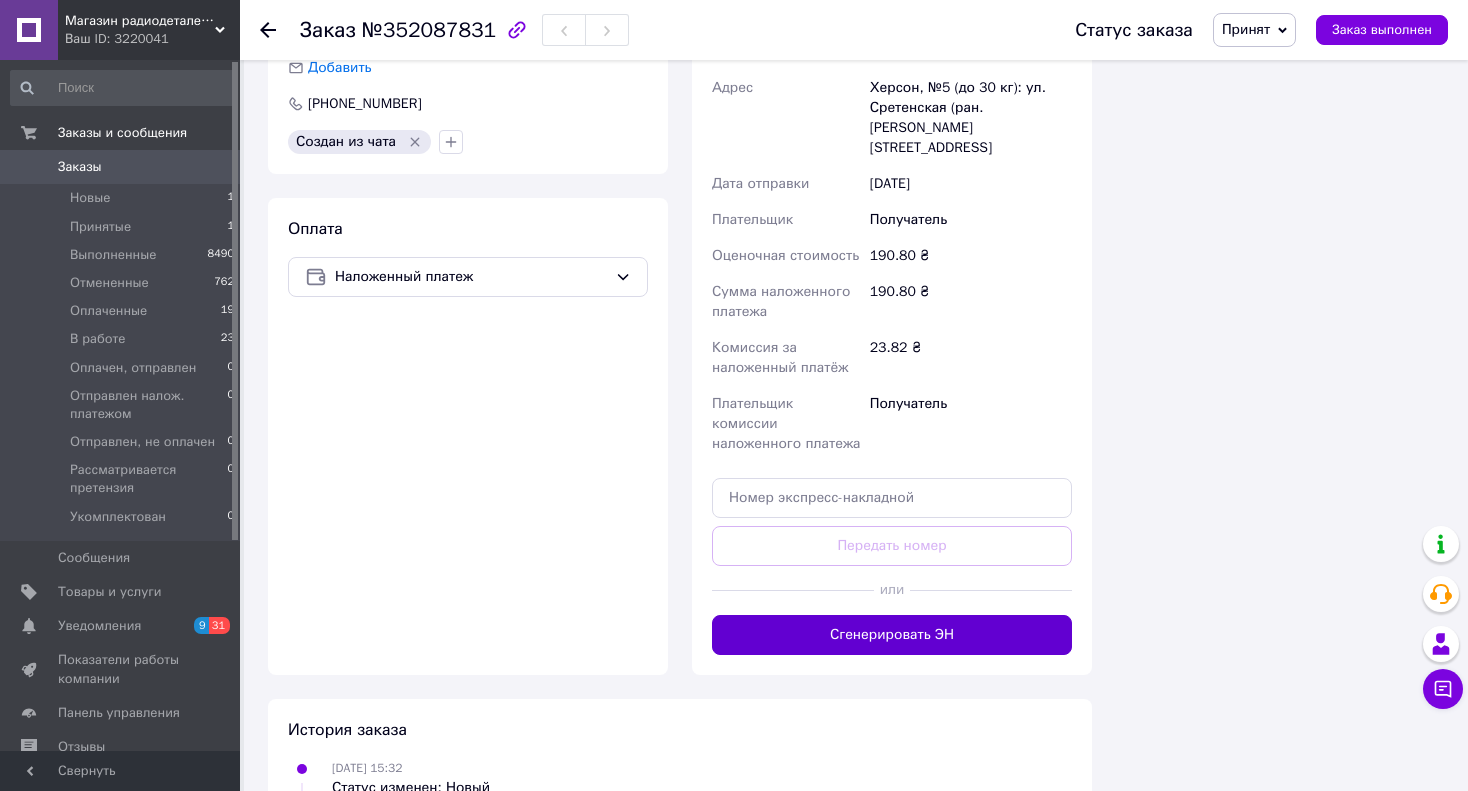 click on "Сгенерировать ЭН" at bounding box center [892, 635] 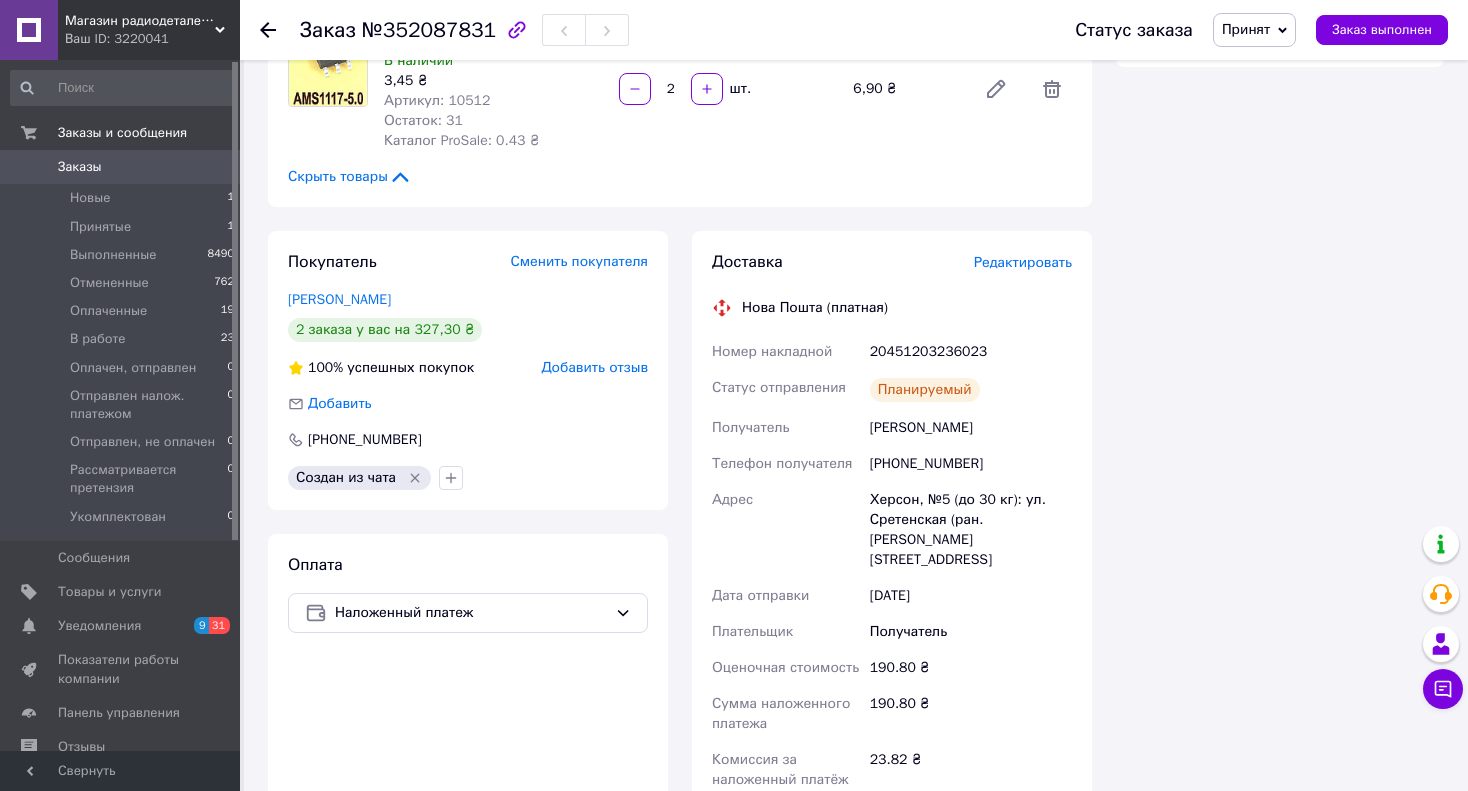 scroll, scrollTop: 1300, scrollLeft: 0, axis: vertical 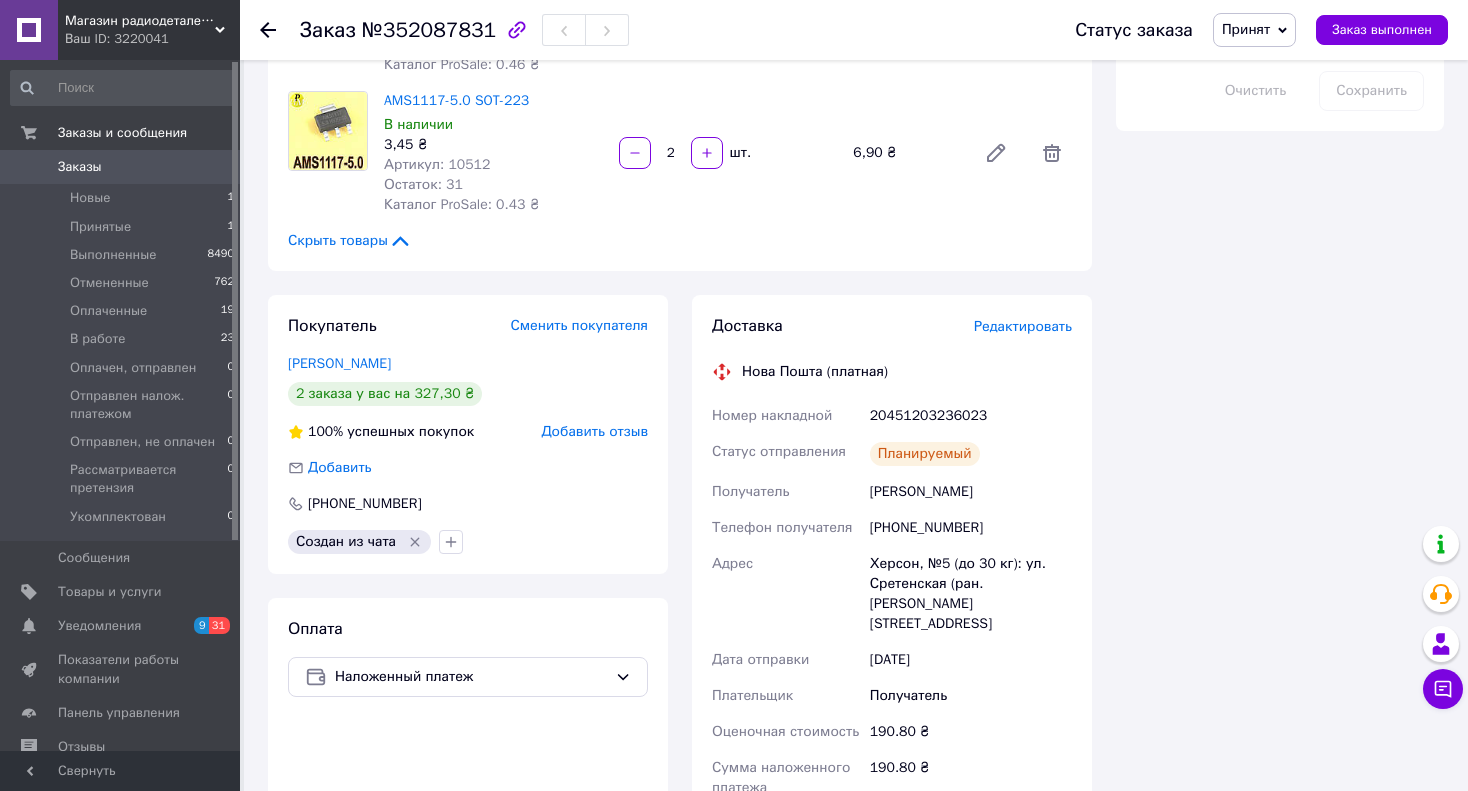 click on "20451203236023" at bounding box center [971, 416] 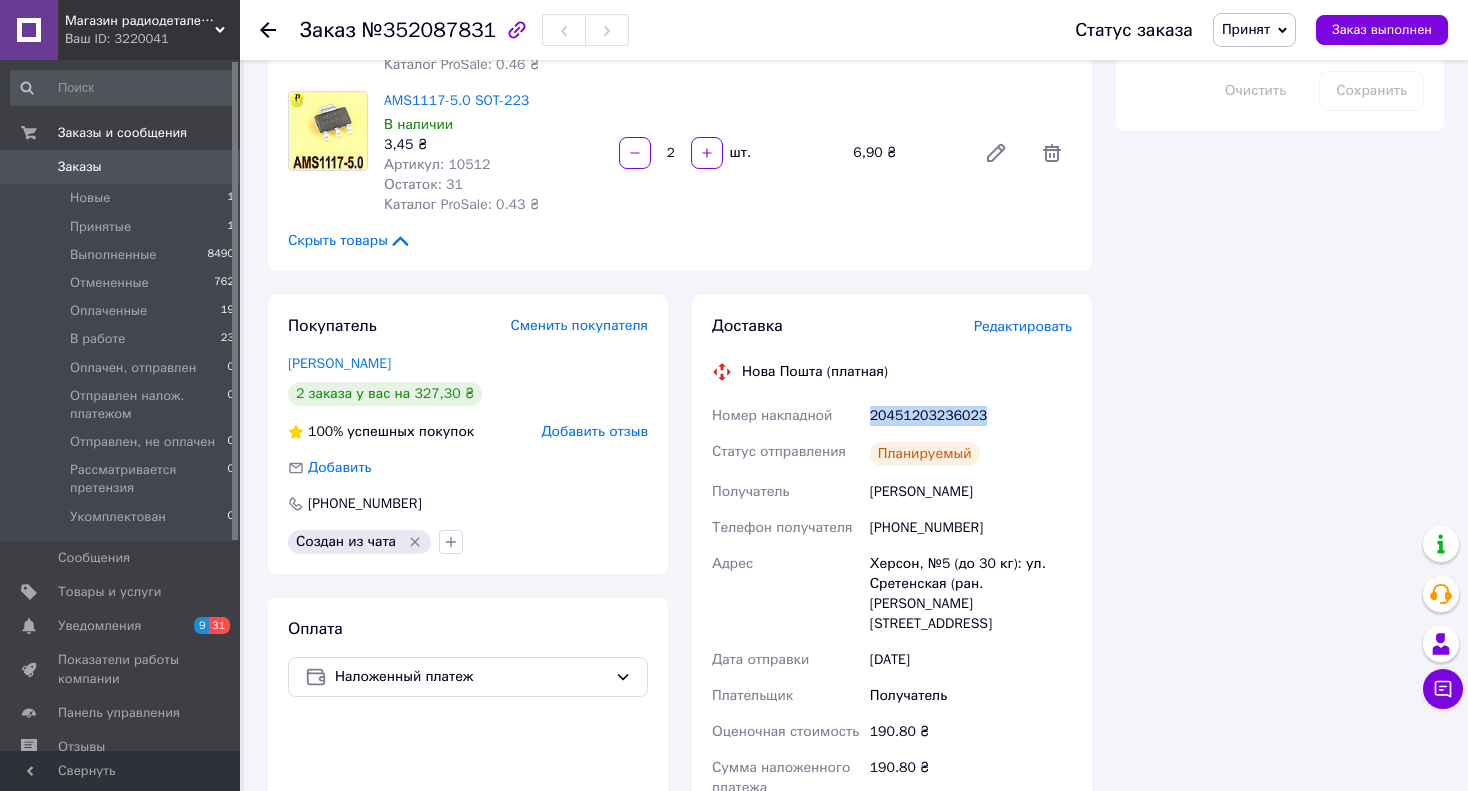 click on "20451203236023" at bounding box center (971, 416) 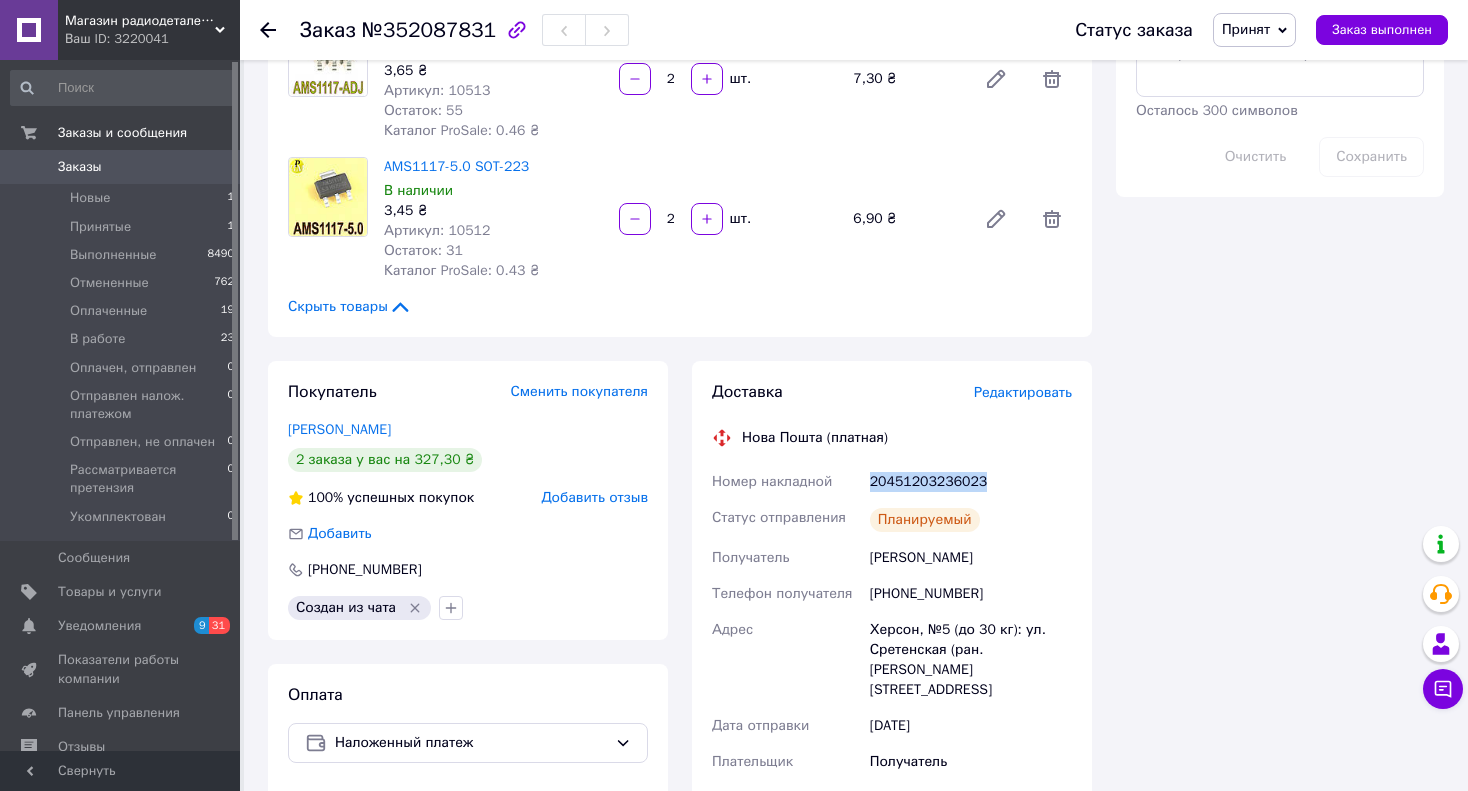 scroll, scrollTop: 1200, scrollLeft: 0, axis: vertical 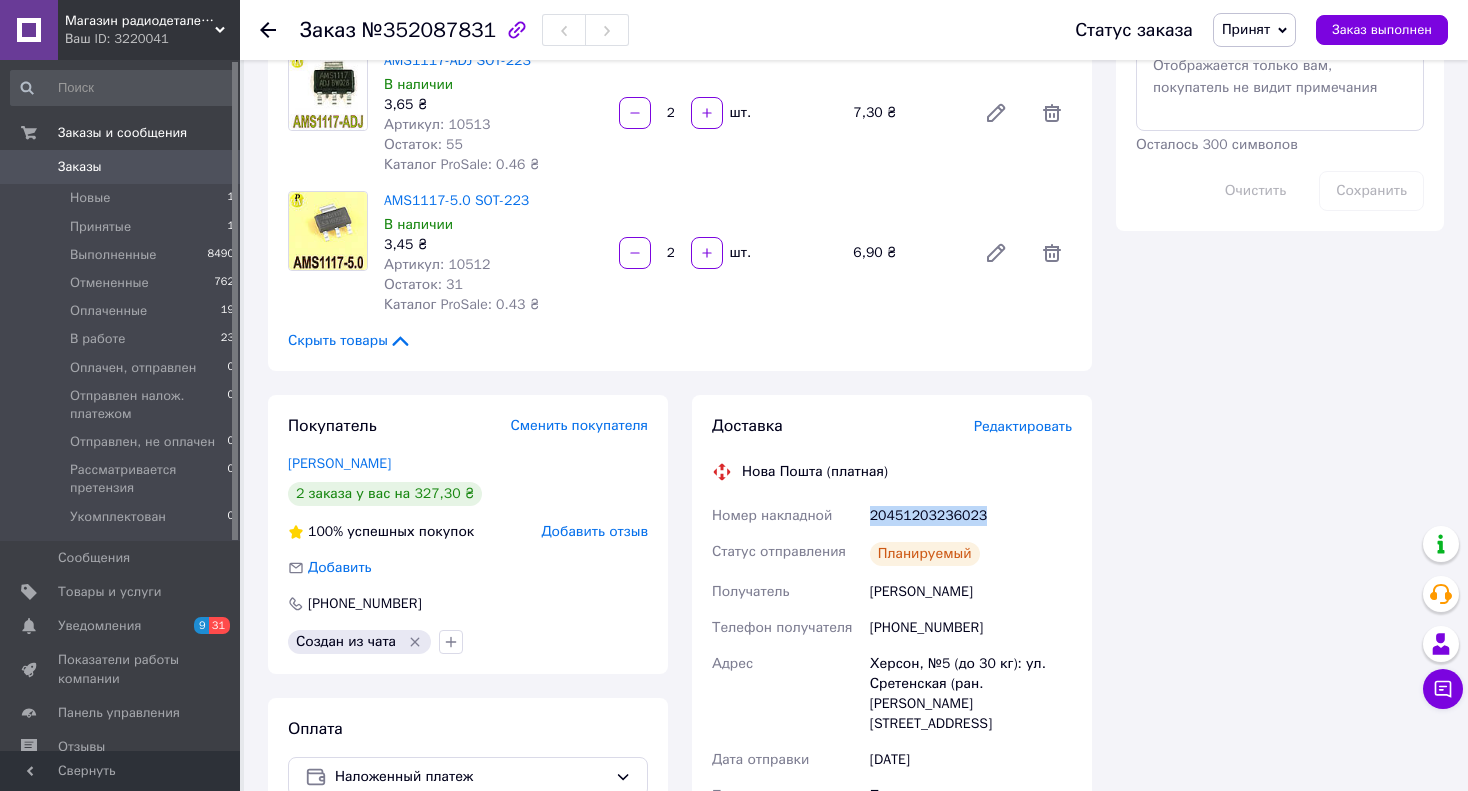 click on "Принят" at bounding box center [1246, 29] 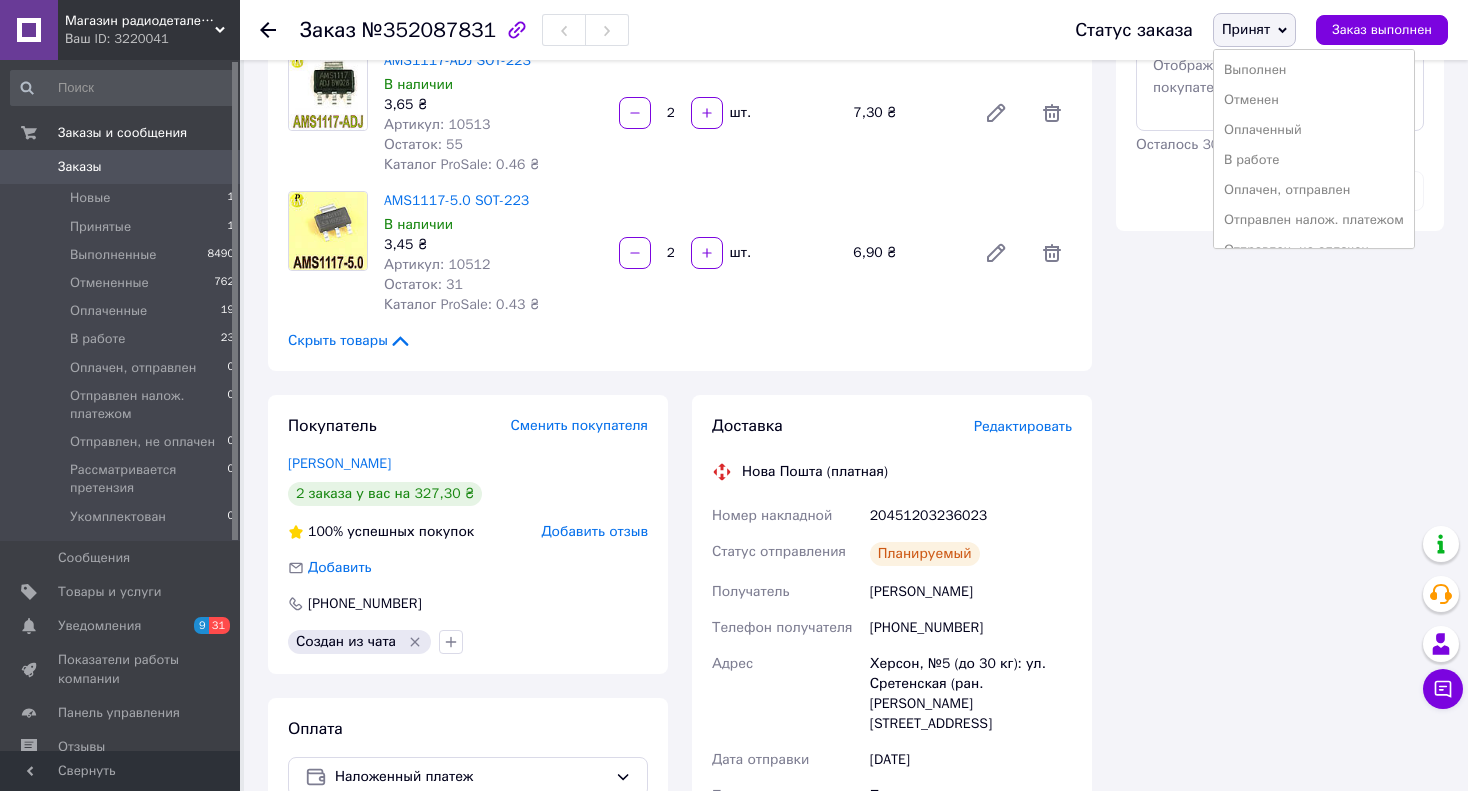 click on "В работе" at bounding box center [1314, 160] 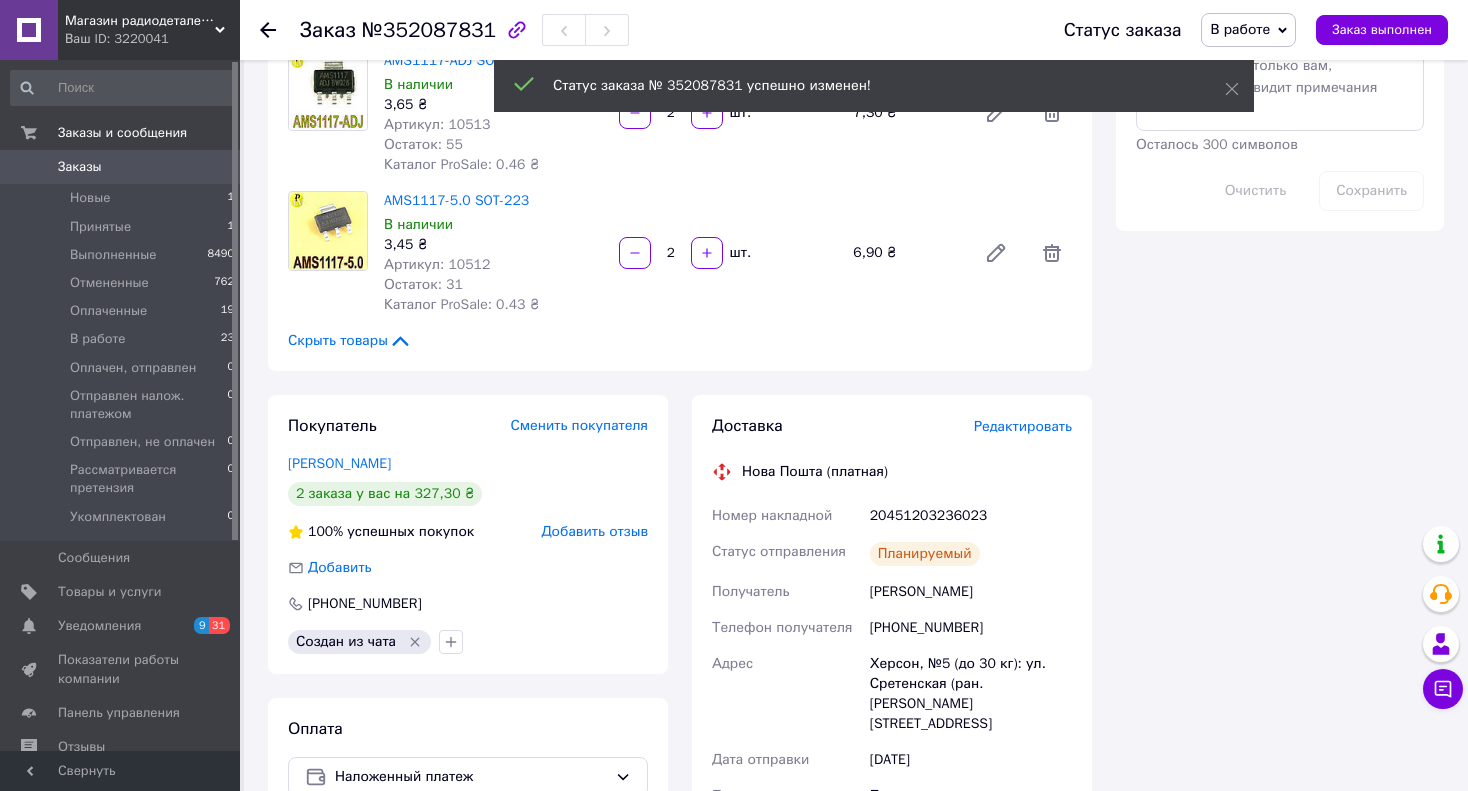 click on "Заказы" at bounding box center (80, 167) 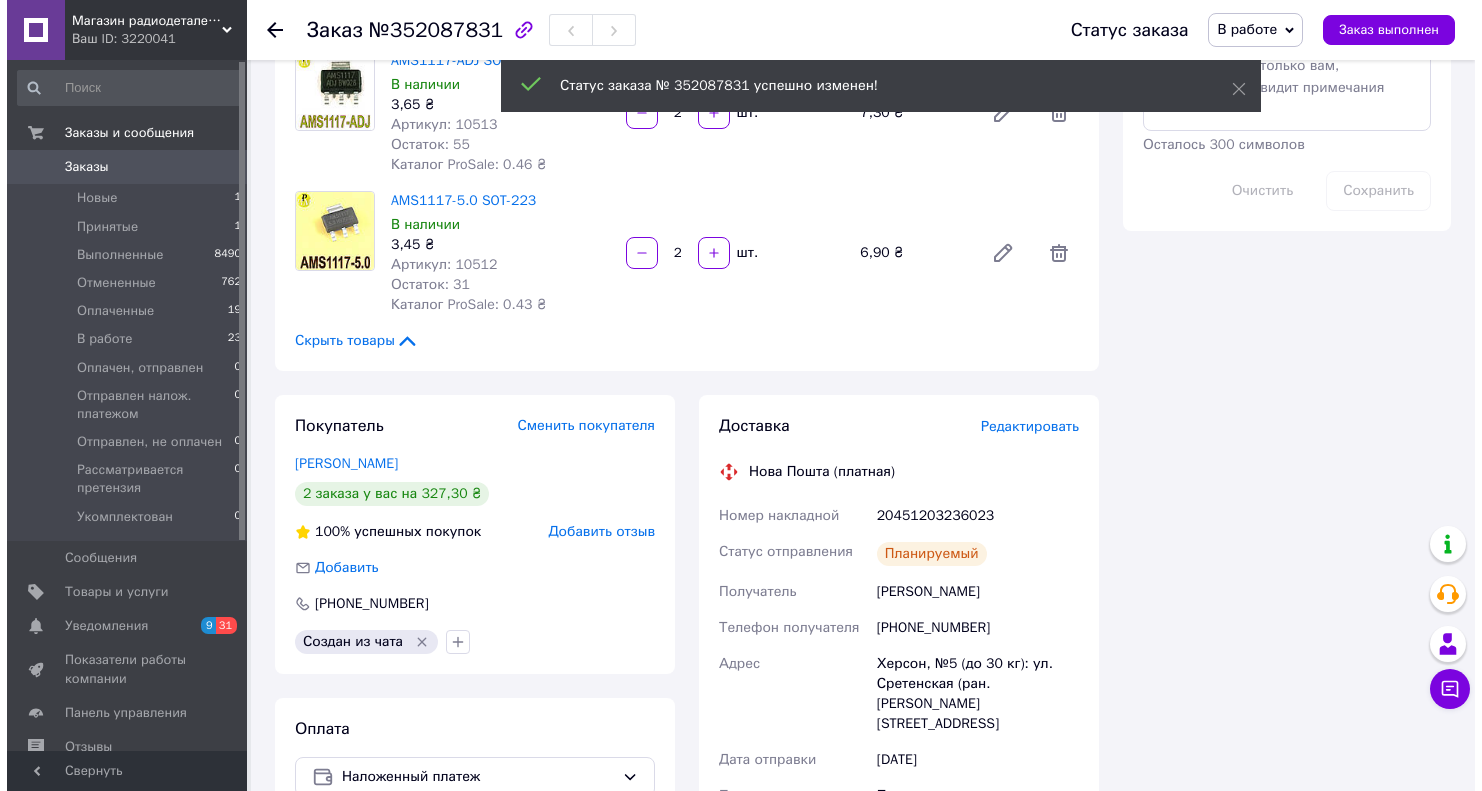 scroll, scrollTop: 0, scrollLeft: 0, axis: both 